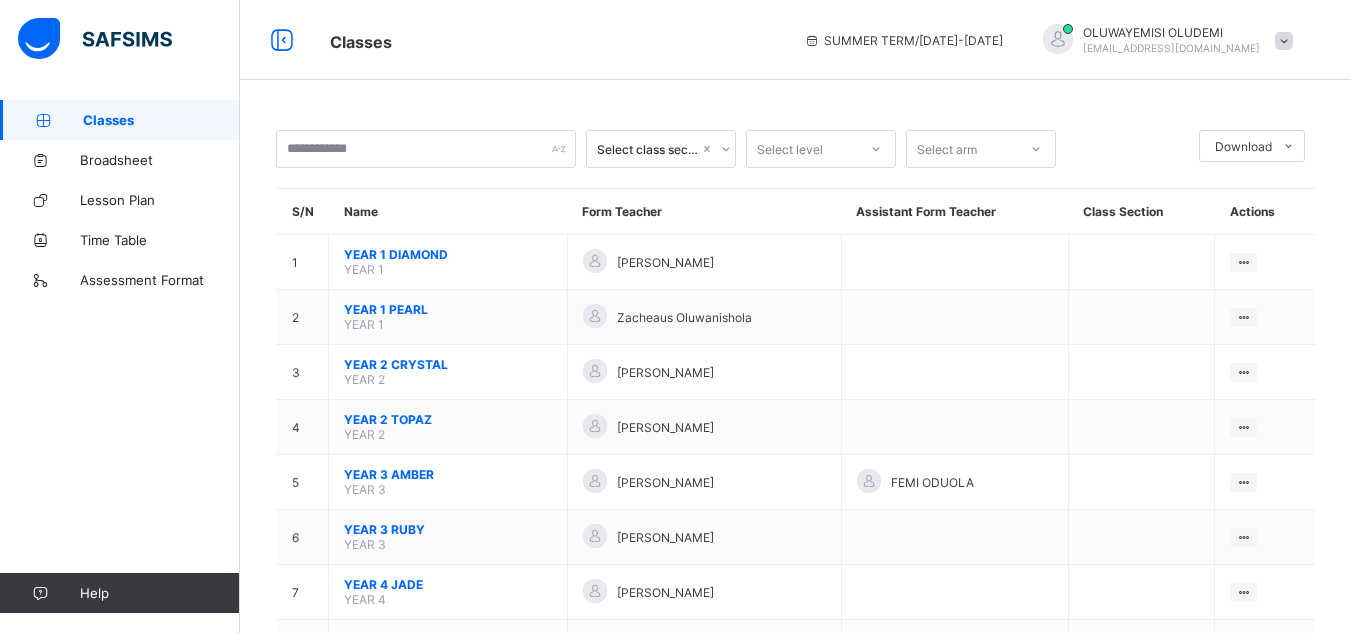 scroll, scrollTop: 0, scrollLeft: 0, axis: both 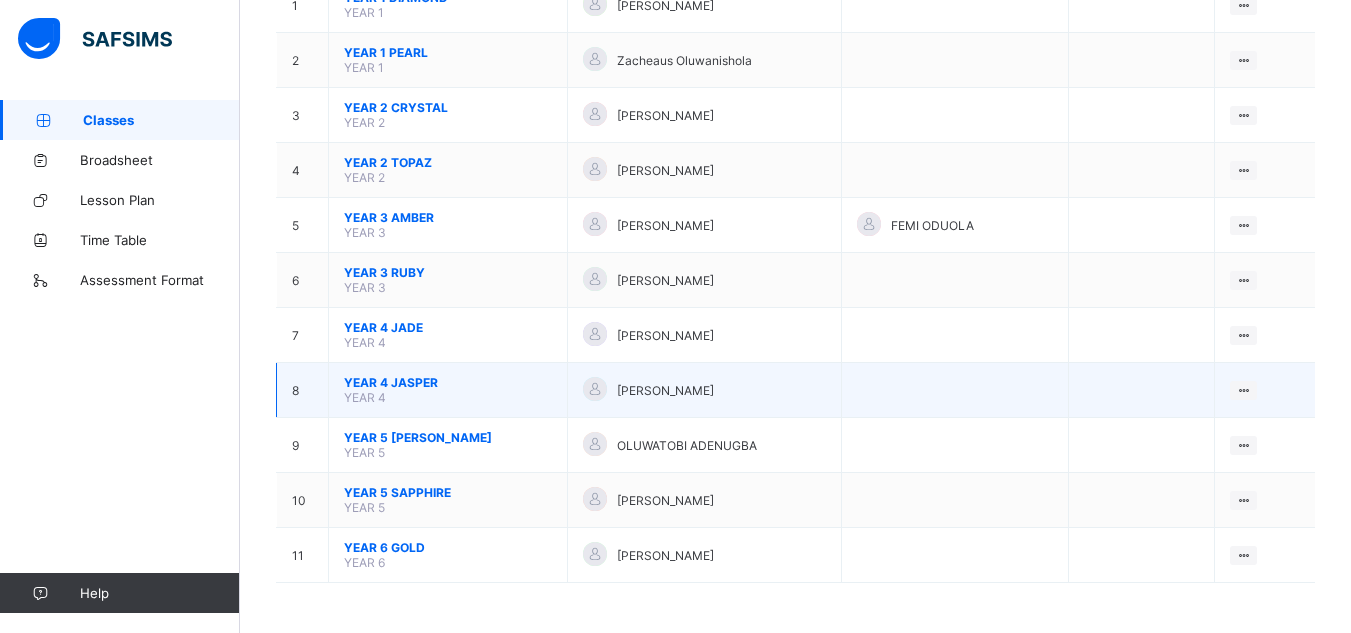 click on "YEAR 4   JASPER" at bounding box center [448, 382] 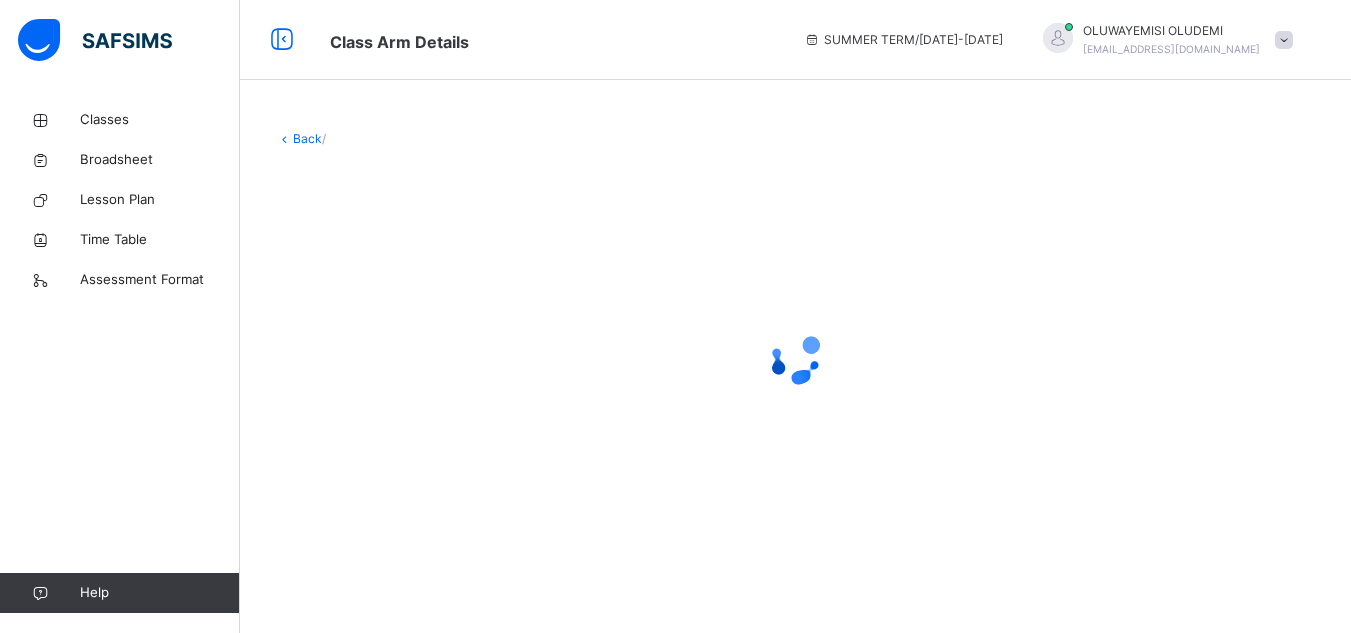 scroll, scrollTop: 0, scrollLeft: 0, axis: both 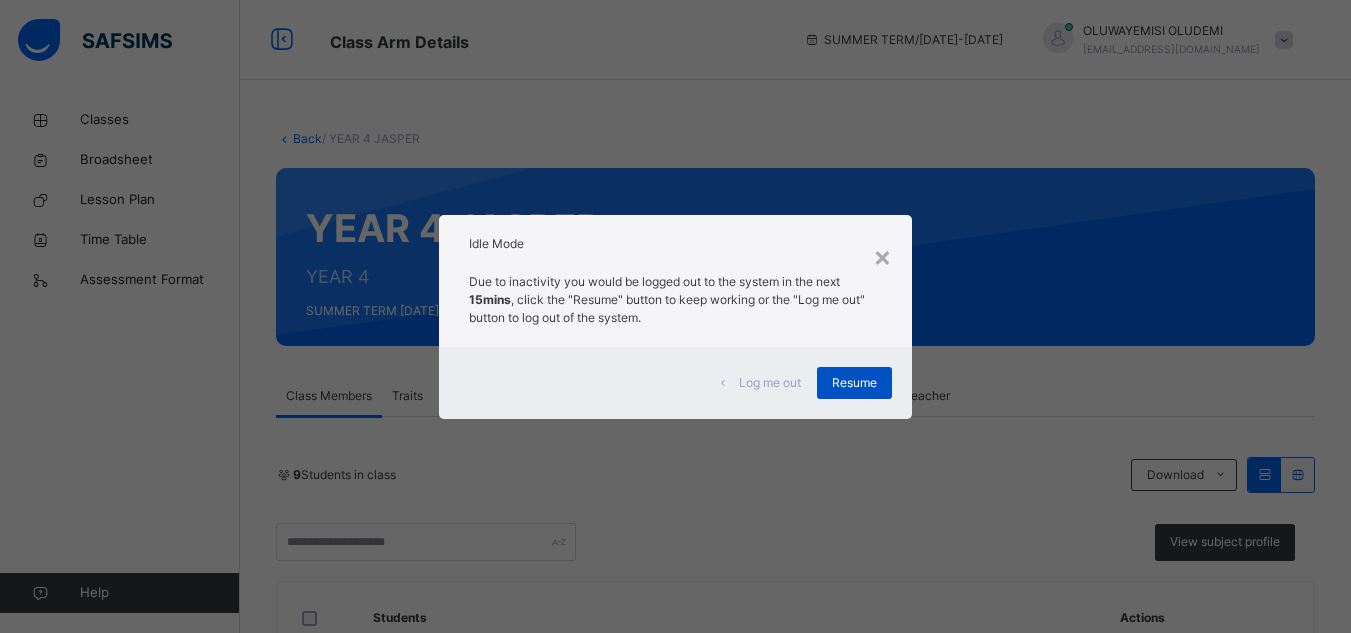 click on "Resume" at bounding box center (854, 383) 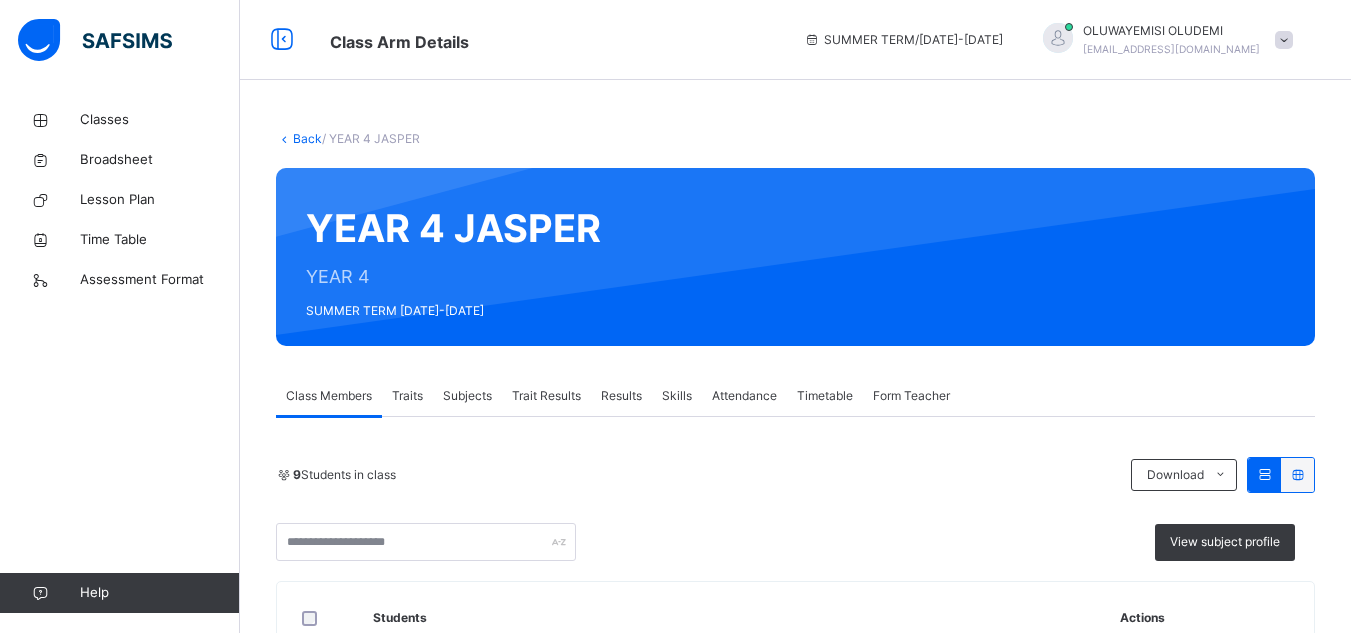 click on "Results" at bounding box center (621, 396) 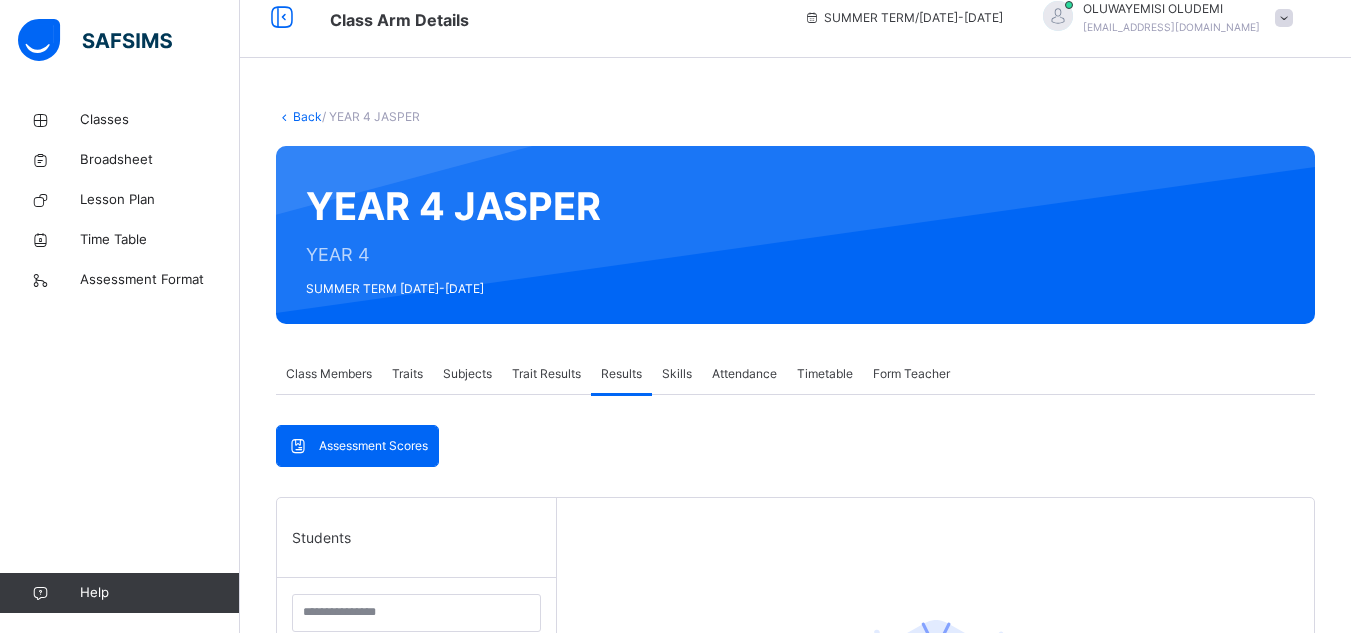 scroll, scrollTop: 40, scrollLeft: 0, axis: vertical 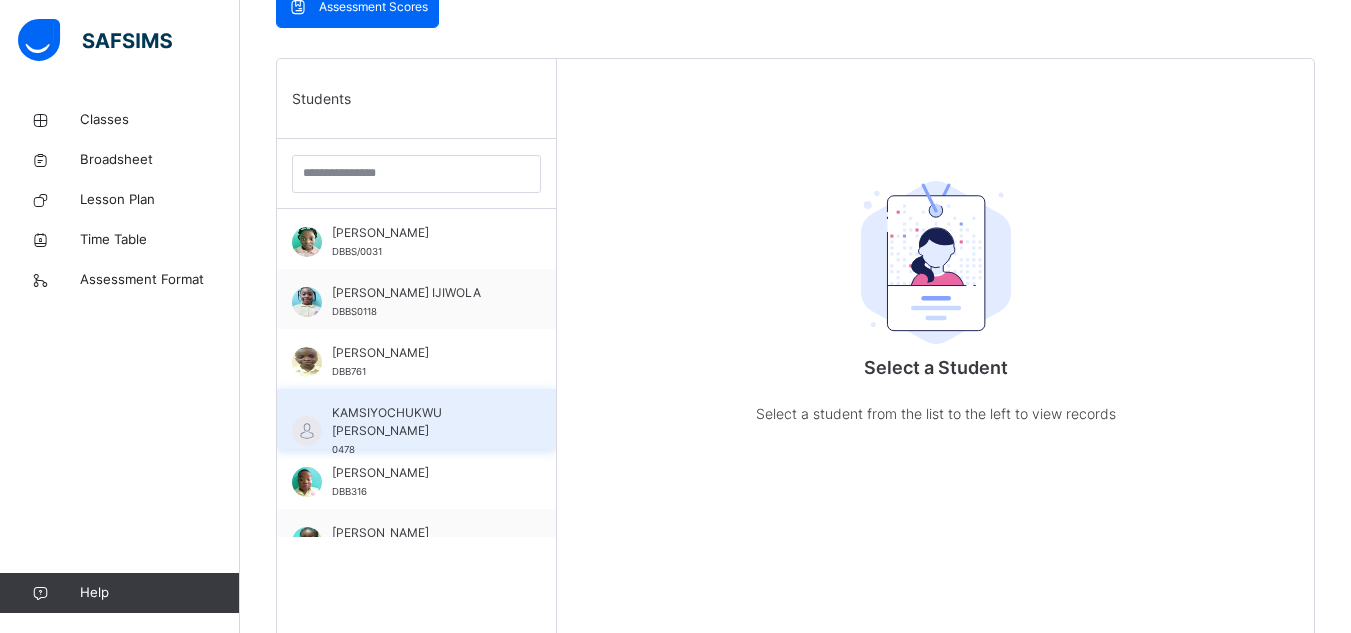 click on "KAMSIYOCHUKWU [PERSON_NAME]" at bounding box center (421, 422) 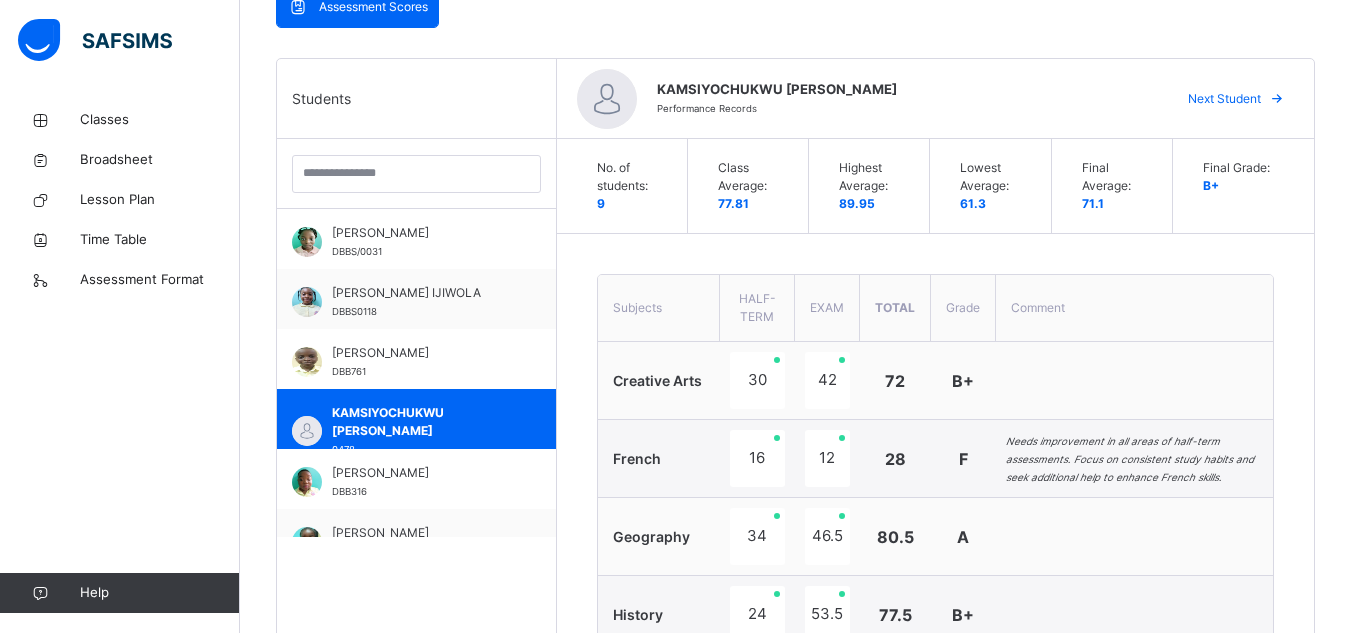 scroll, scrollTop: 114, scrollLeft: 0, axis: vertical 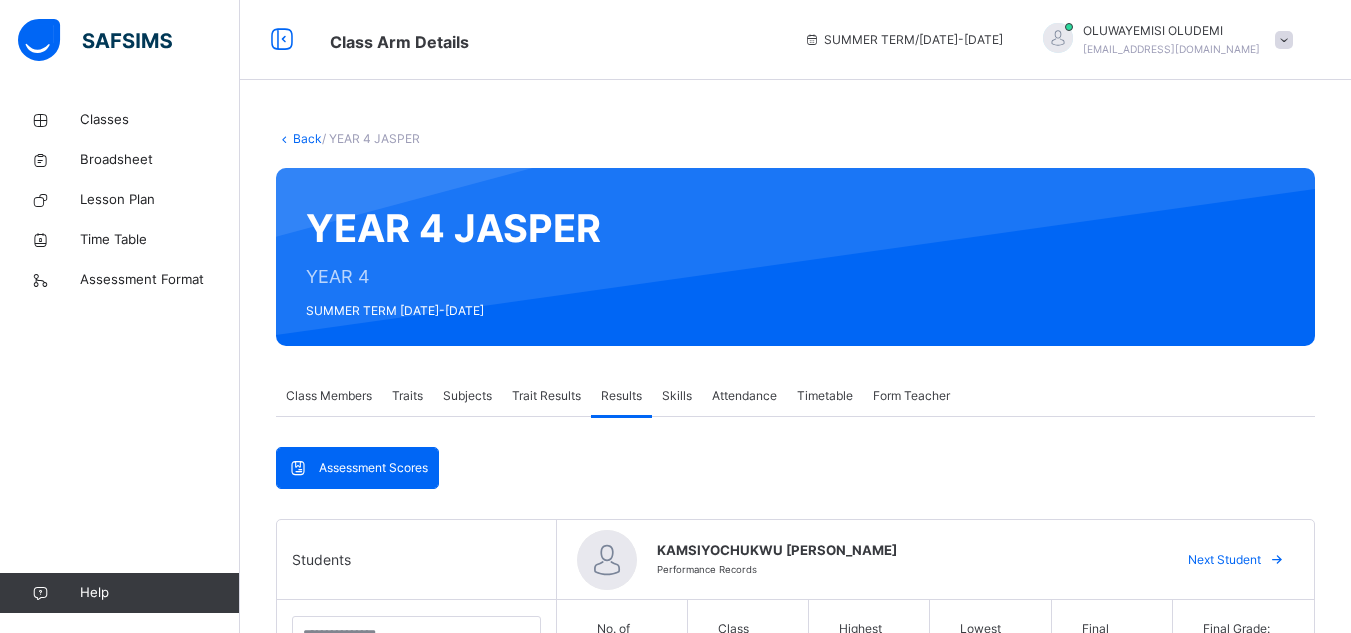 click on "Results" at bounding box center (621, 396) 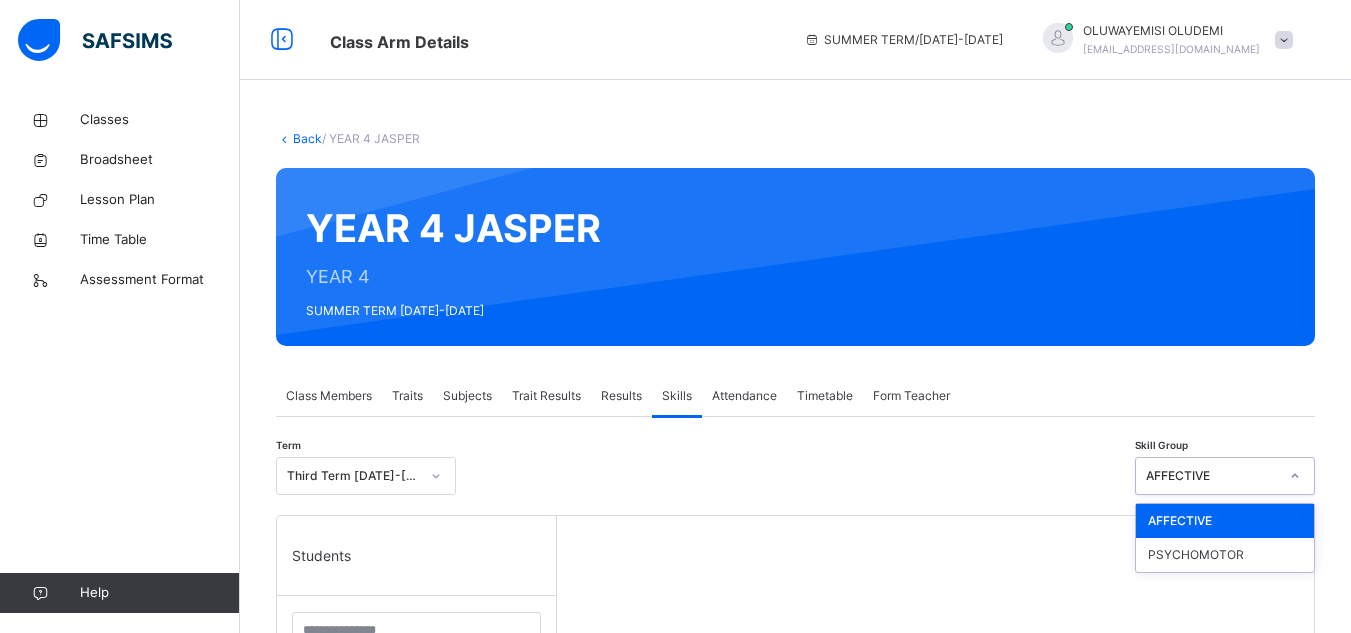 click 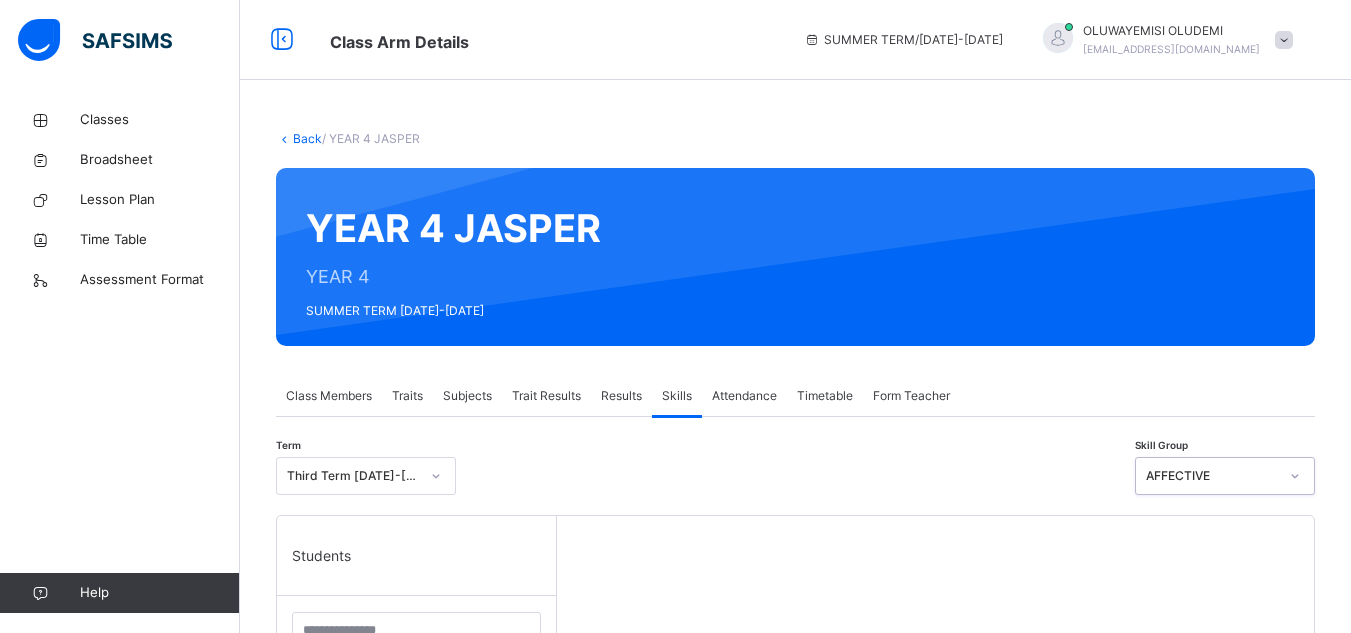 click on "AFFECTIVE" at bounding box center [1212, 476] 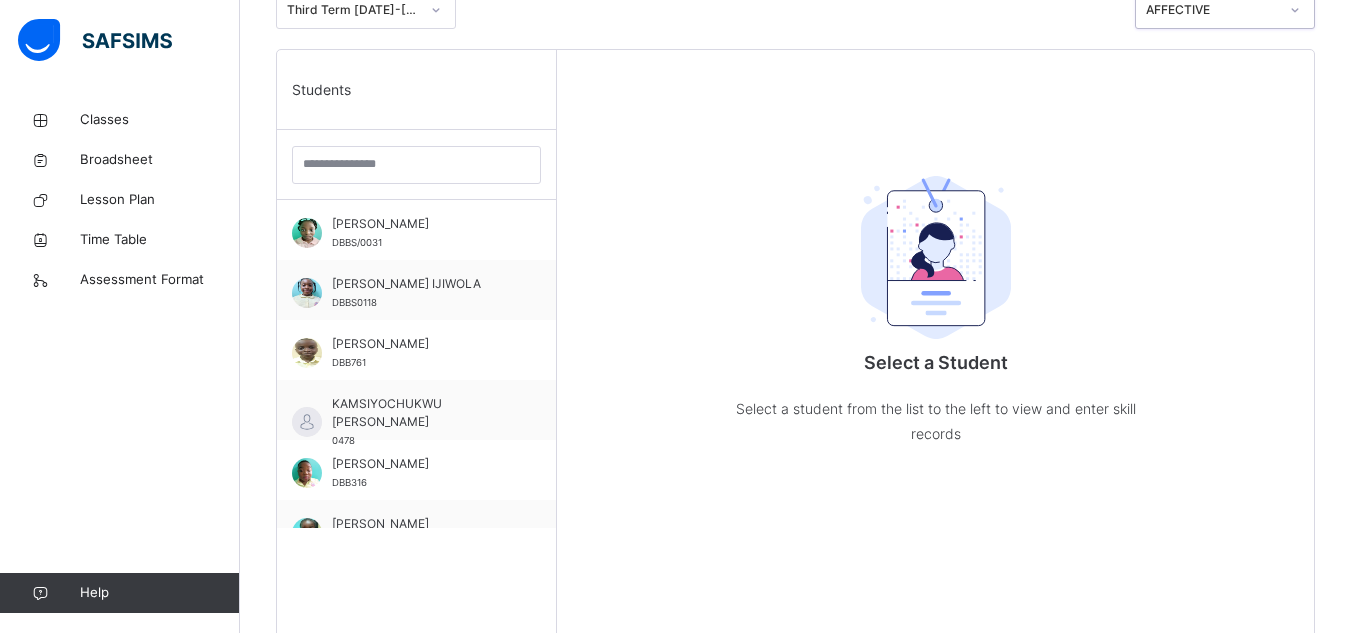 scroll, scrollTop: 519, scrollLeft: 0, axis: vertical 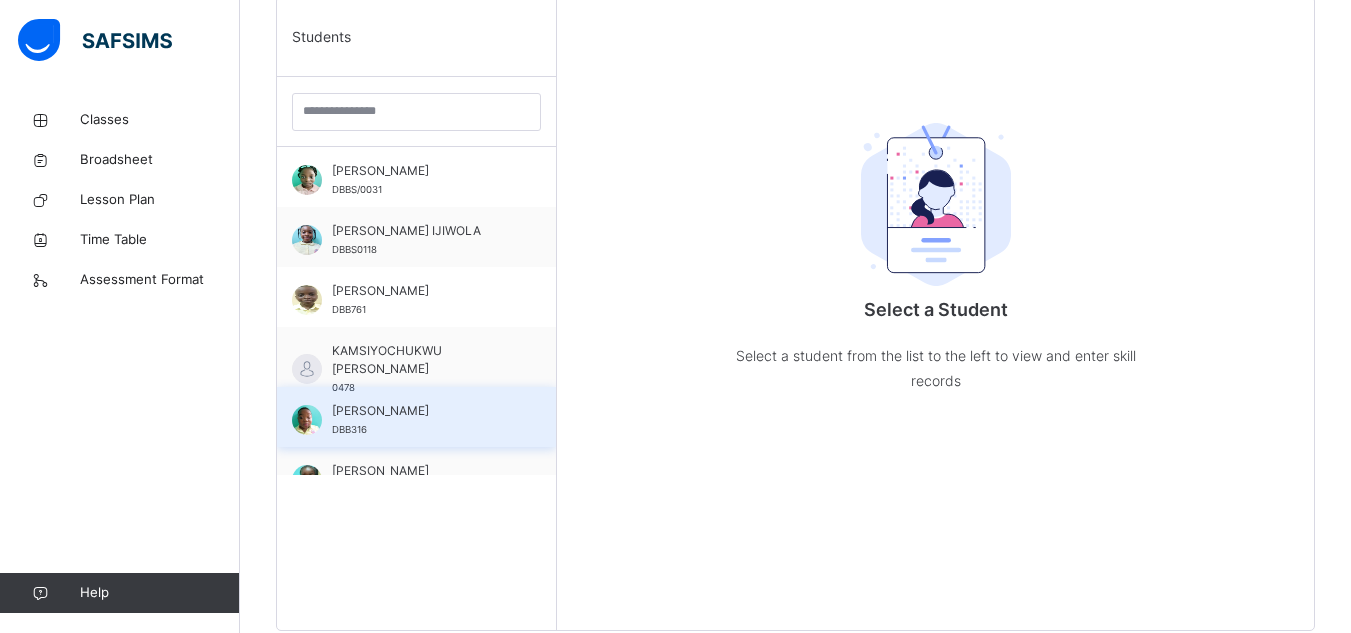 click on "[PERSON_NAME]" at bounding box center (421, 411) 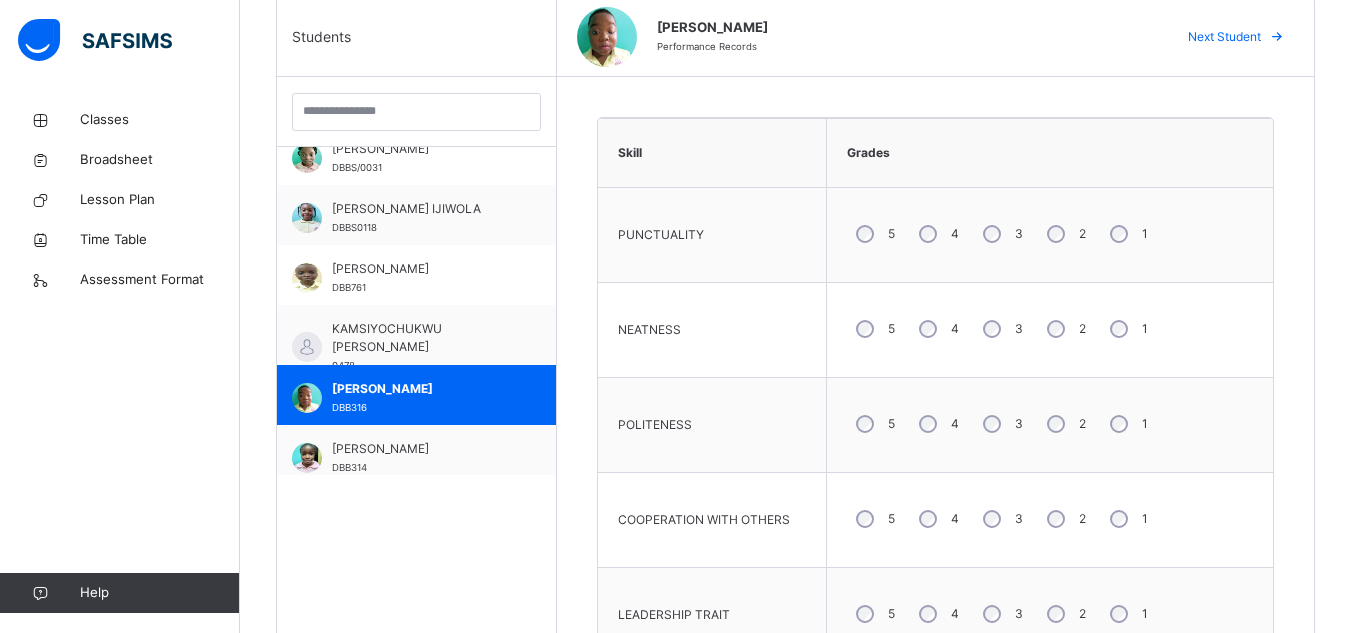 scroll, scrollTop: 40, scrollLeft: 0, axis: vertical 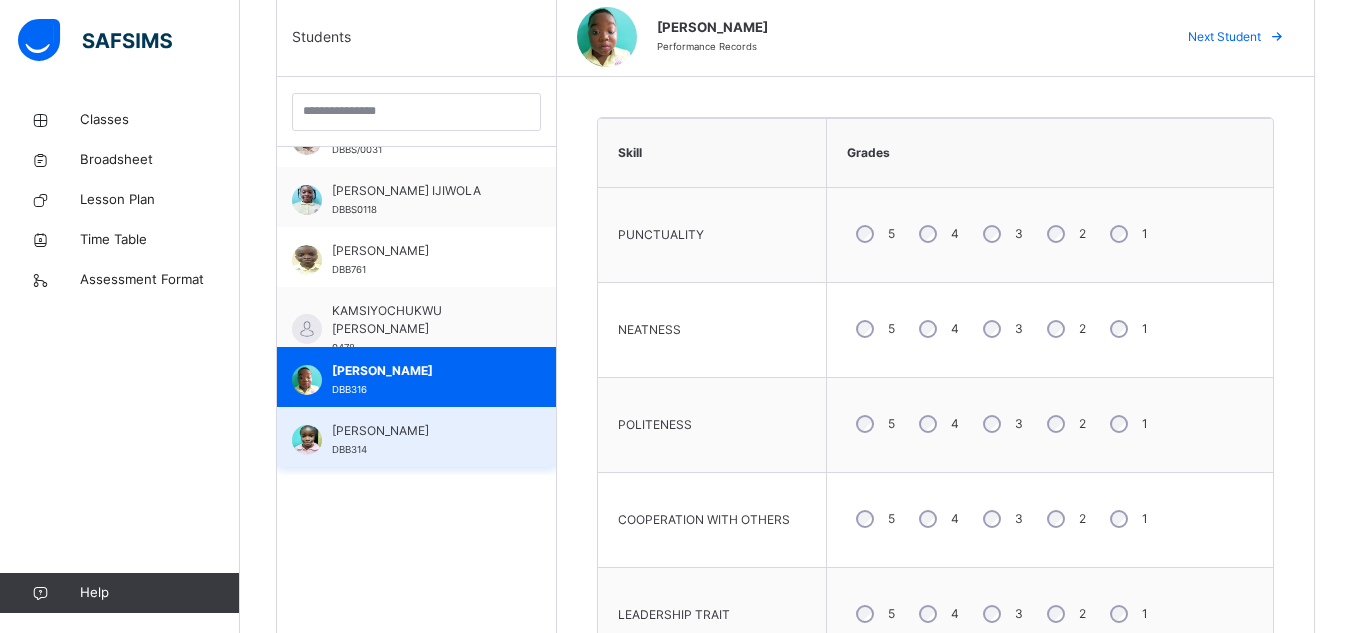 click on "[PERSON_NAME]" at bounding box center (421, 431) 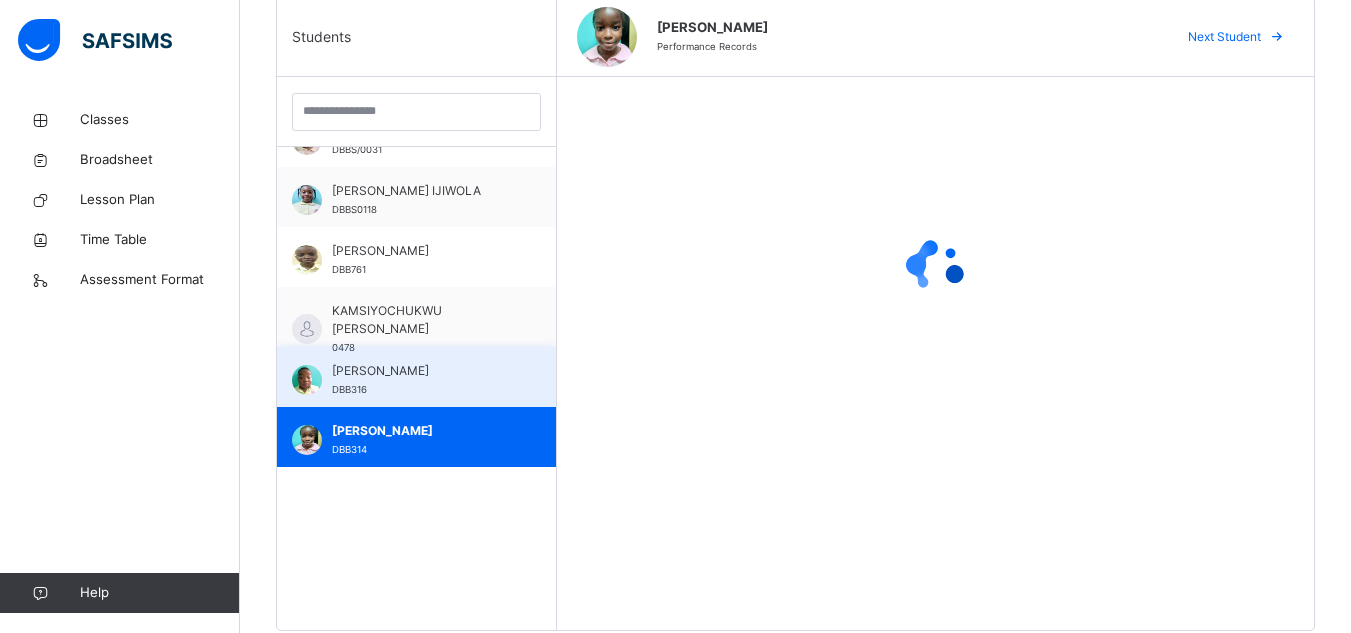click on "[PERSON_NAME]" at bounding box center [421, 371] 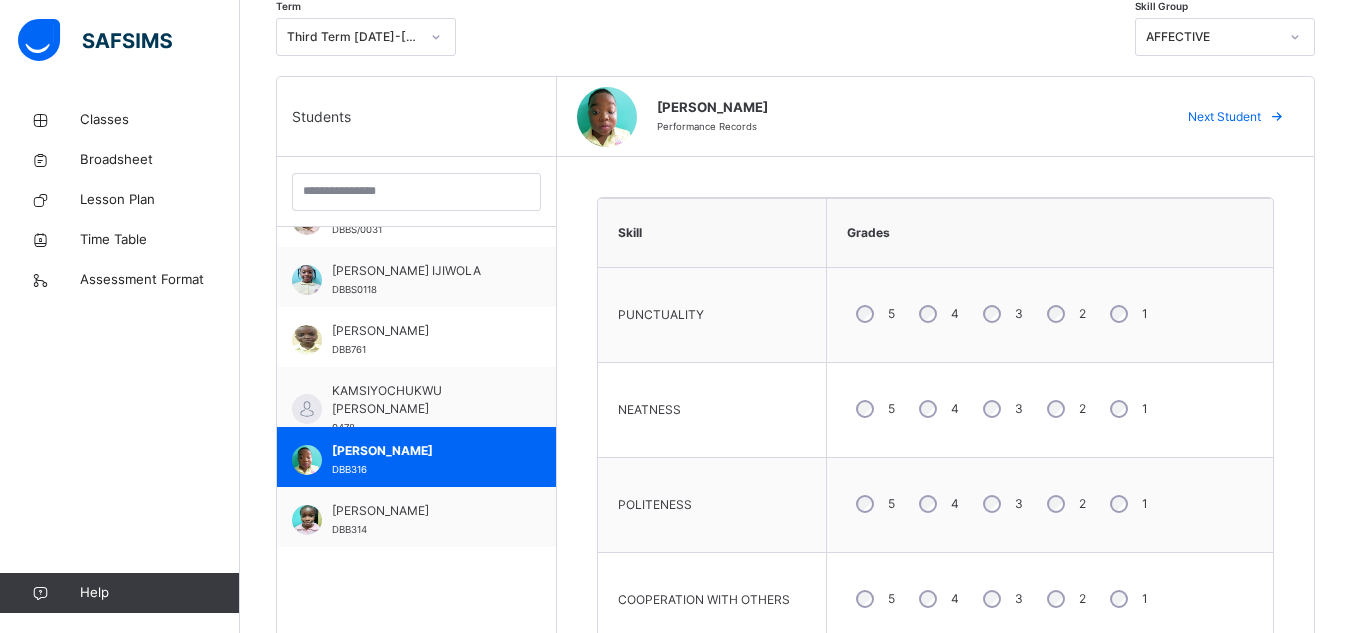 scroll, scrollTop: 399, scrollLeft: 0, axis: vertical 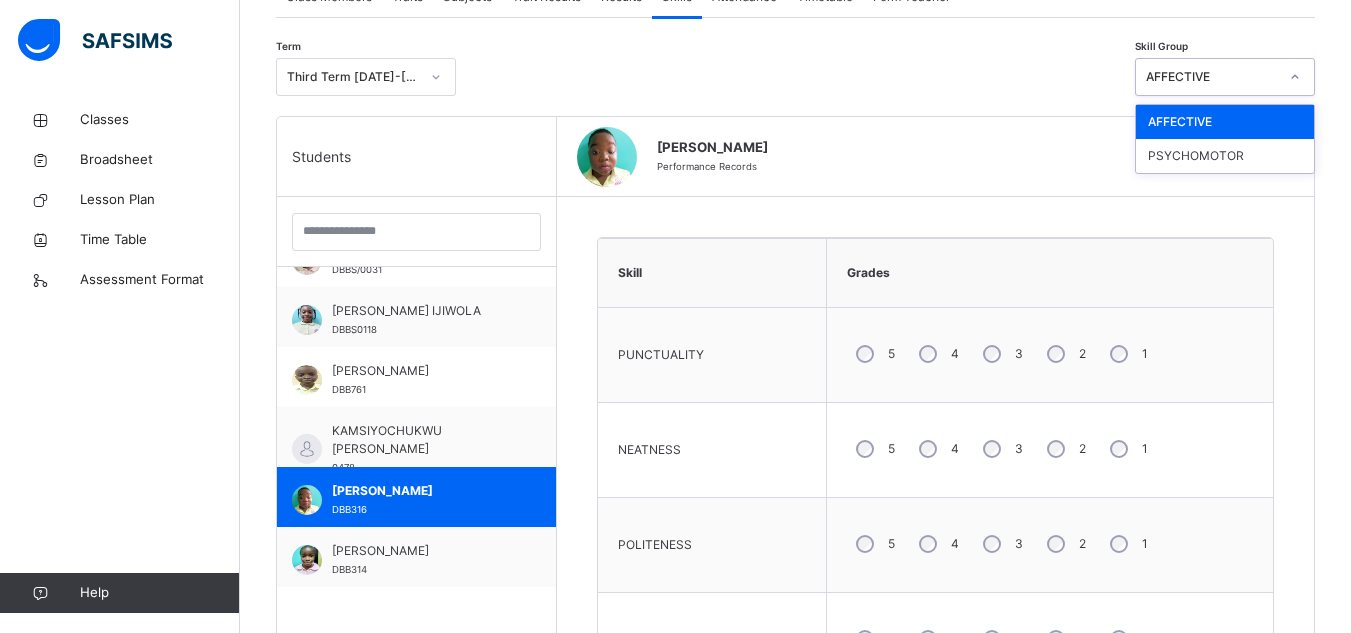 click 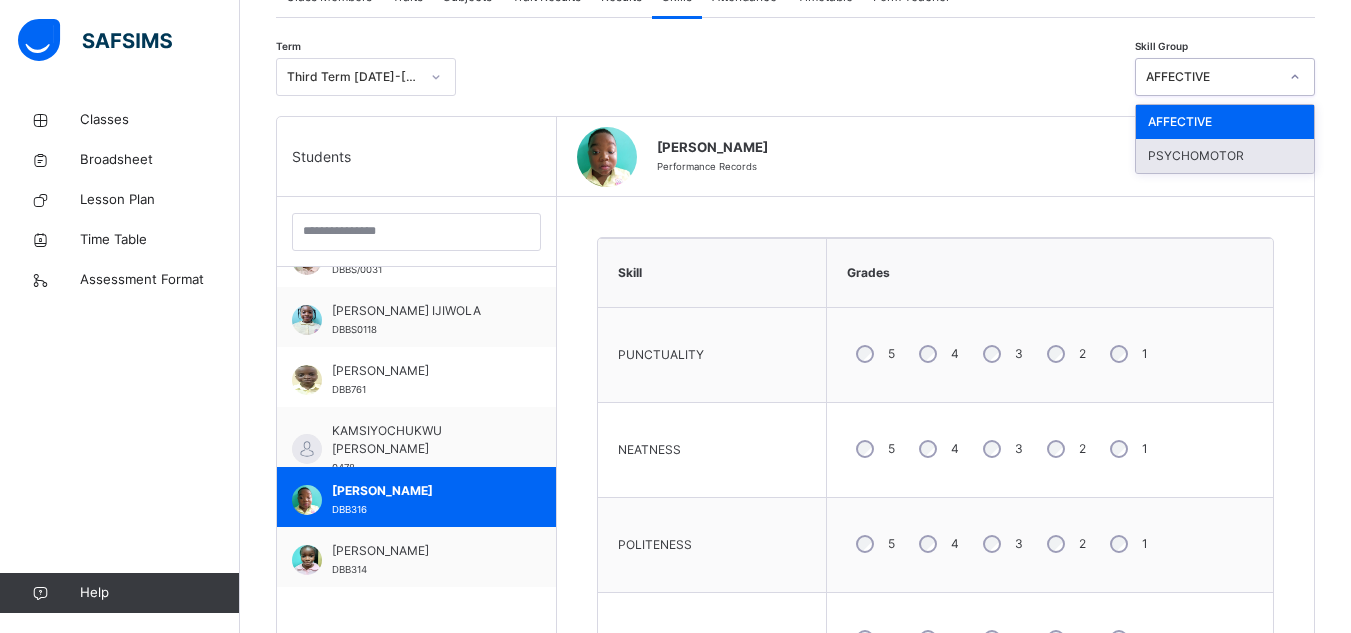 click on "PSYCHOMOTOR" at bounding box center [1225, 156] 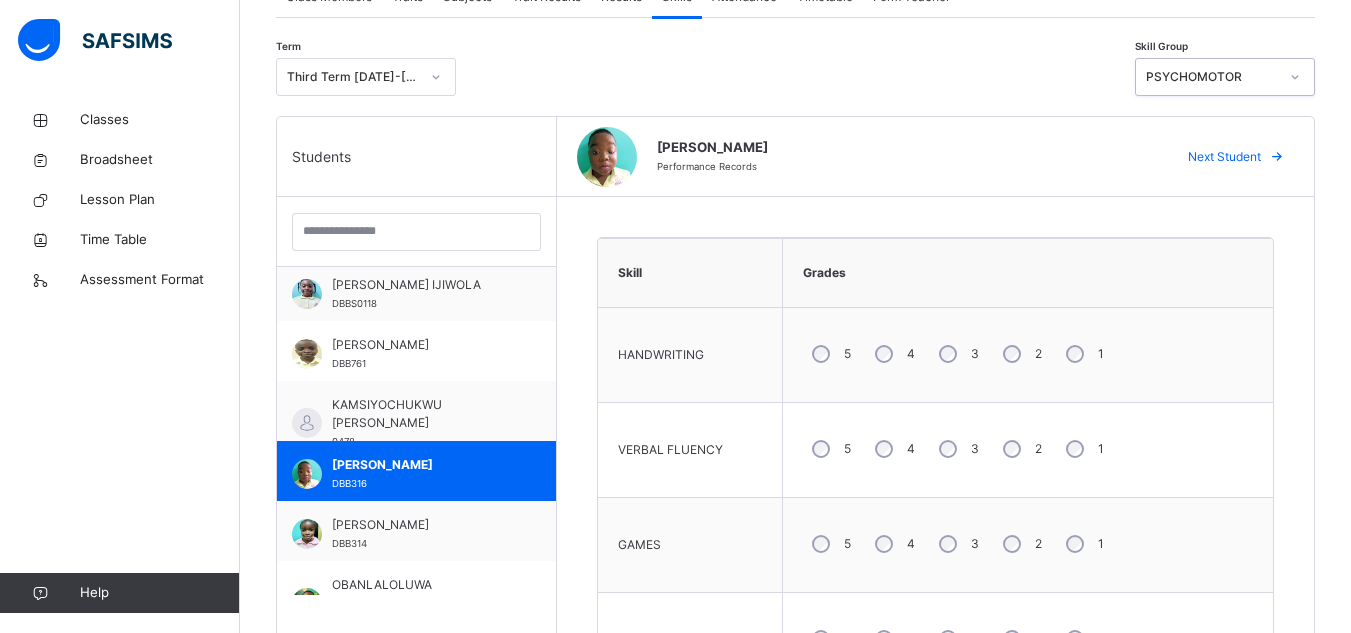 scroll, scrollTop: 80, scrollLeft: 0, axis: vertical 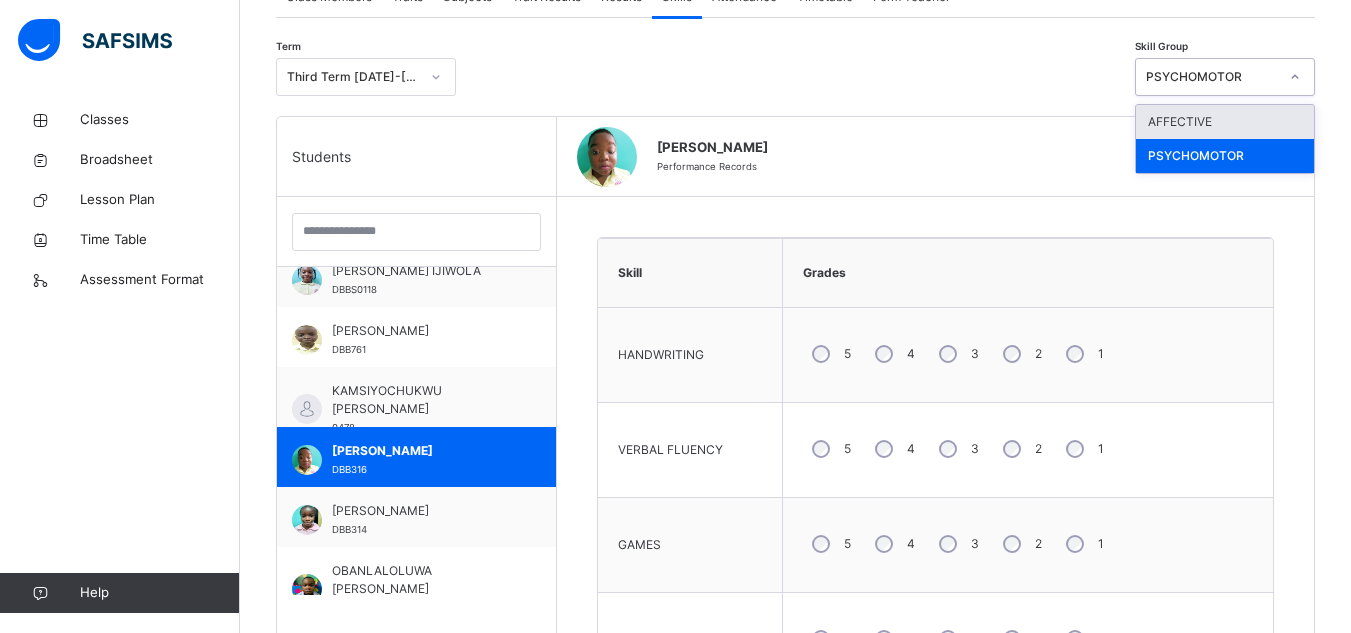 click 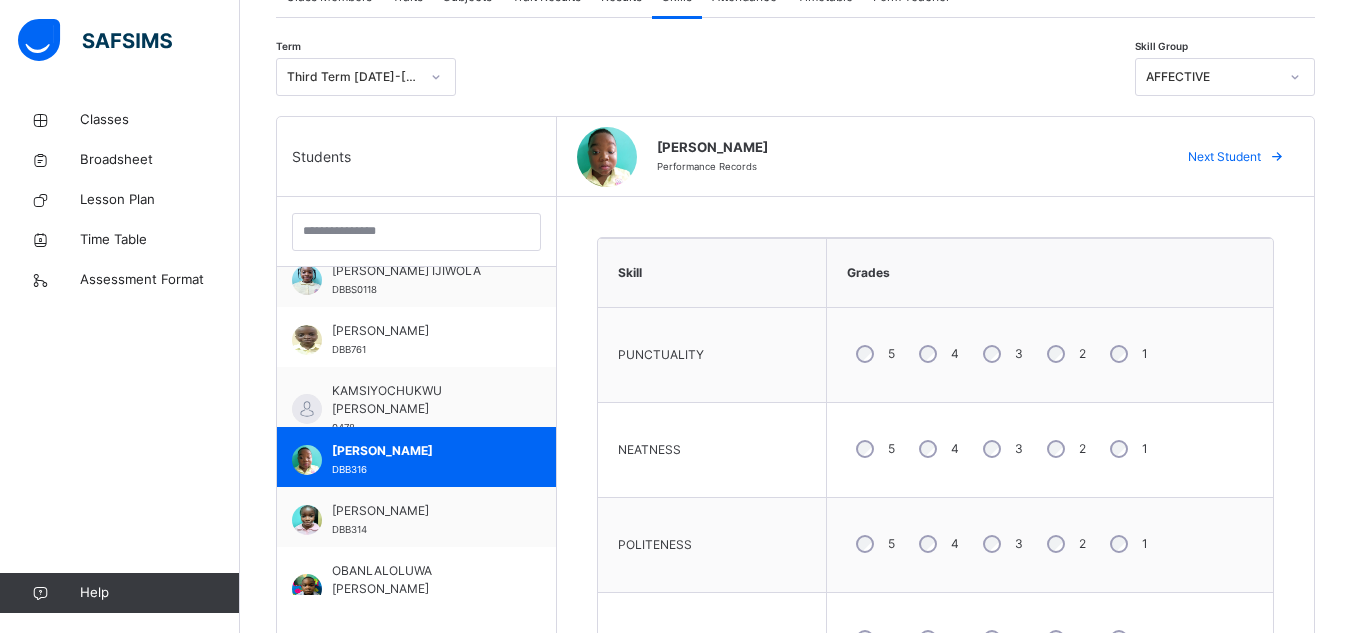 drag, startPoint x: 1337, startPoint y: 281, endPoint x: 1339, endPoint y: 179, distance: 102.01961 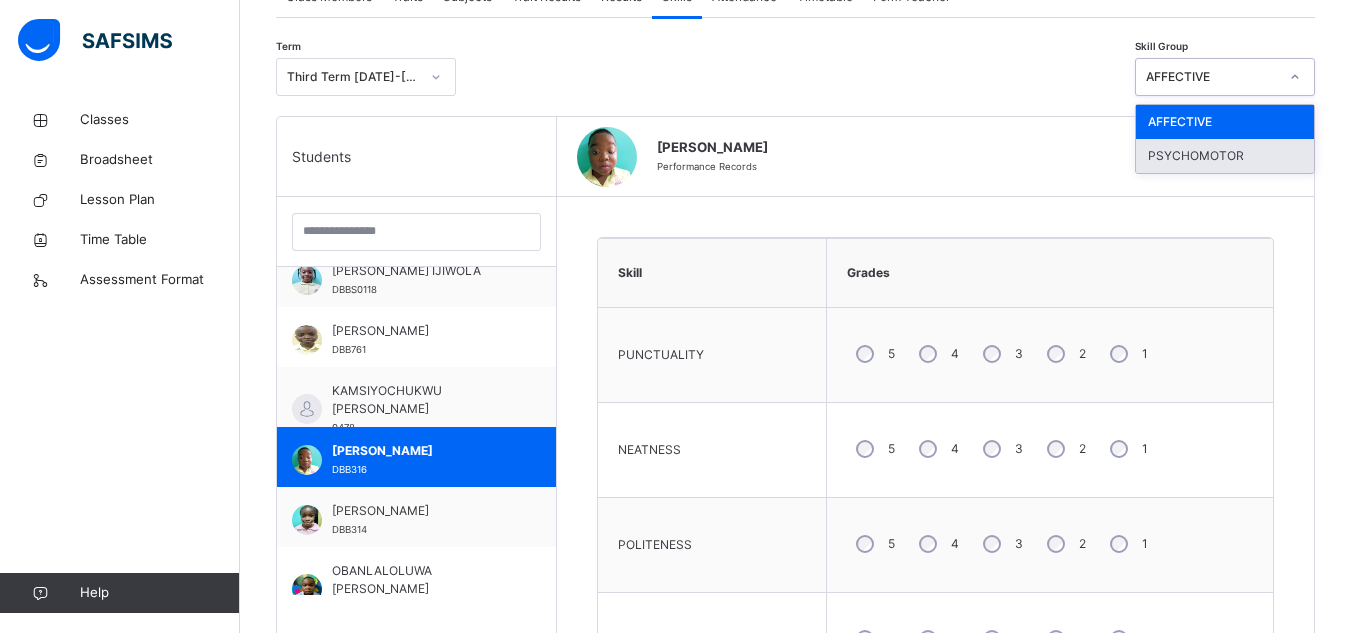 click on "PSYCHOMOTOR" at bounding box center [1225, 156] 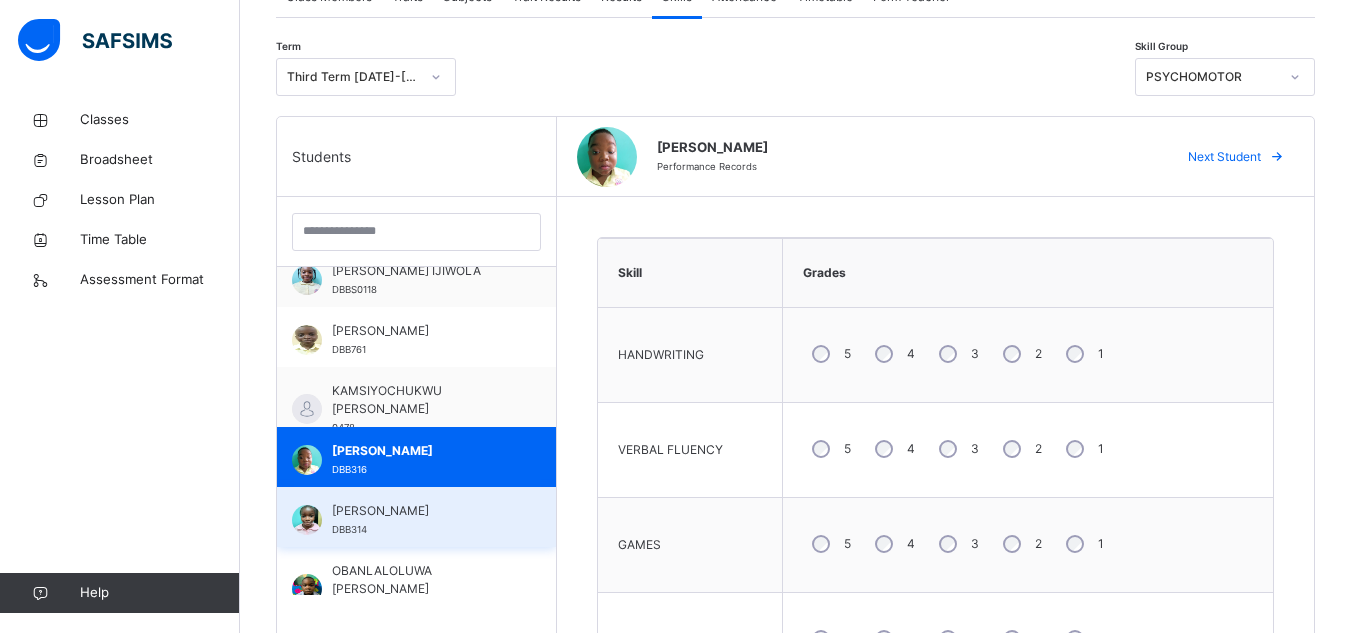 click on "[PERSON_NAME]" at bounding box center (421, 511) 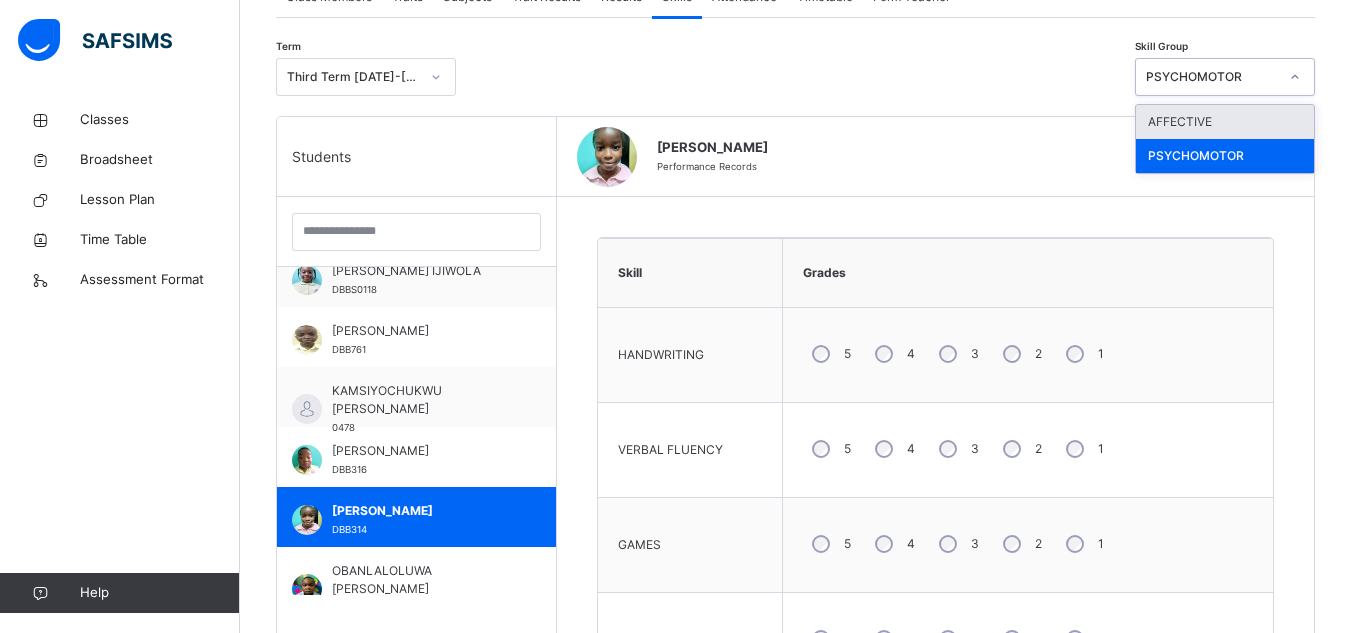 click at bounding box center (1295, 77) 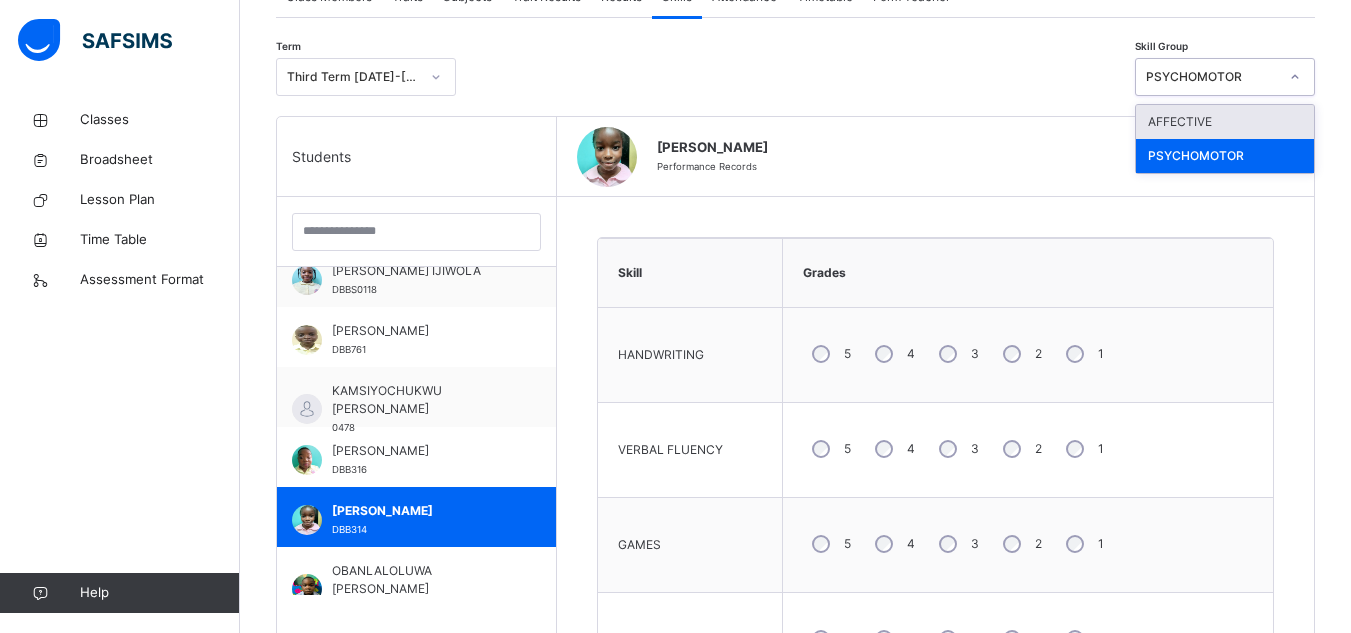 click on "AFFECTIVE" at bounding box center [1225, 122] 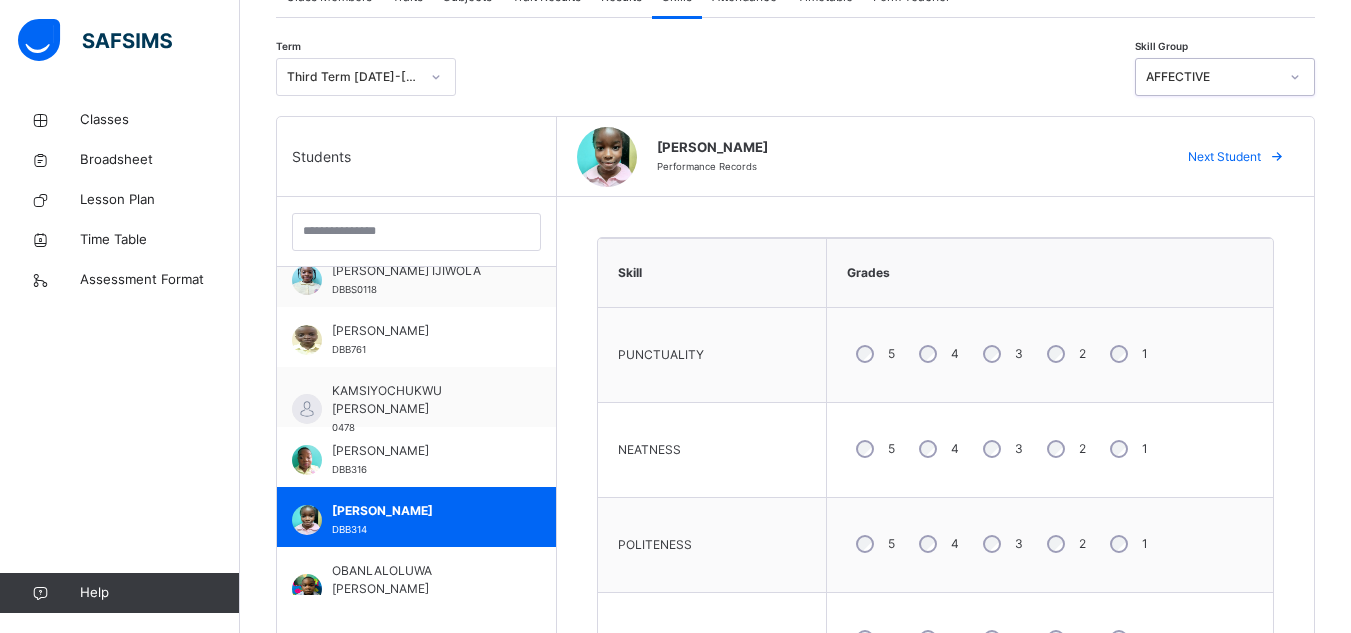 click 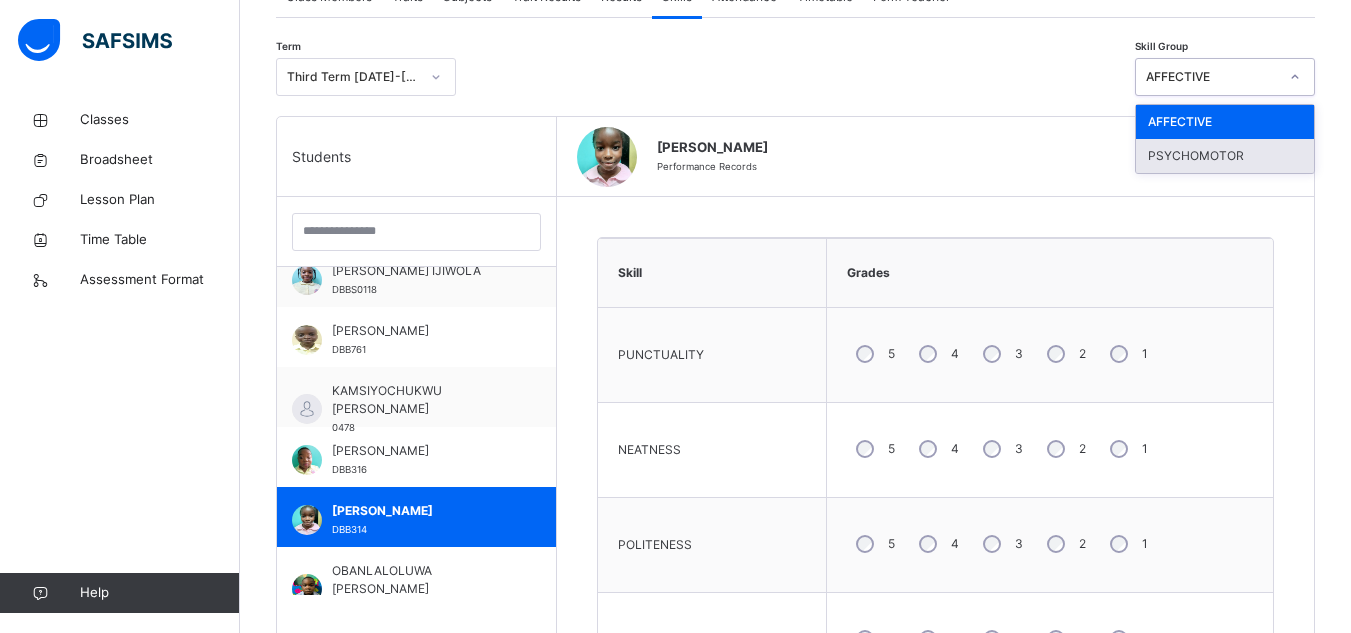 click on "PSYCHOMOTOR" at bounding box center [1225, 156] 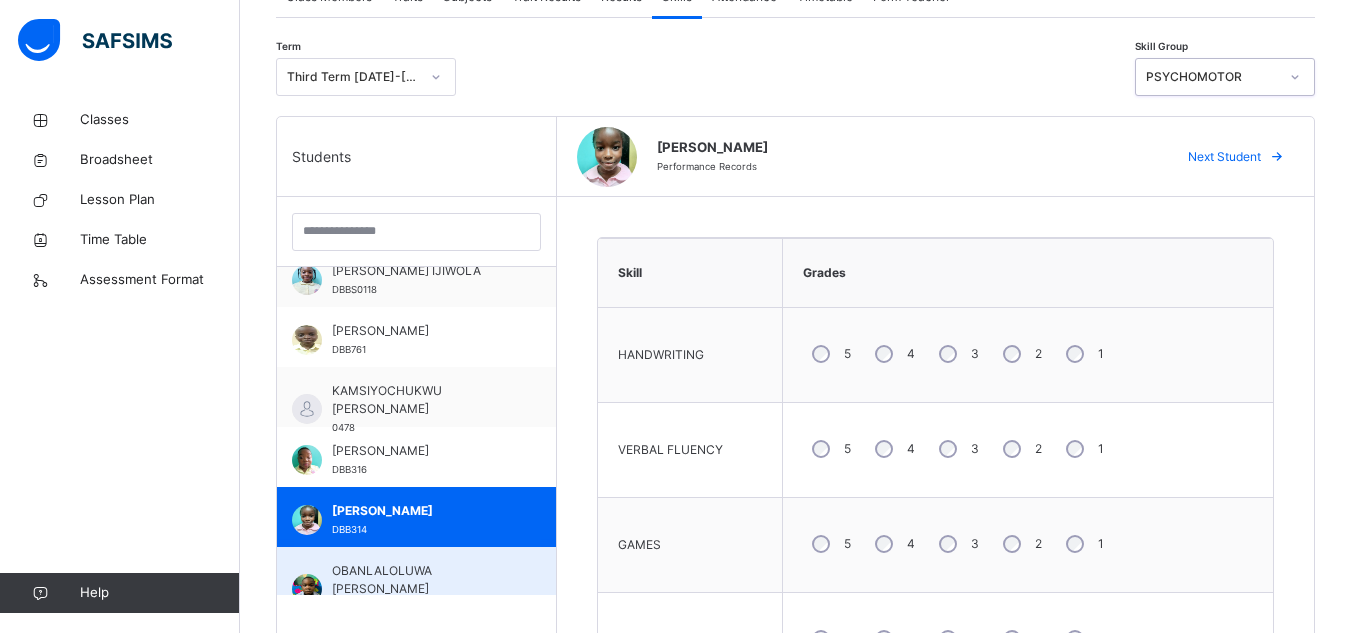 click on "OBANLALOLUWA [PERSON_NAME]" at bounding box center [421, 580] 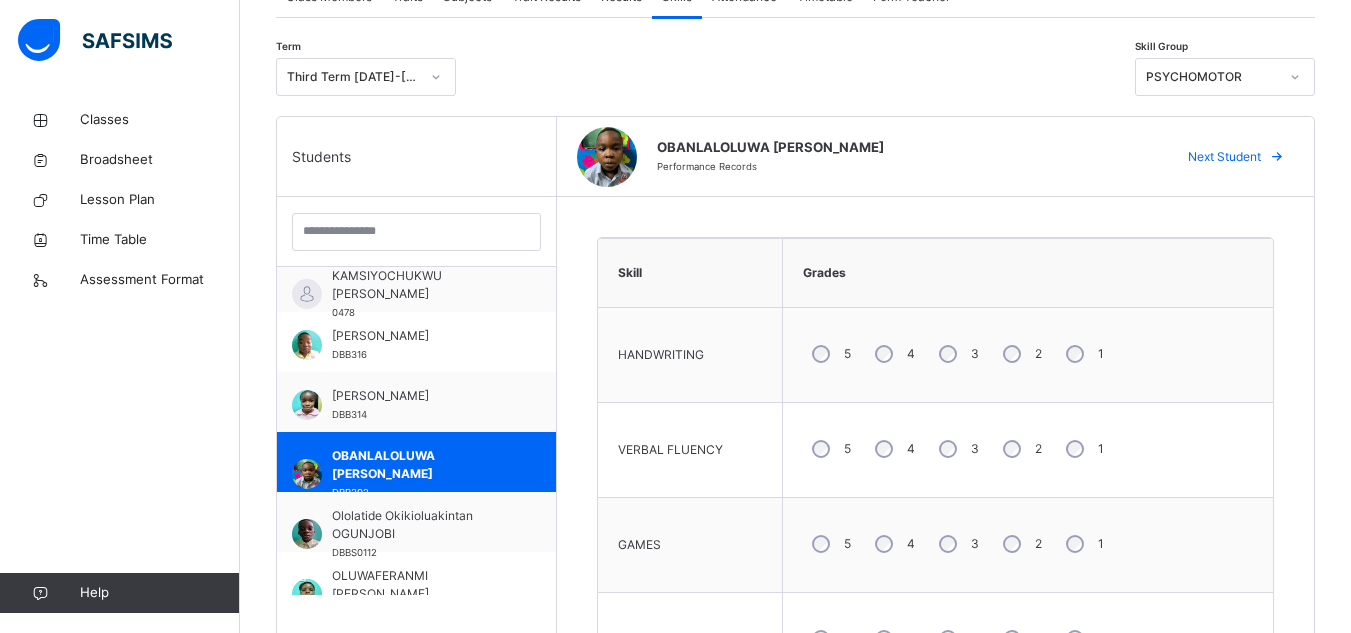scroll, scrollTop: 221, scrollLeft: 0, axis: vertical 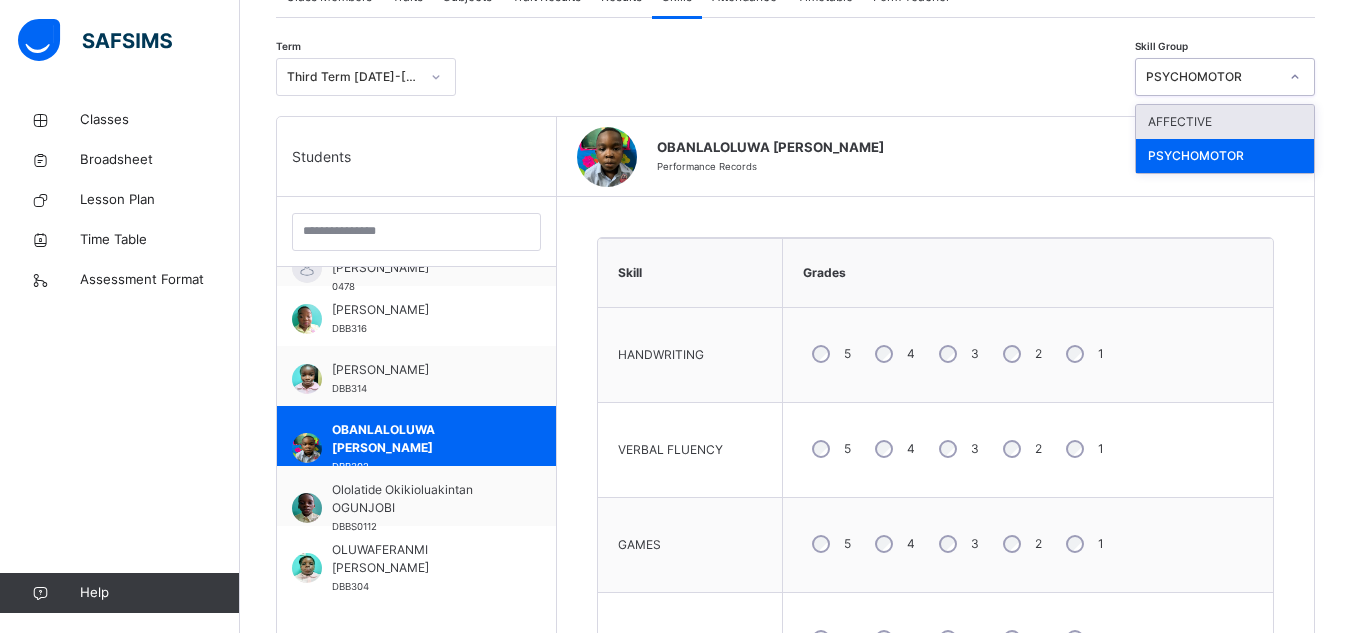 click 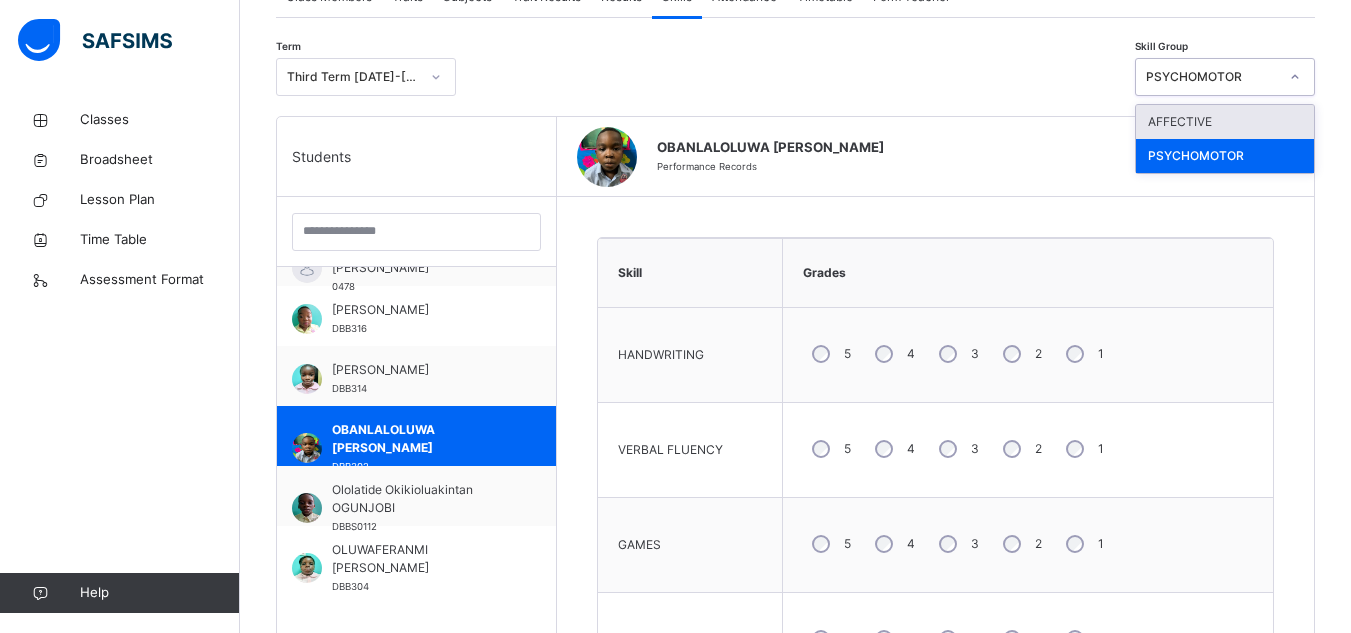 click on "AFFECTIVE" at bounding box center (1225, 122) 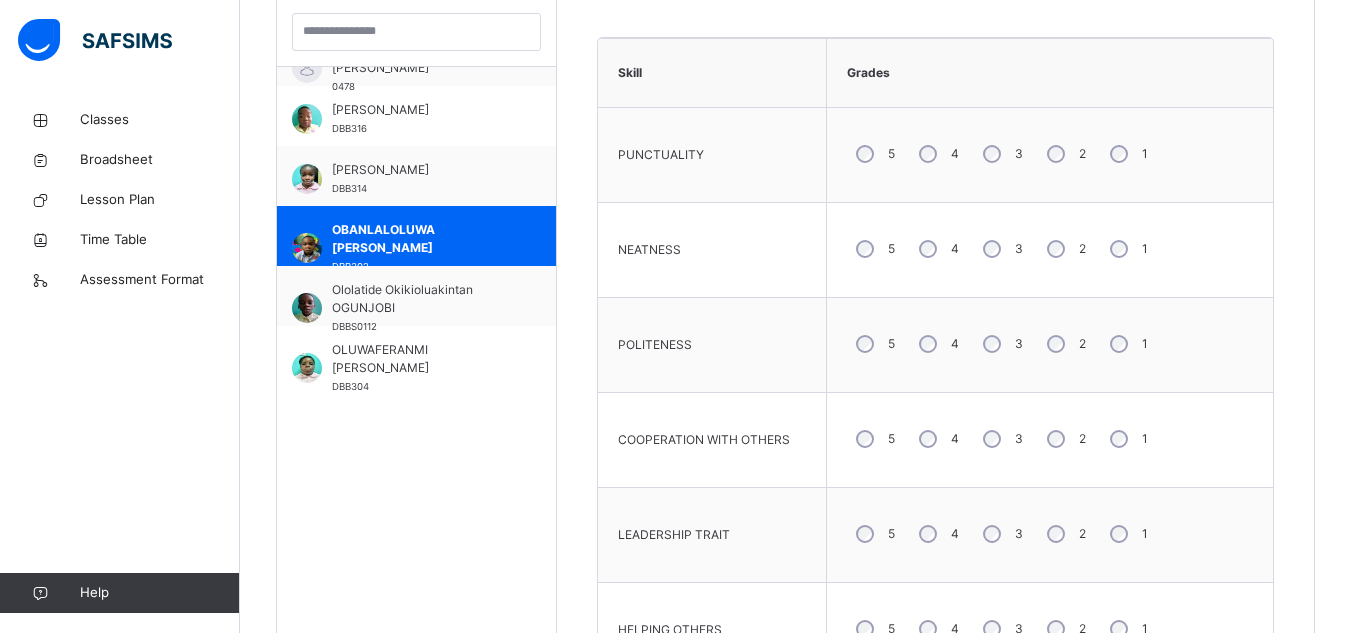 scroll, scrollTop: 612, scrollLeft: 0, axis: vertical 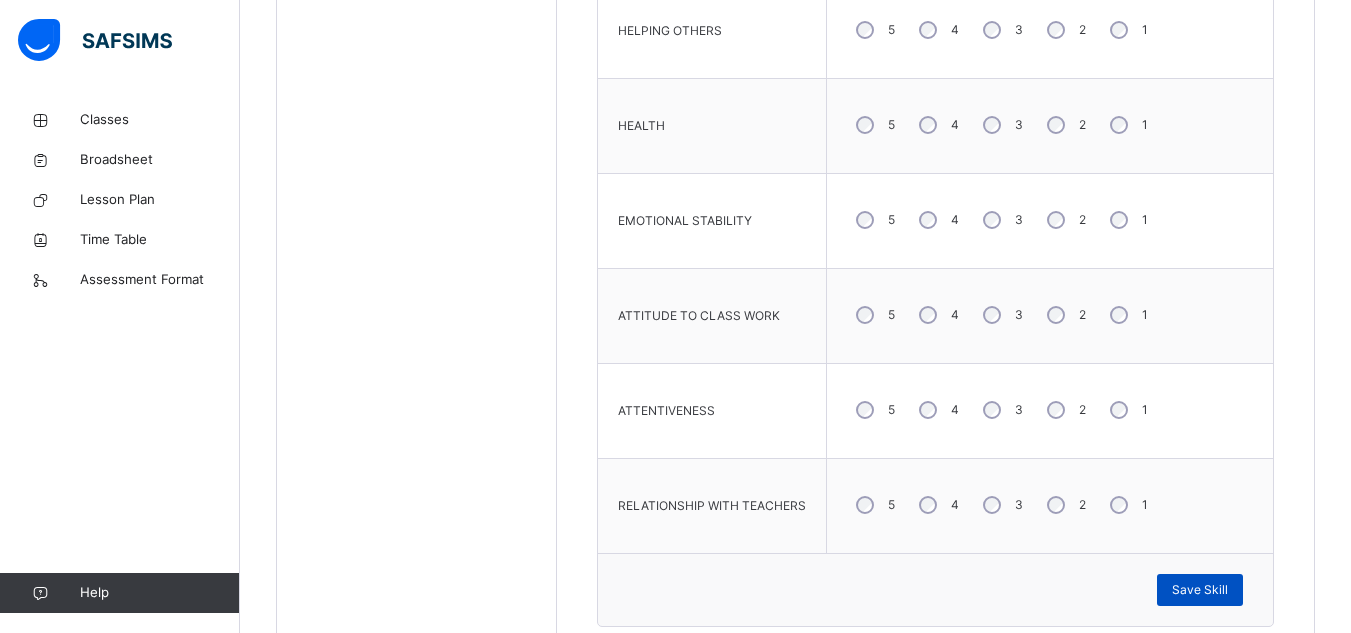 click on "Save Skill" at bounding box center (1200, 590) 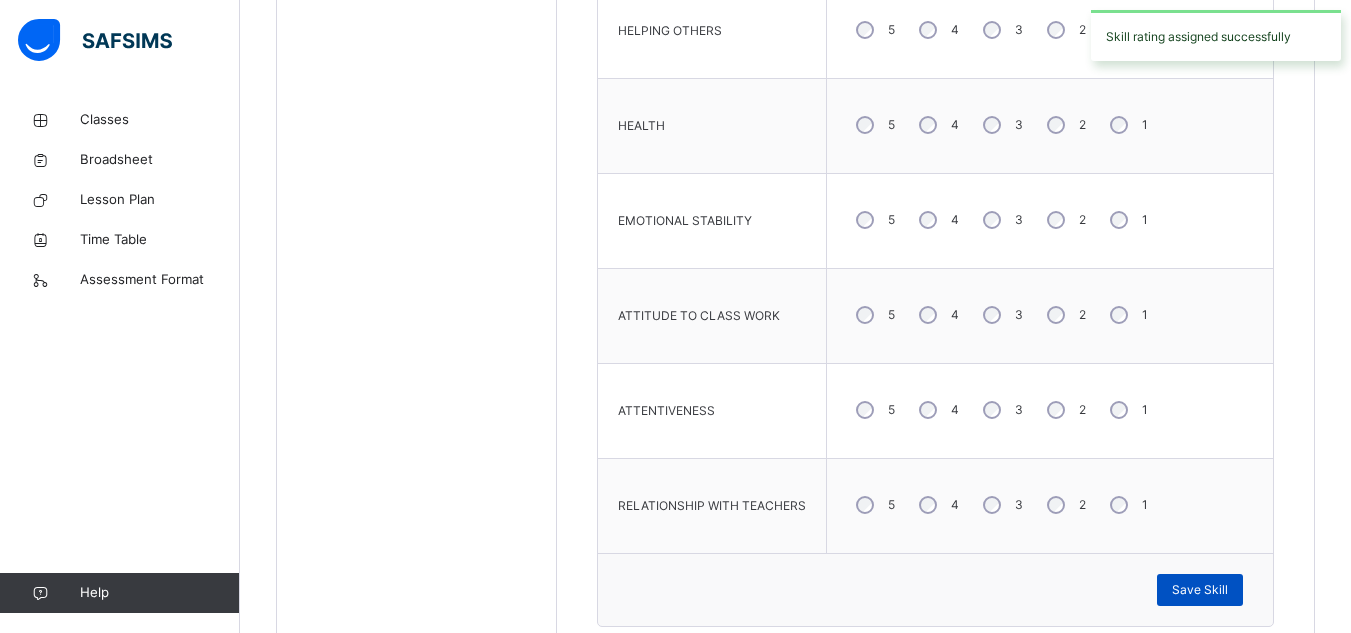 click on "Save Skill" at bounding box center [1200, 590] 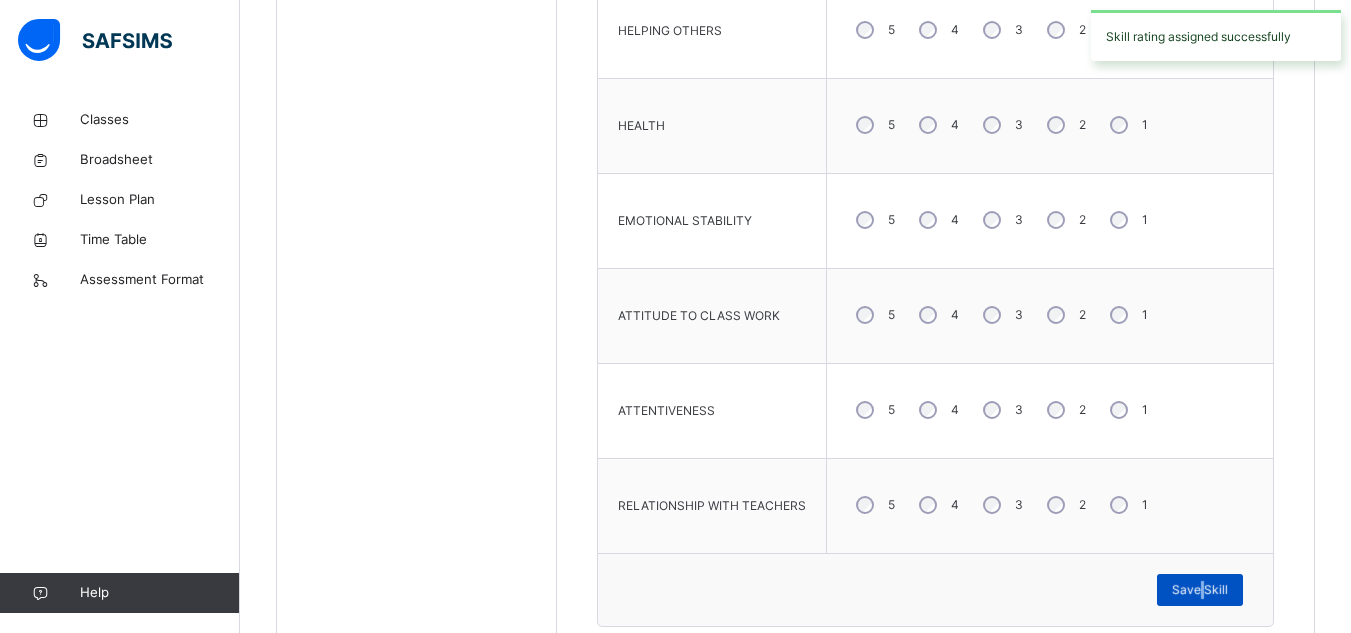 click on "Save Skill" at bounding box center [1200, 590] 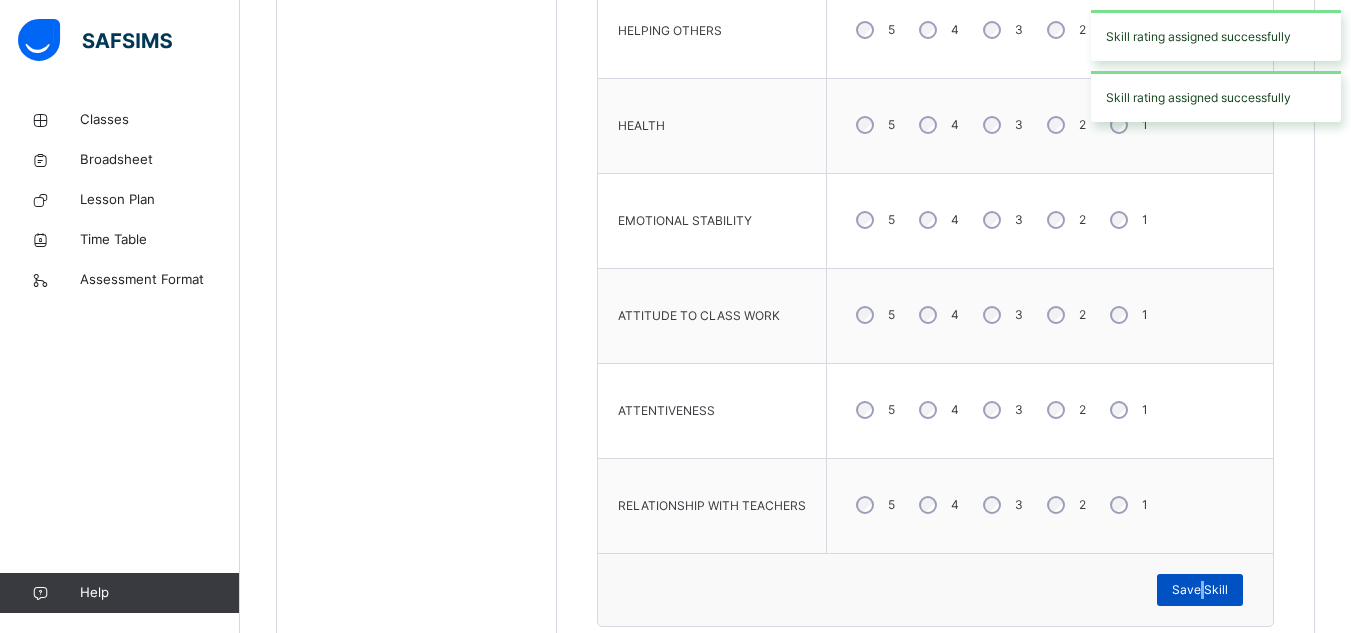 click on "Save Skill" at bounding box center [1200, 590] 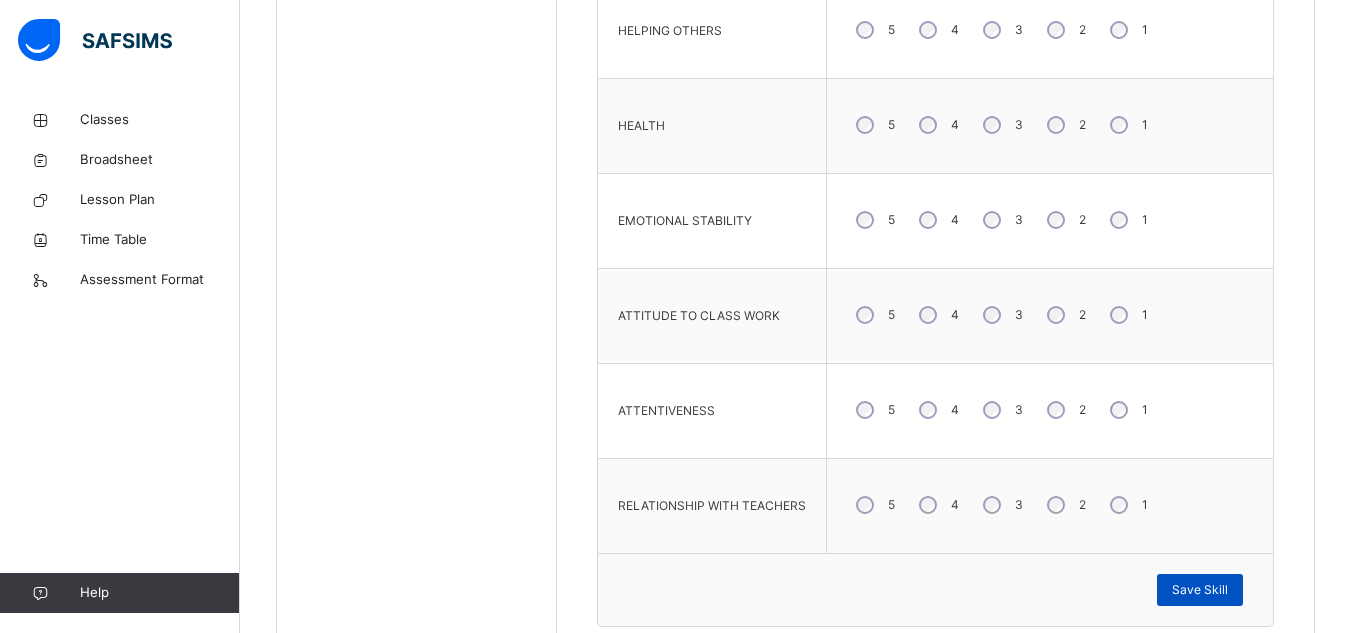 click on "Save Skill" at bounding box center [1200, 590] 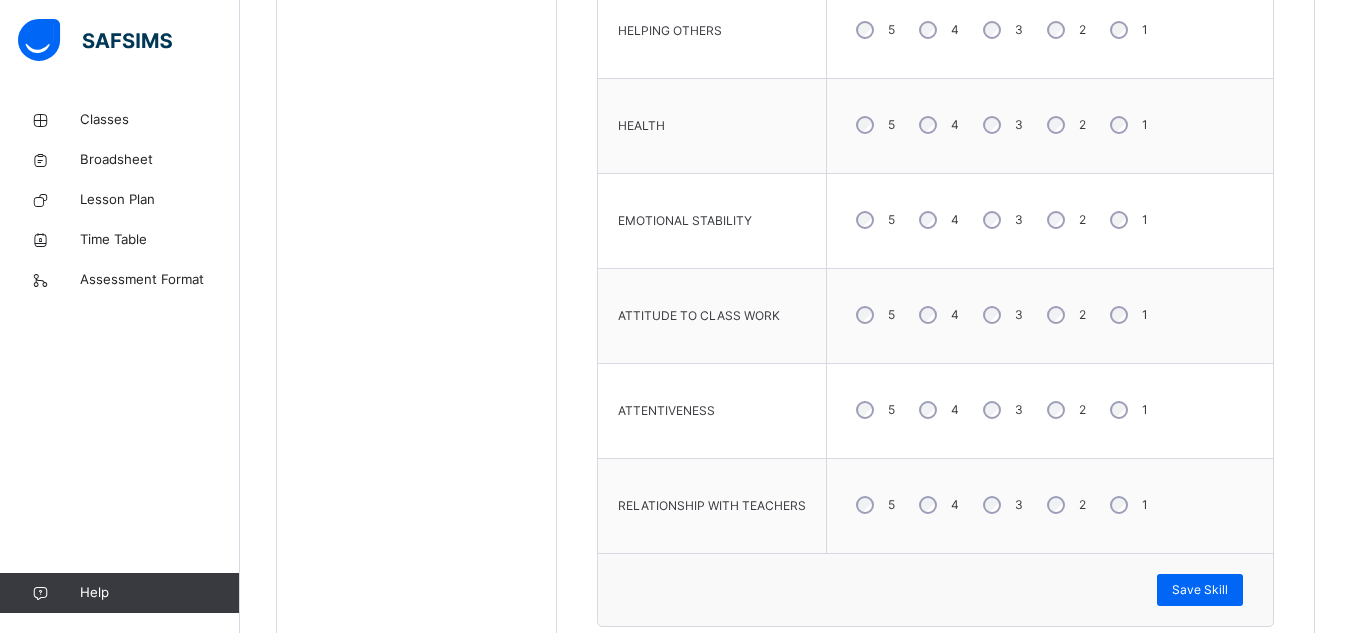scroll, scrollTop: 645, scrollLeft: 0, axis: vertical 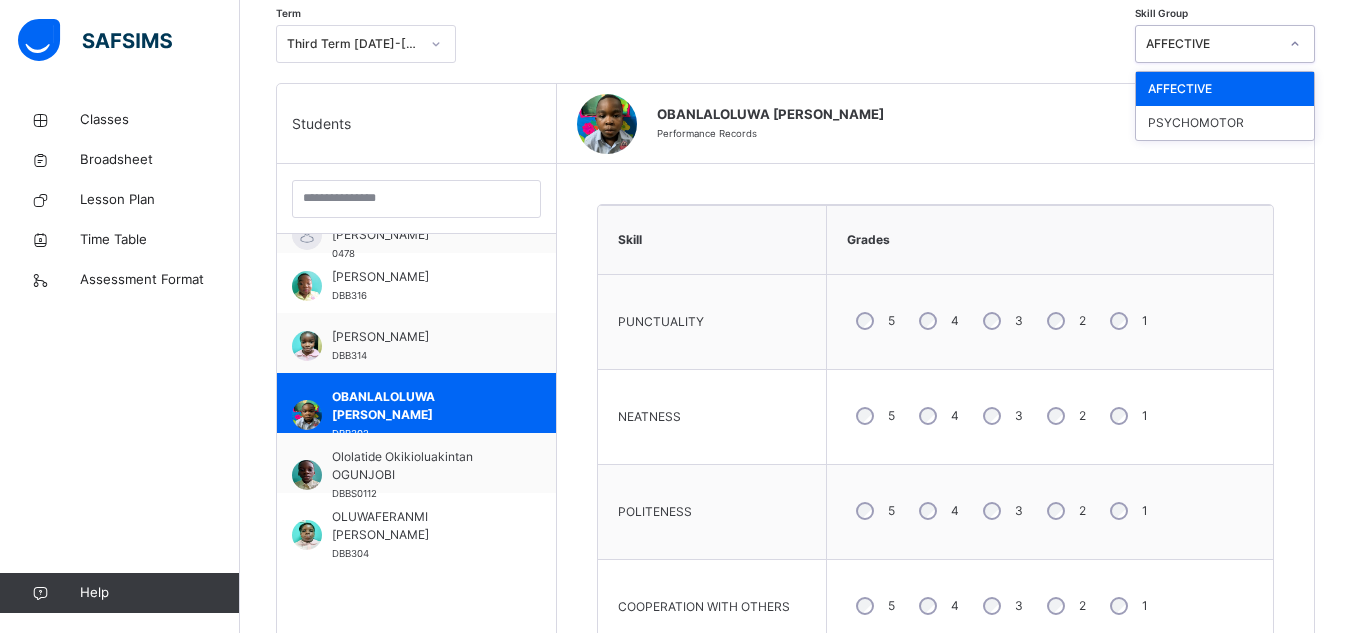 click 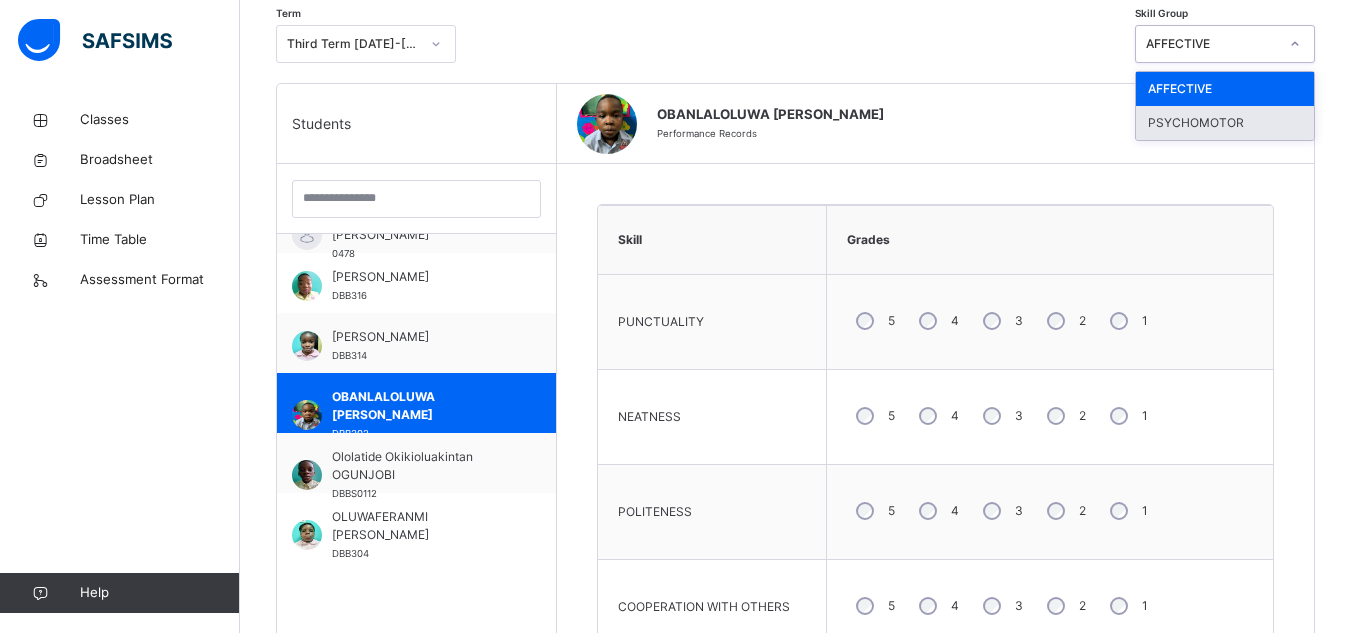 click on "PSYCHOMOTOR" at bounding box center [1225, 123] 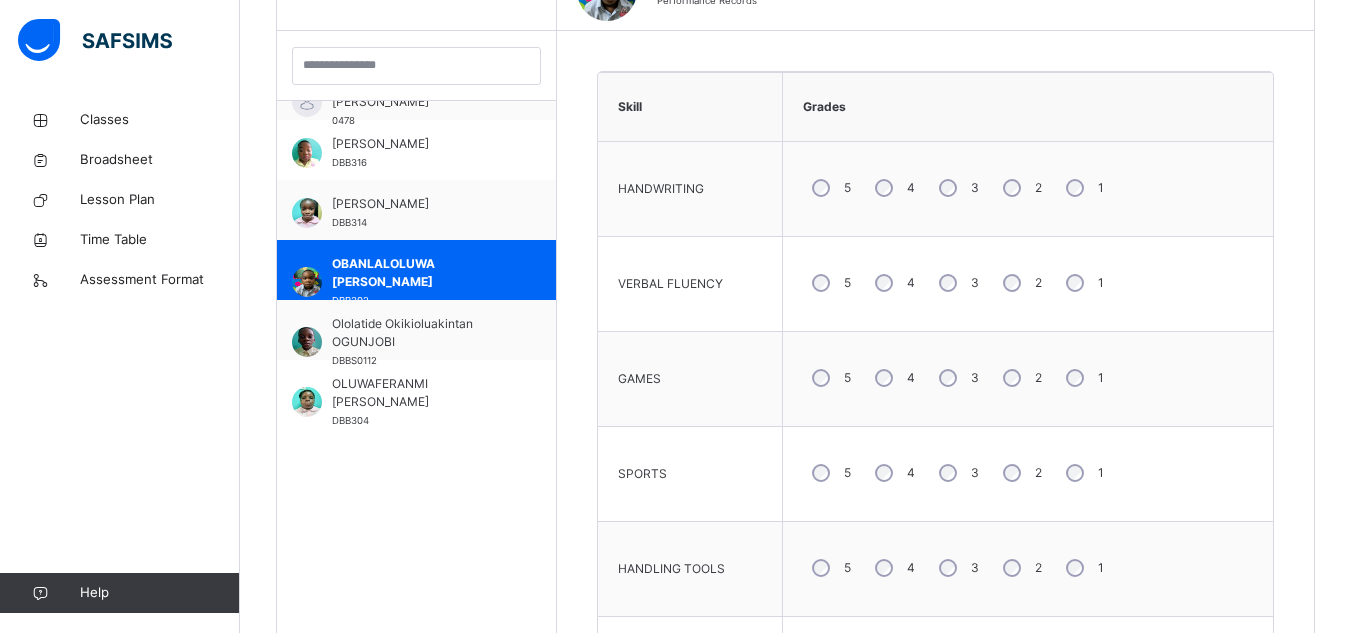 scroll, scrollTop: 658, scrollLeft: 0, axis: vertical 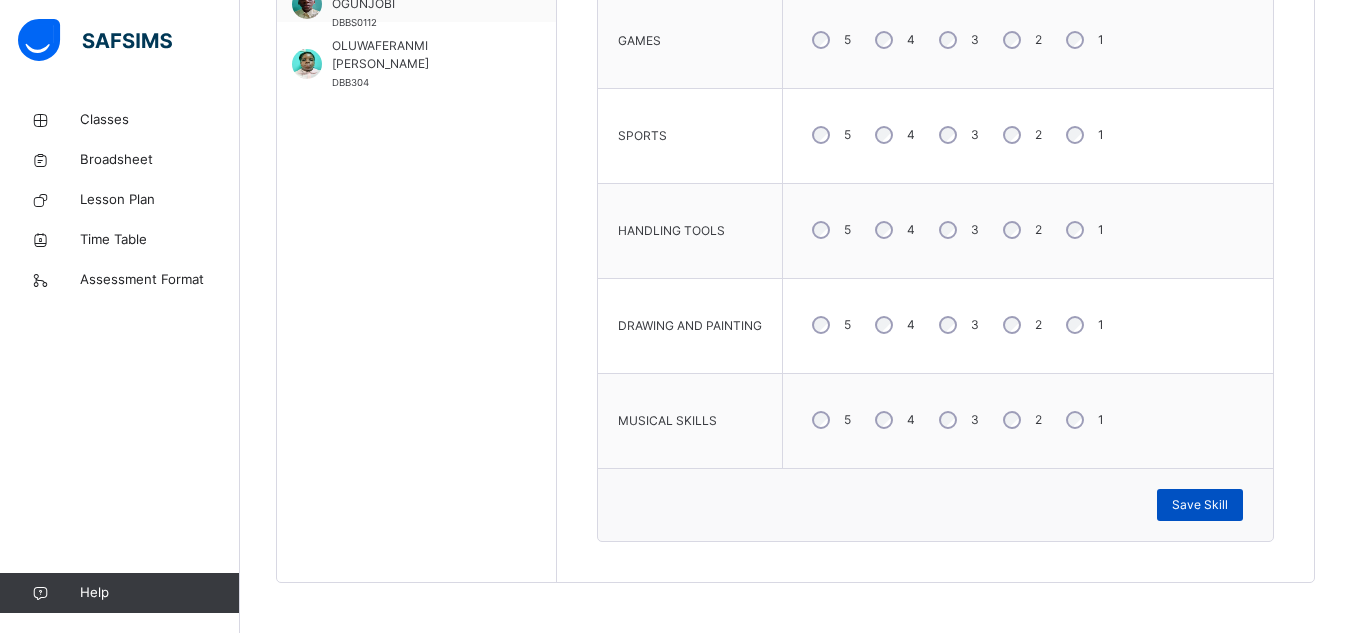click on "Save Skill" at bounding box center [1200, 505] 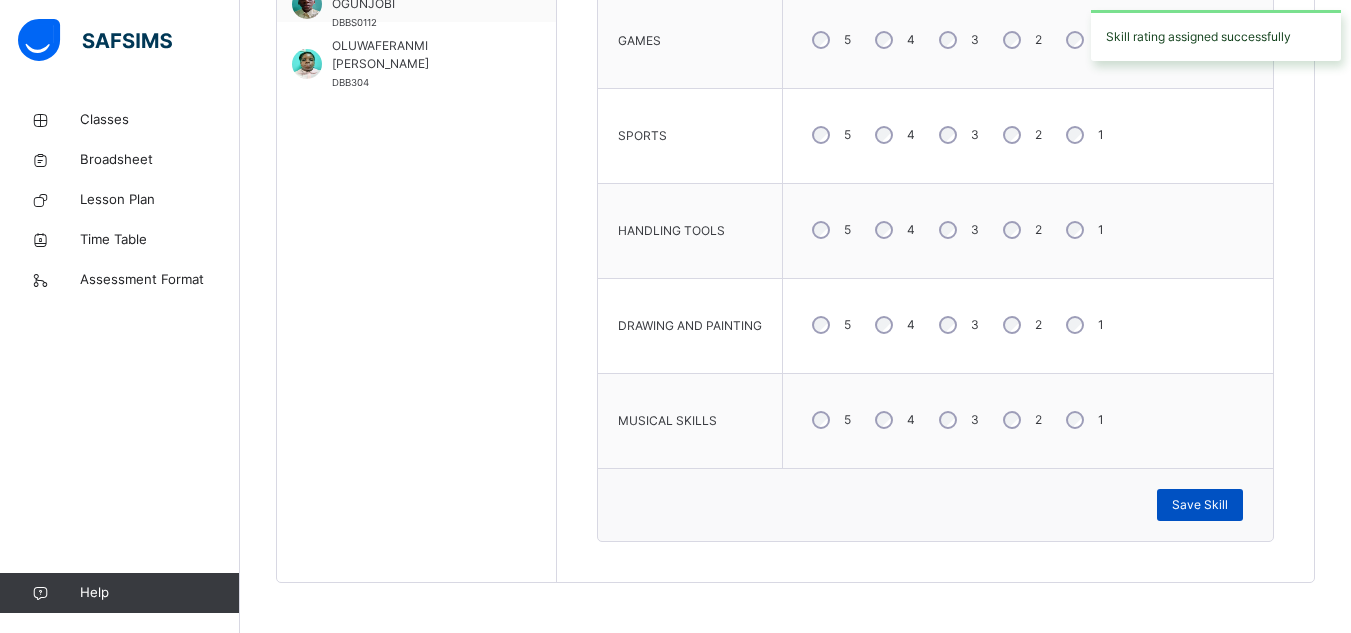 click on "Save Skill" at bounding box center (1200, 505) 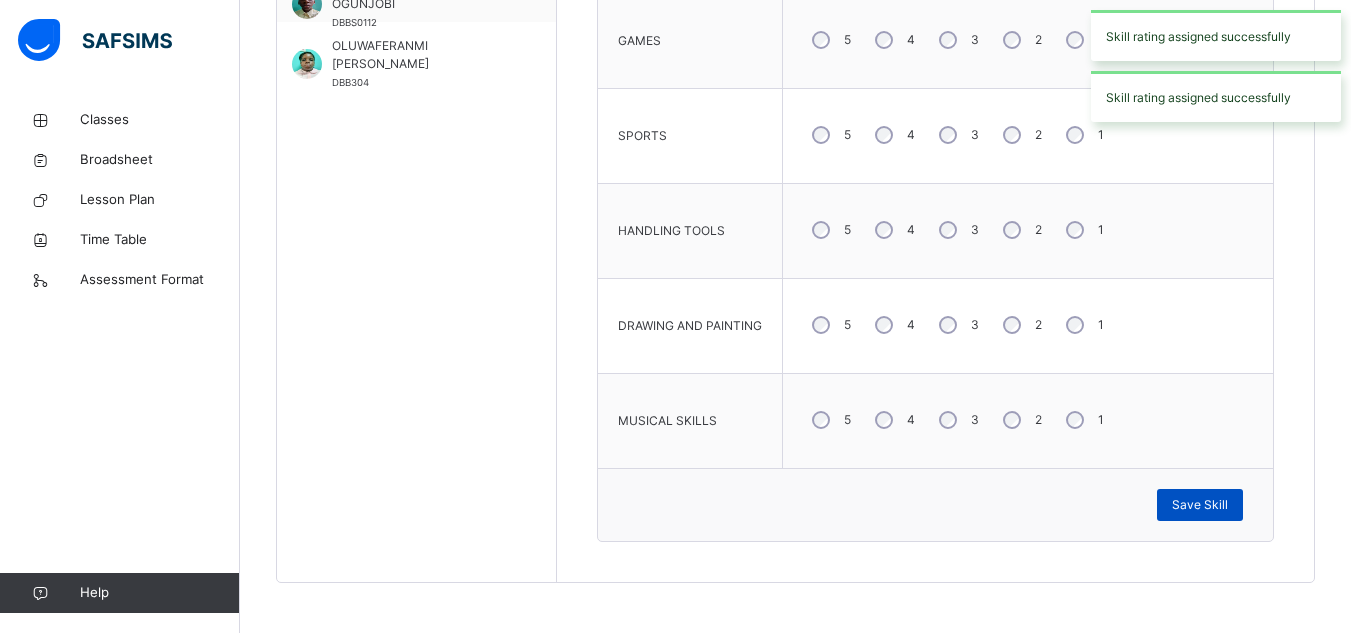 click on "Save Skill" at bounding box center [1200, 505] 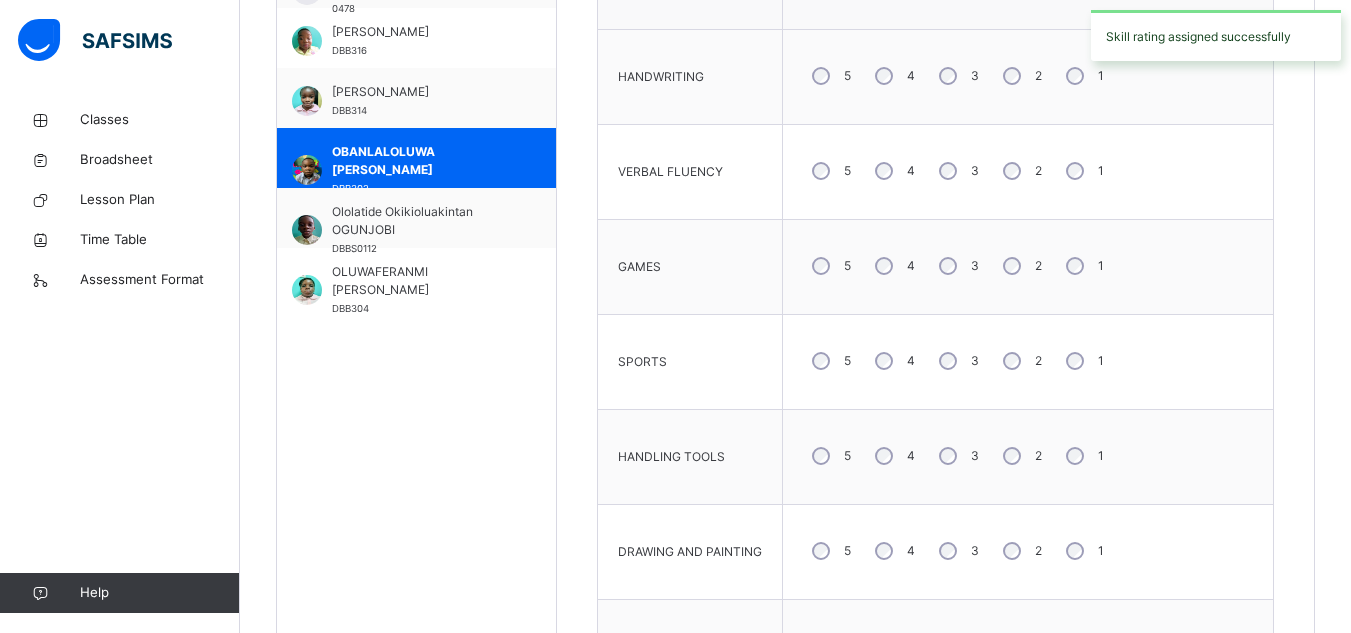 scroll, scrollTop: 650, scrollLeft: 0, axis: vertical 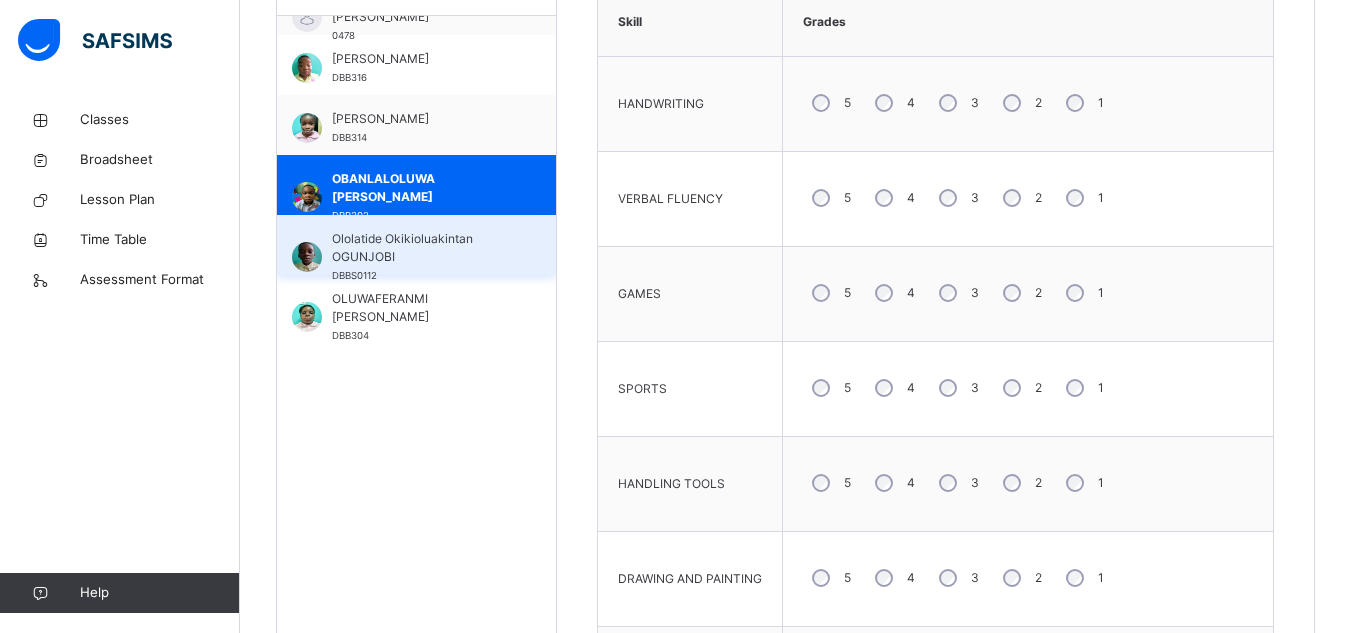 click on "Ololatide Okikioluakintan OGUNJOBI" at bounding box center [421, 248] 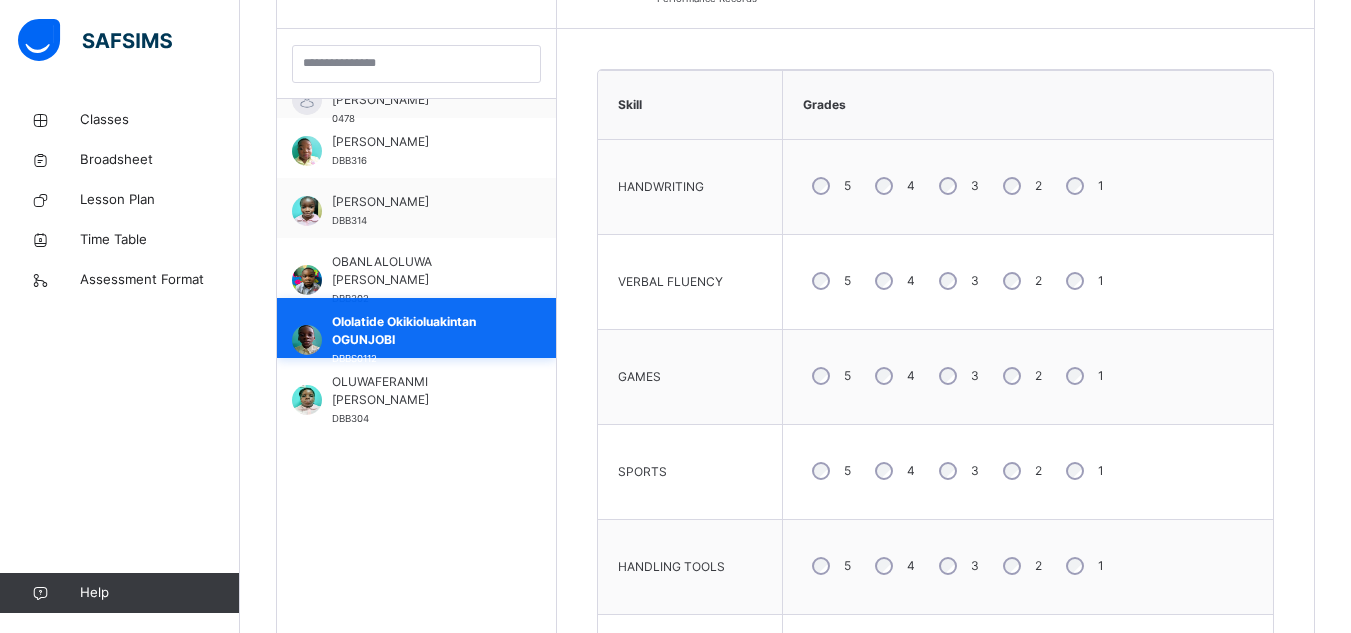 scroll, scrollTop: 650, scrollLeft: 0, axis: vertical 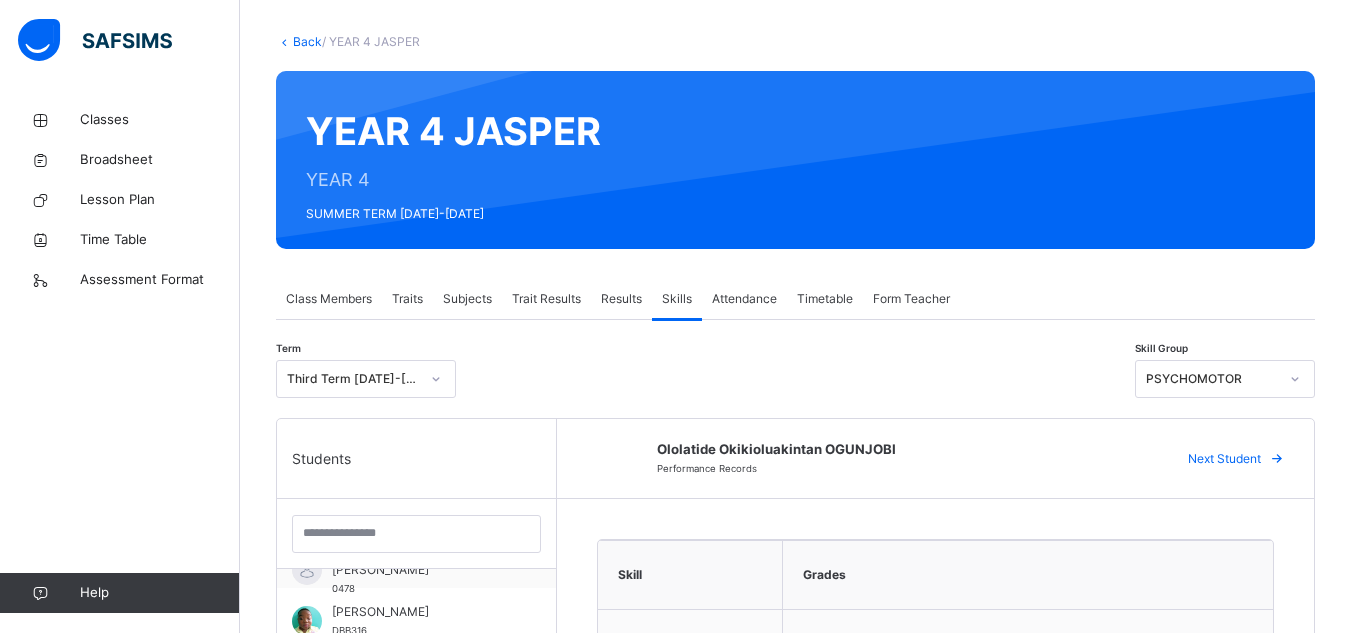click 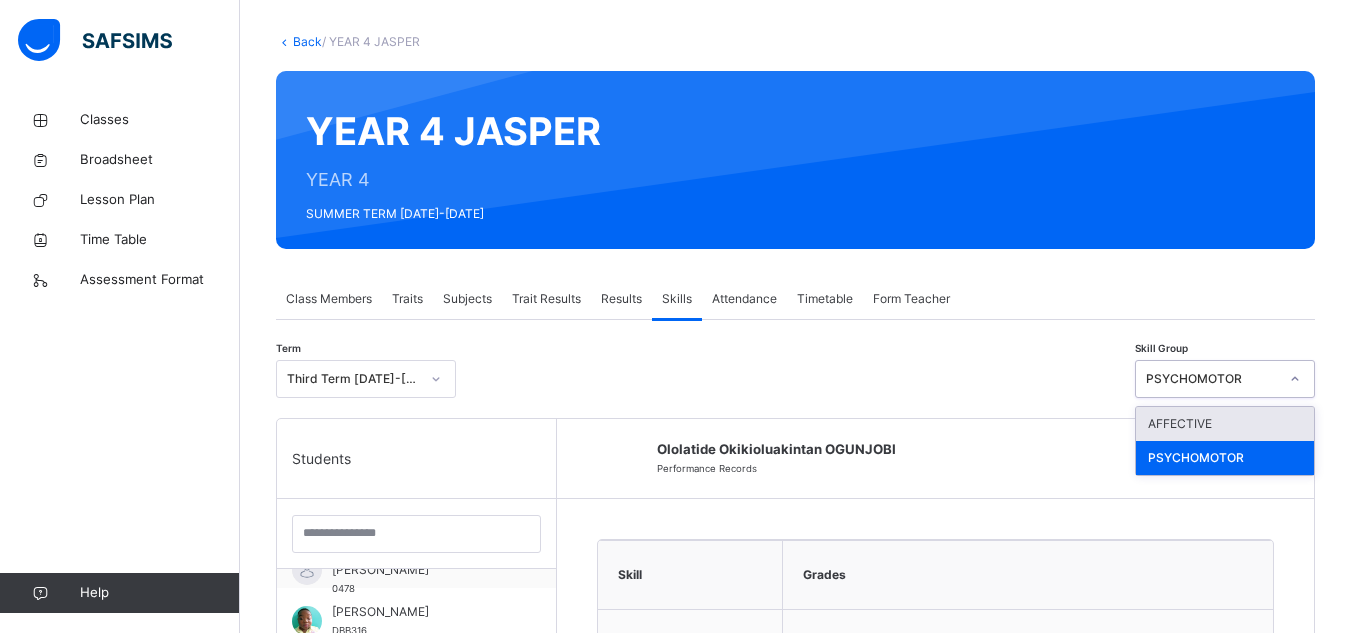 click on "AFFECTIVE" at bounding box center (1225, 424) 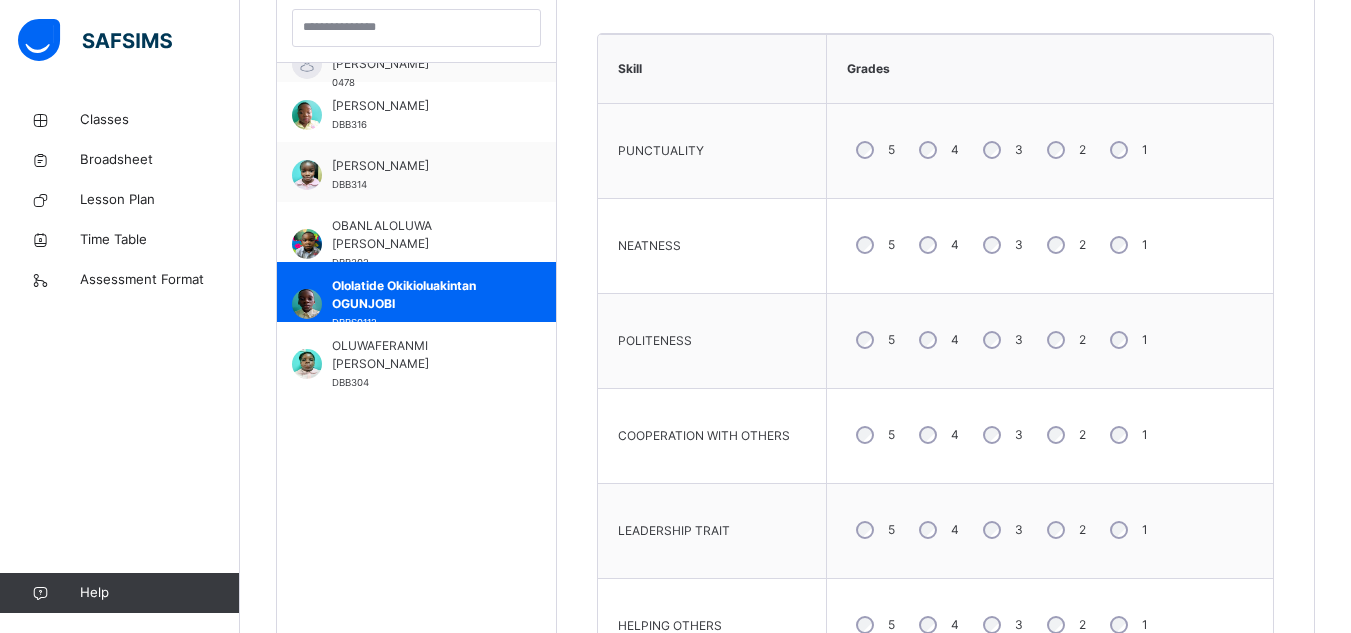 scroll, scrollTop: 656, scrollLeft: 0, axis: vertical 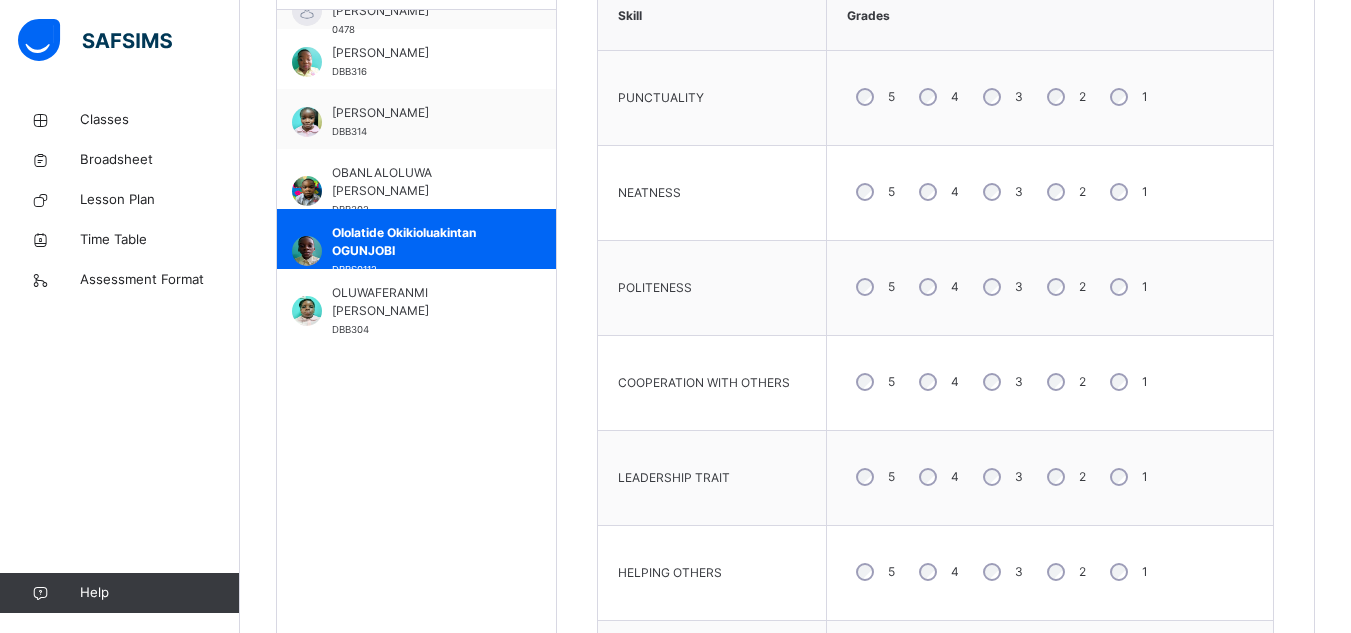 click on "3" at bounding box center (1019, 287) 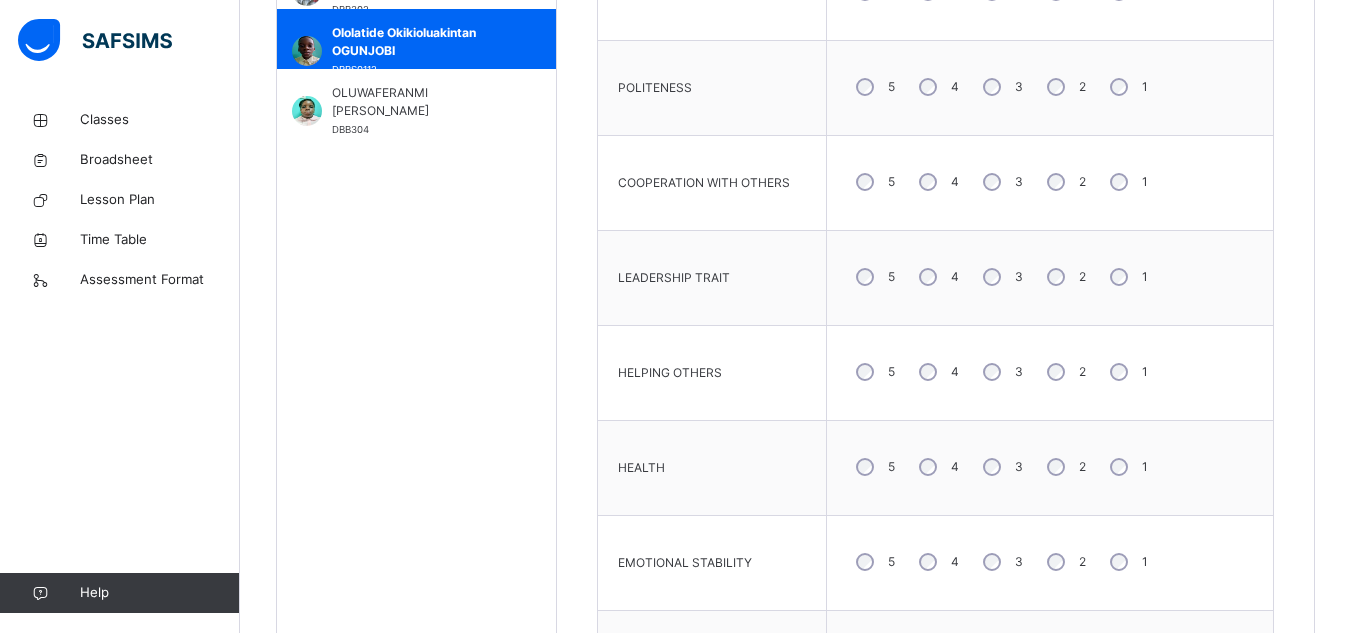 scroll, scrollTop: 909, scrollLeft: 0, axis: vertical 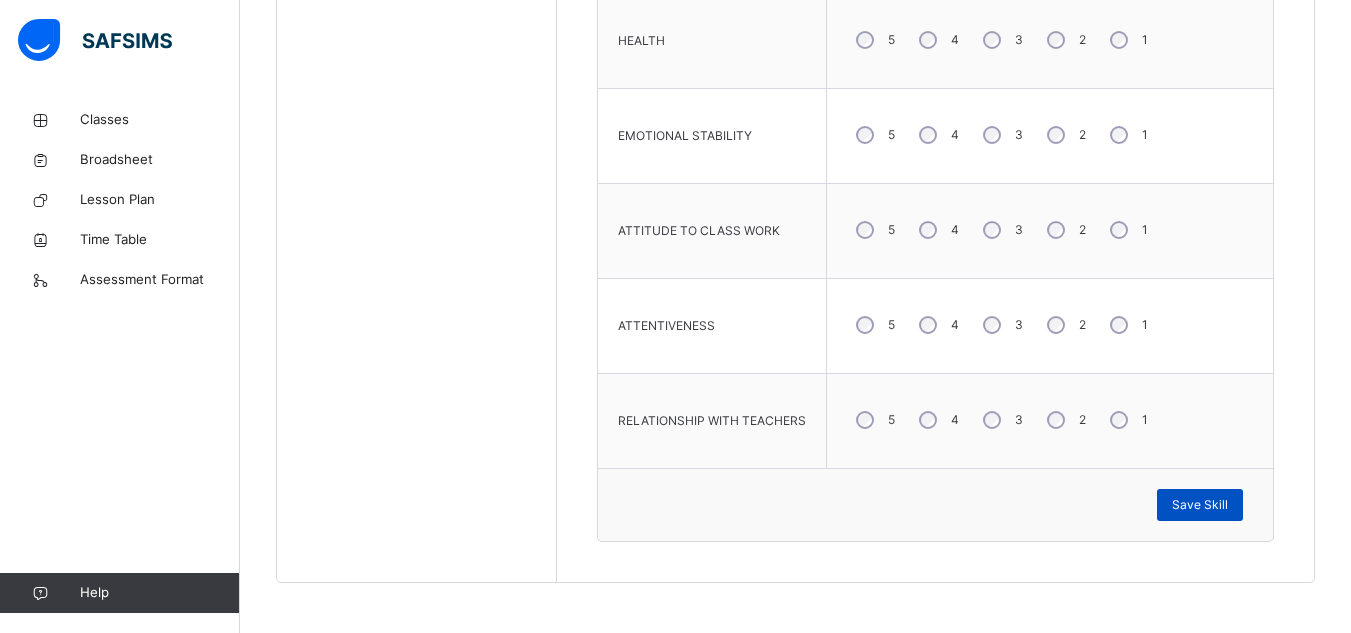 click on "Save Skill" at bounding box center [1200, 505] 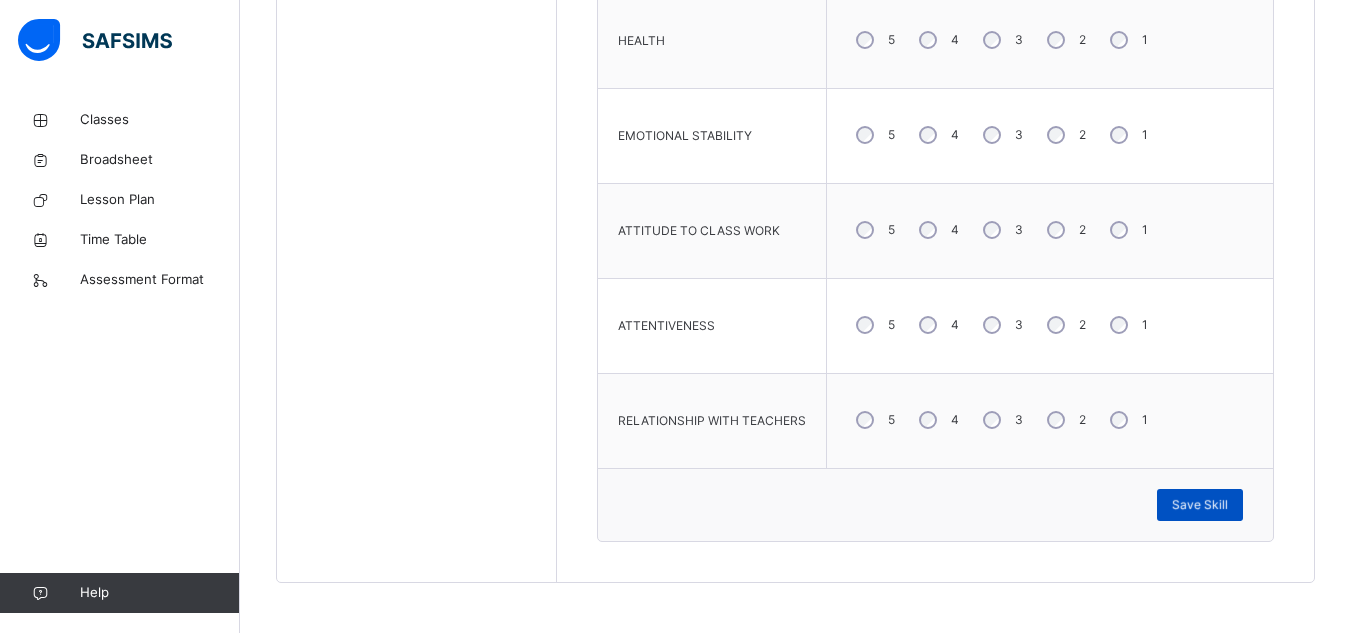 click on "Save Skill" at bounding box center [1200, 505] 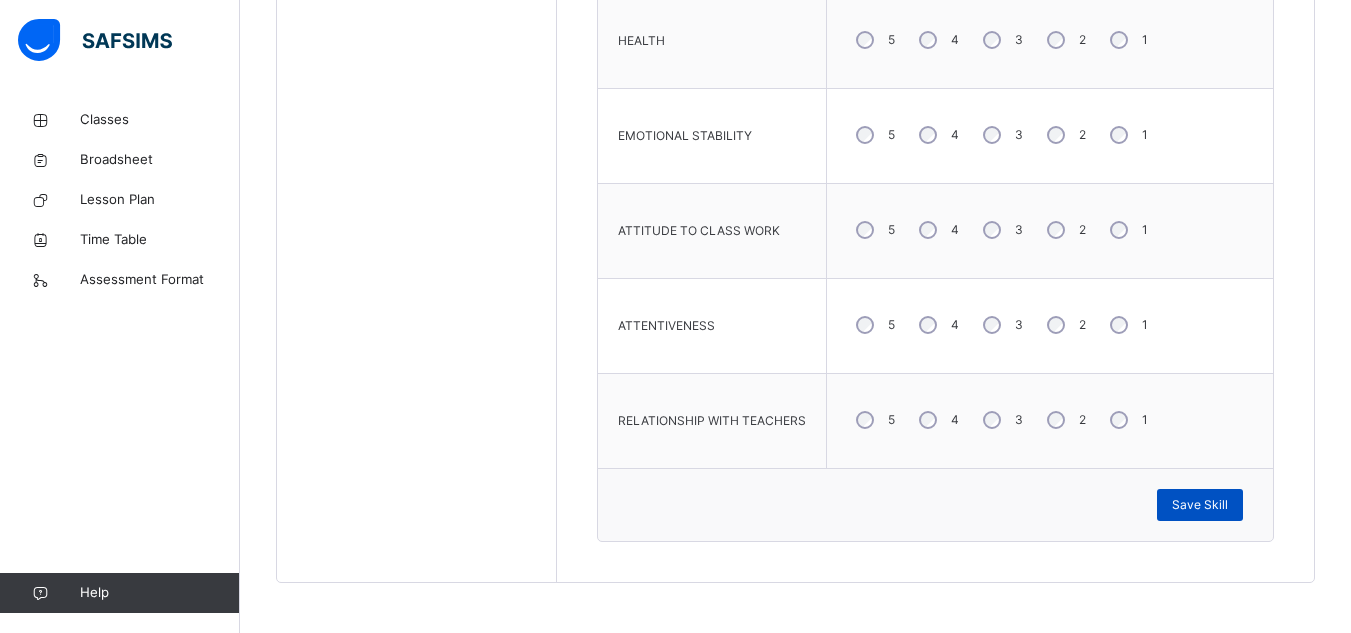 click on "Save Skill" at bounding box center (1200, 505) 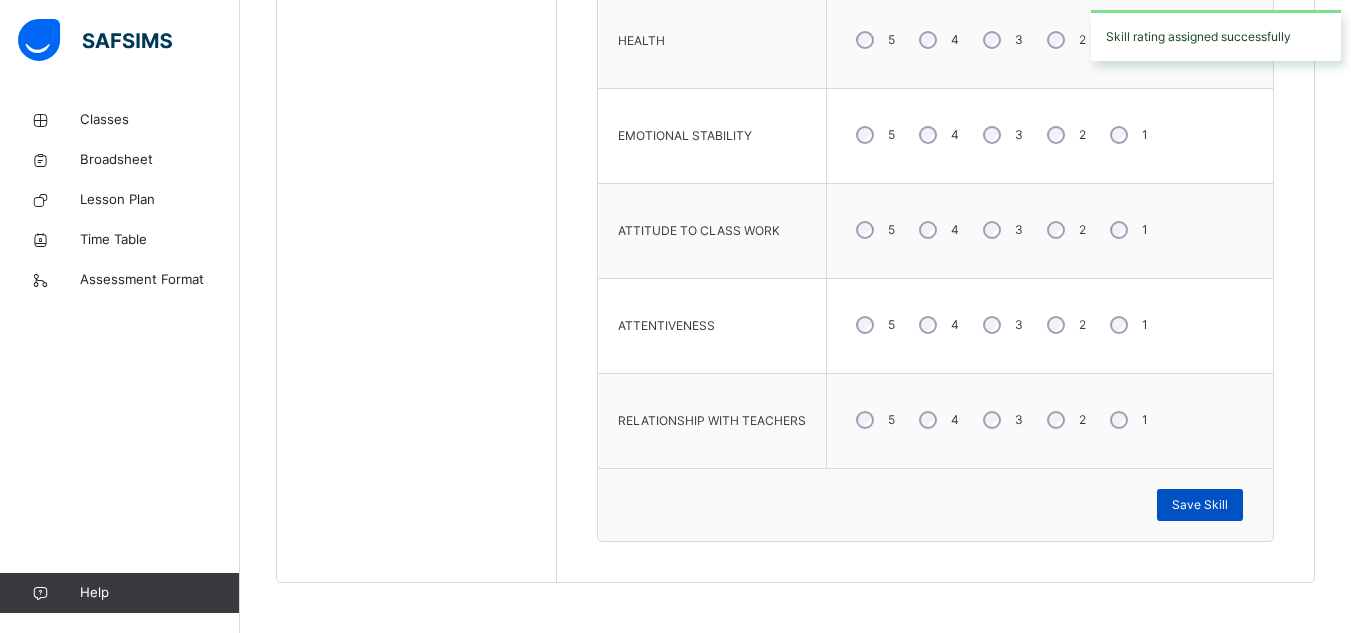 click on "Save Skill" at bounding box center (1200, 505) 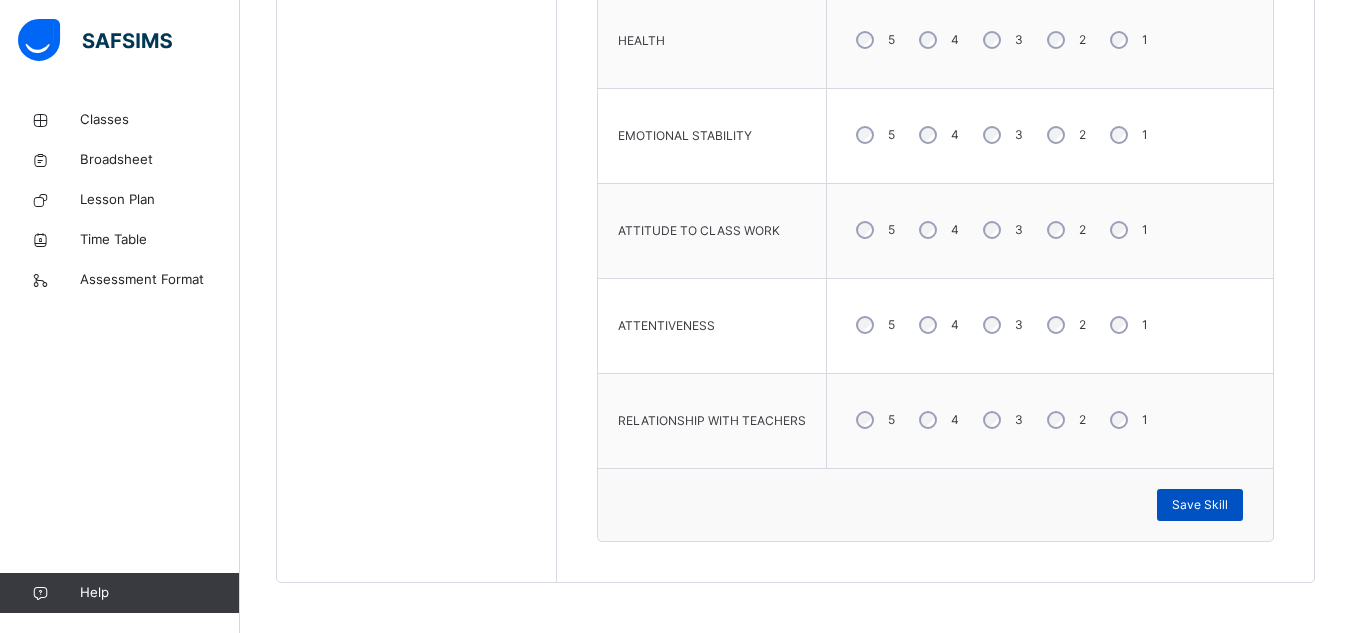 click on "Save Skill" at bounding box center [1200, 505] 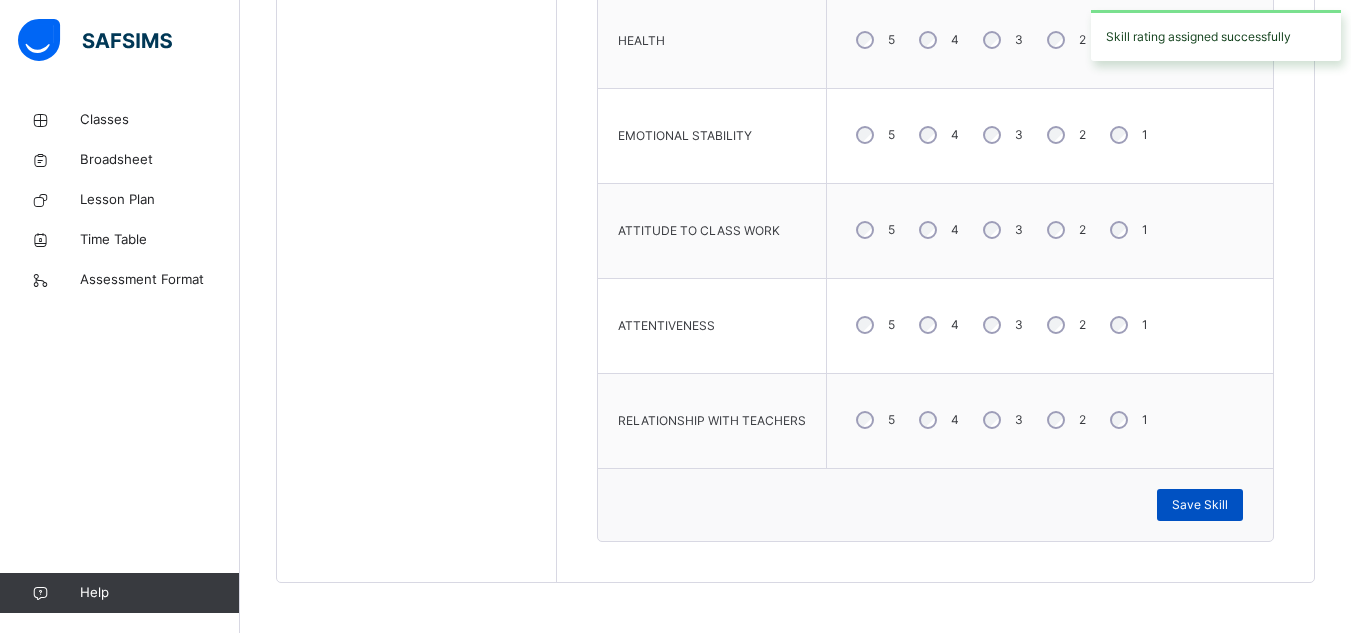 click on "Save Skill" at bounding box center [1200, 505] 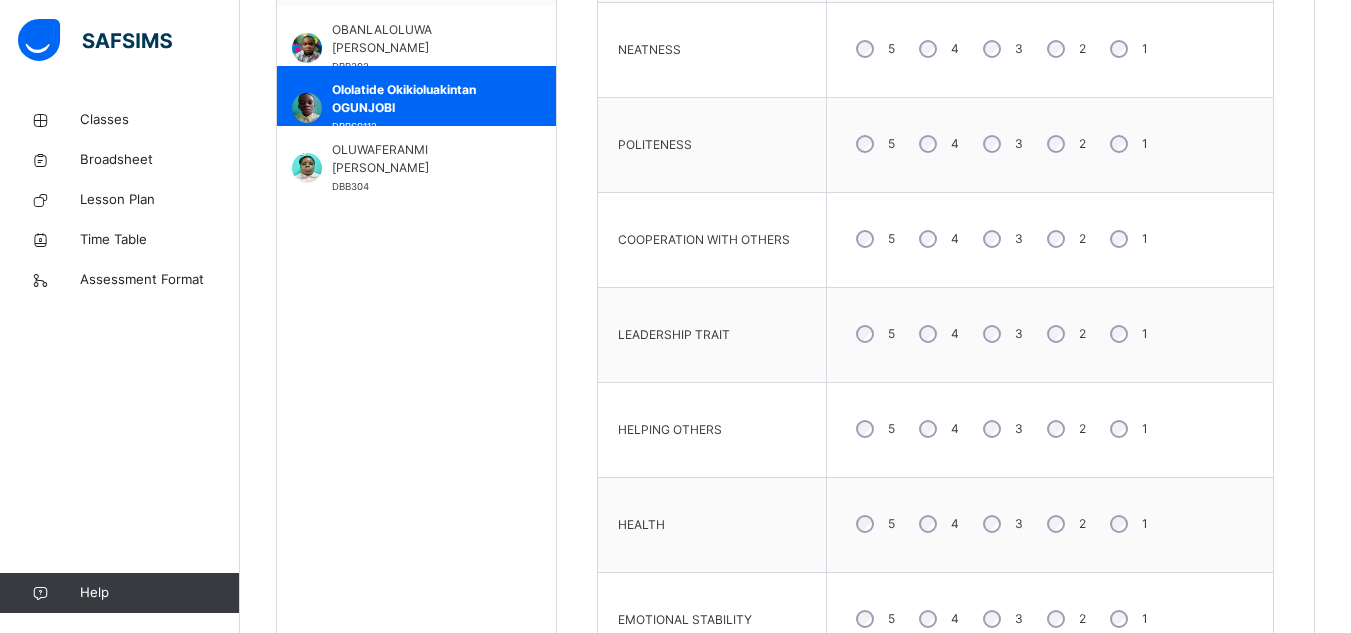 scroll, scrollTop: 790, scrollLeft: 0, axis: vertical 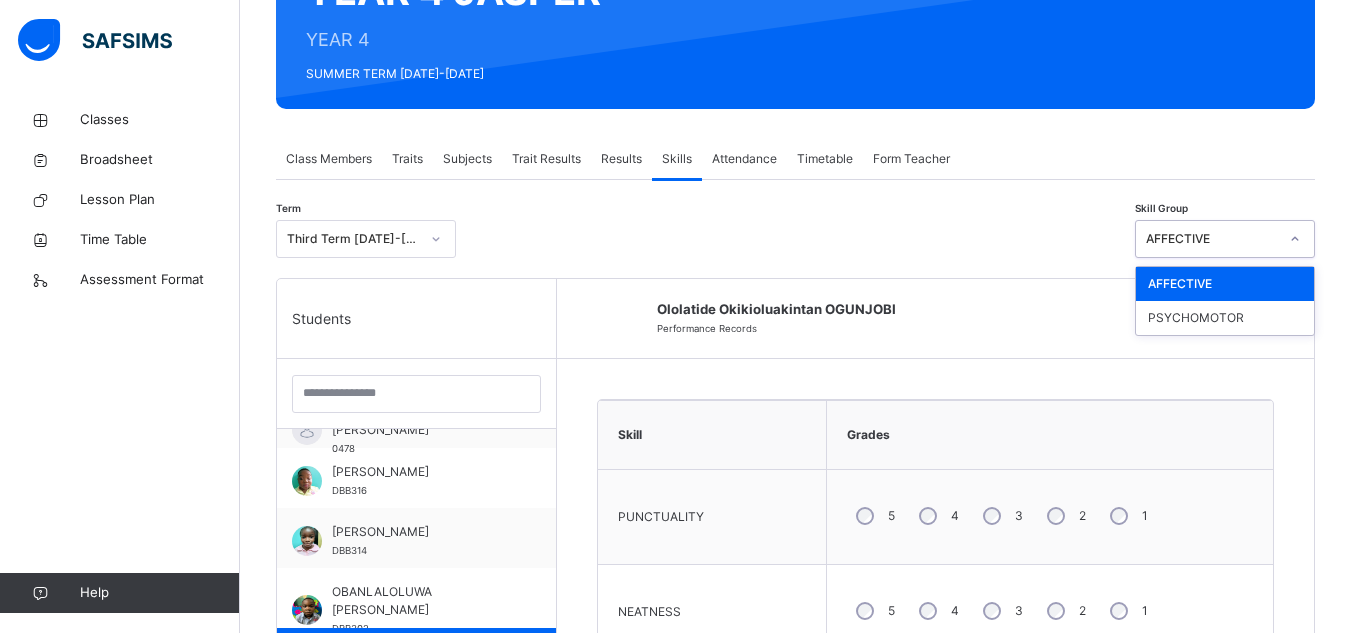 click 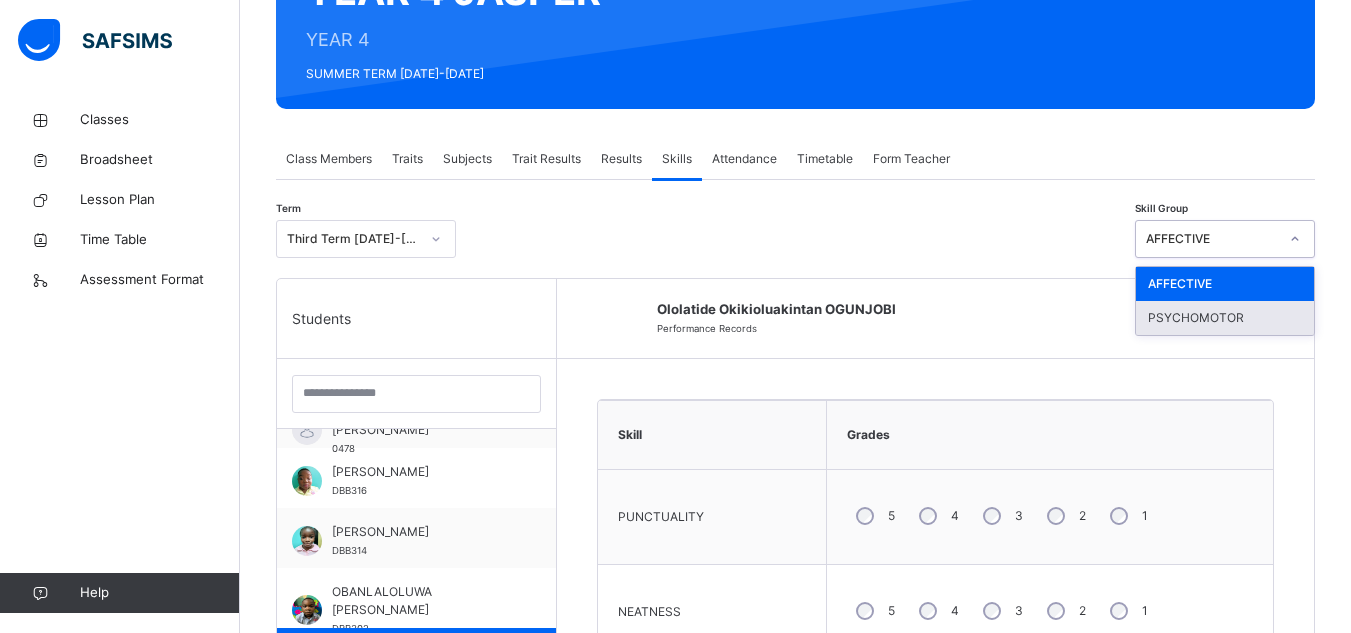 click on "PSYCHOMOTOR" at bounding box center (1225, 318) 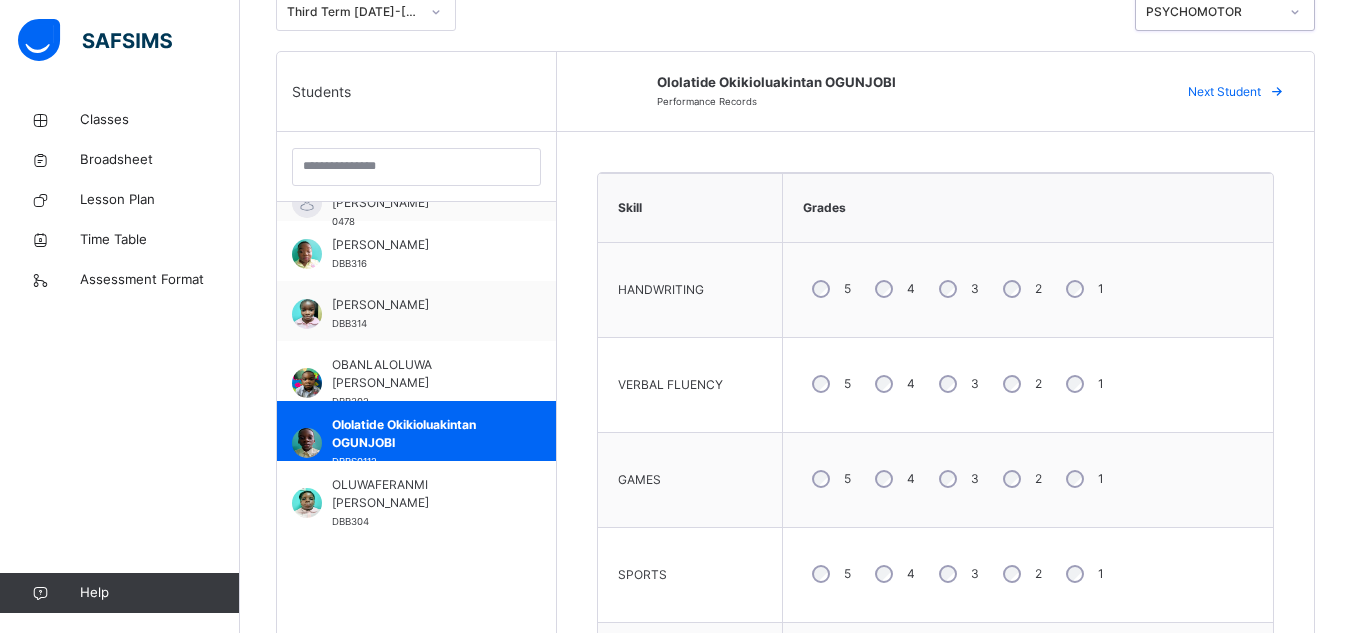 scroll, scrollTop: 490, scrollLeft: 0, axis: vertical 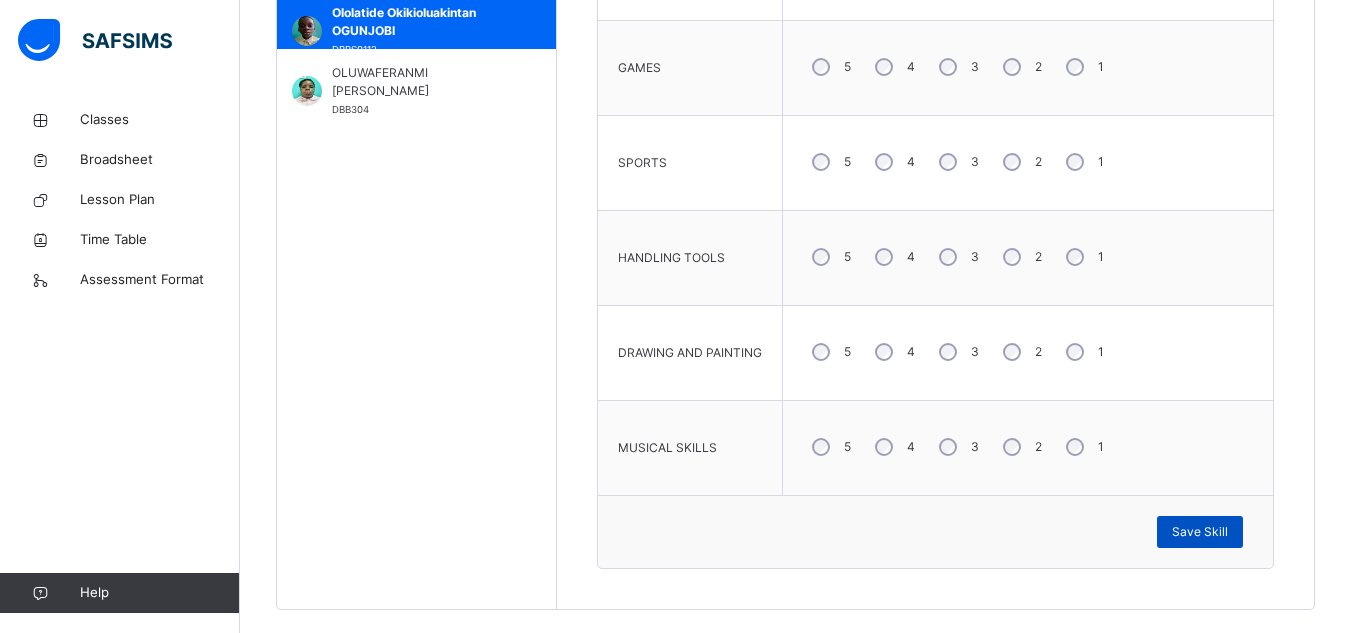 click on "Save Skill" at bounding box center [1200, 532] 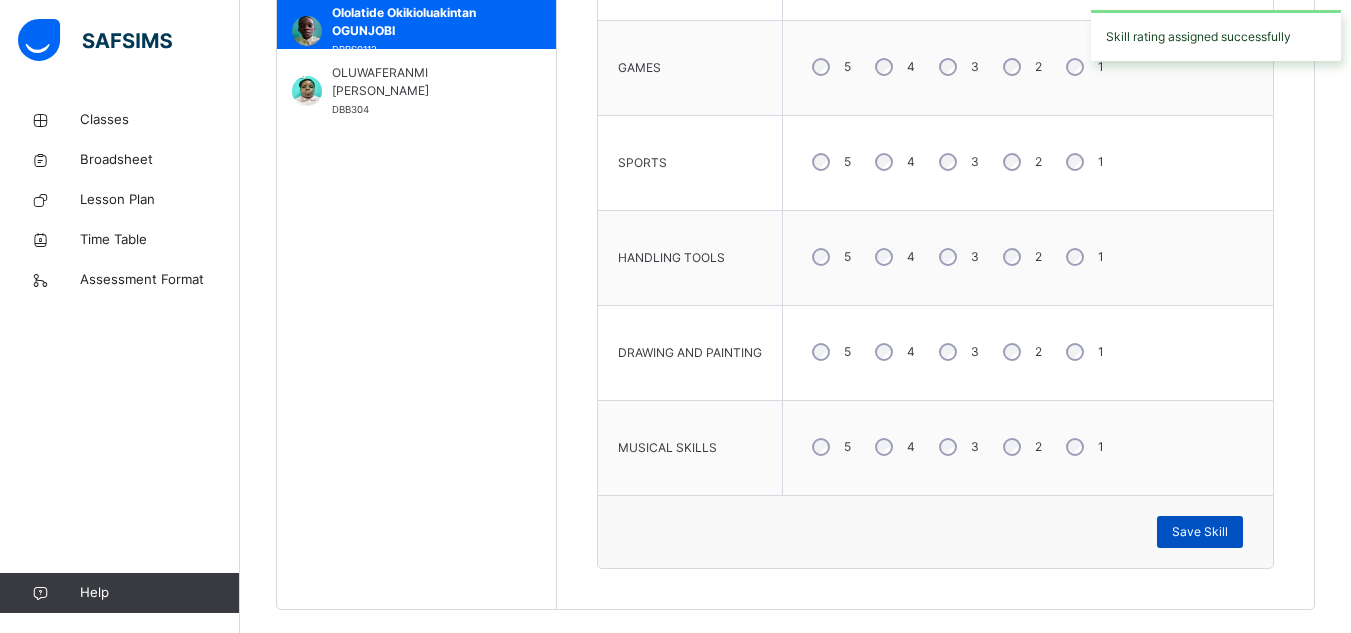 click on "Save Skill" at bounding box center (1200, 532) 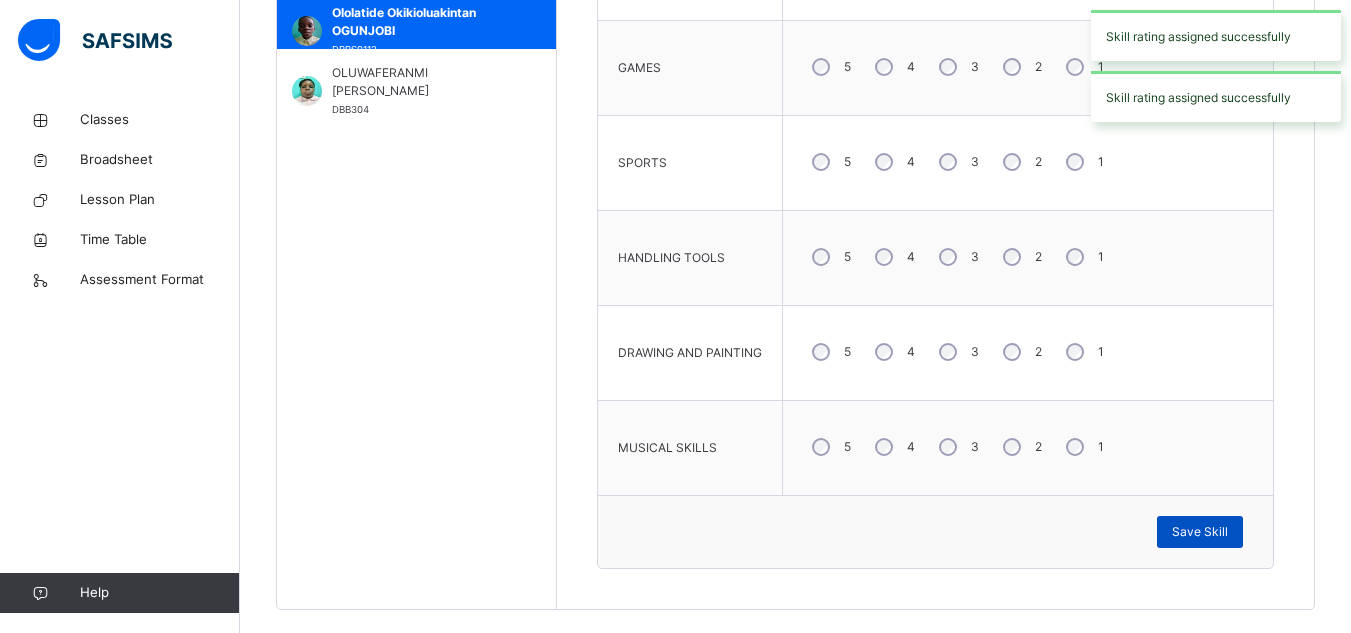 click on "Save Skill" at bounding box center [1200, 532] 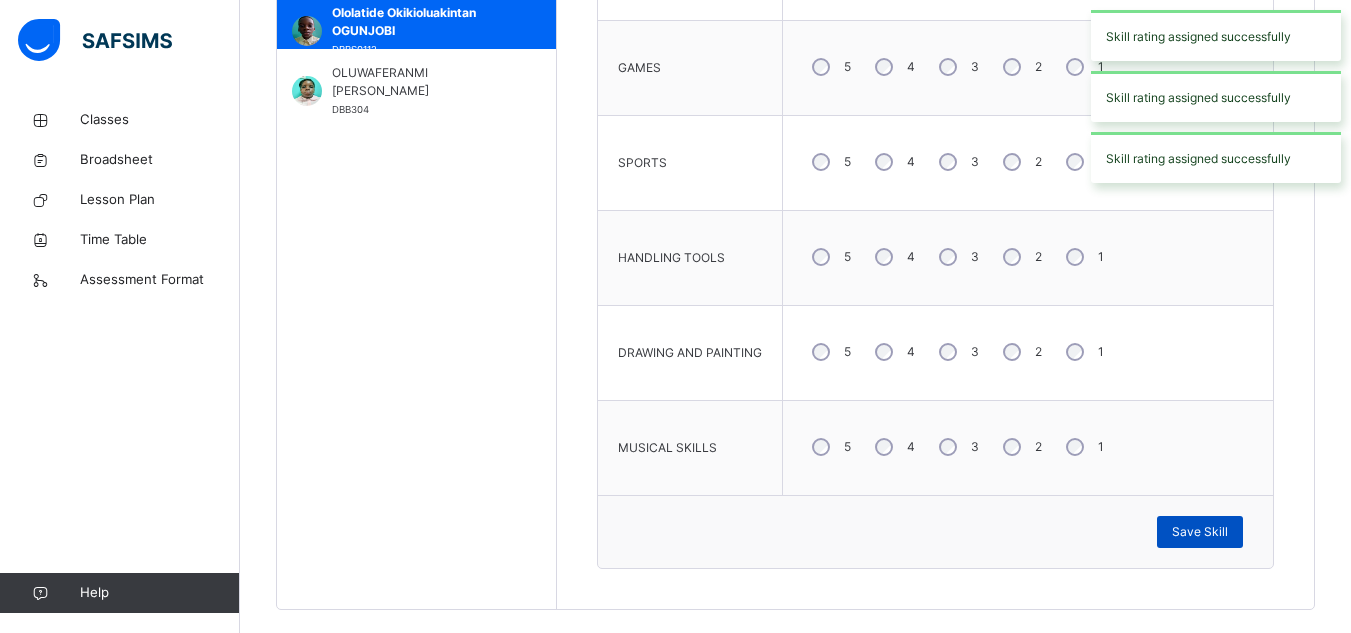 click on "Save Skill" at bounding box center [1200, 532] 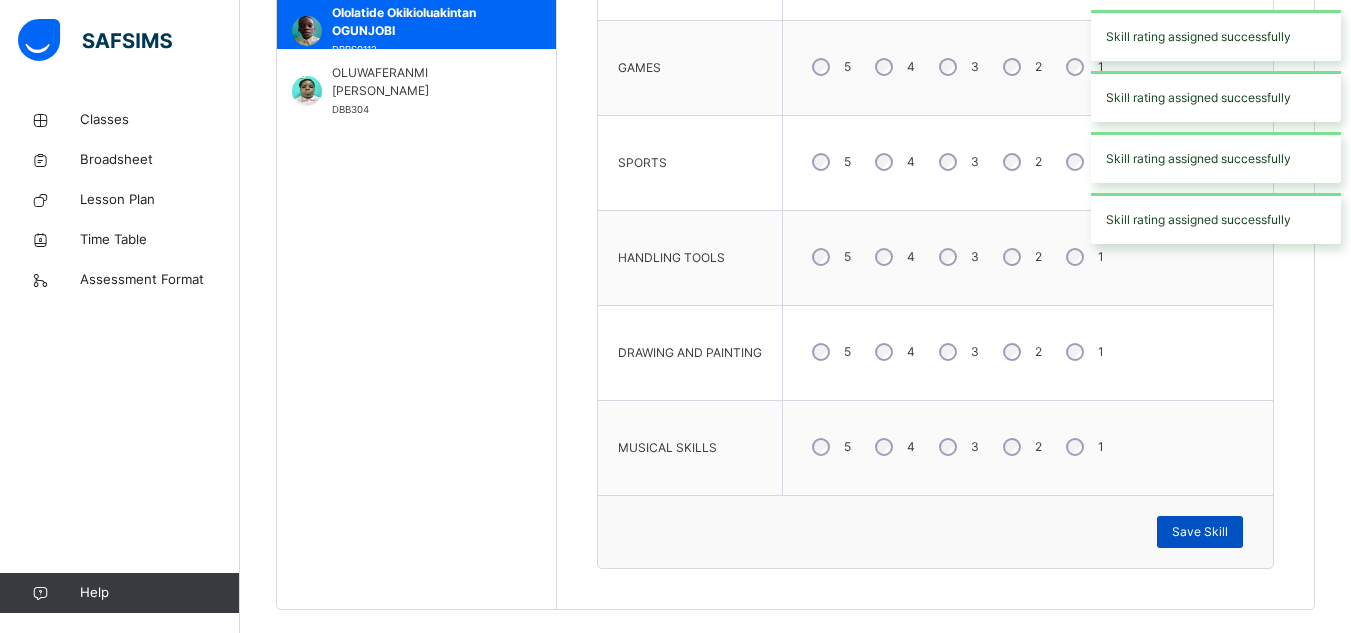 click on "Save Skill" at bounding box center [1200, 532] 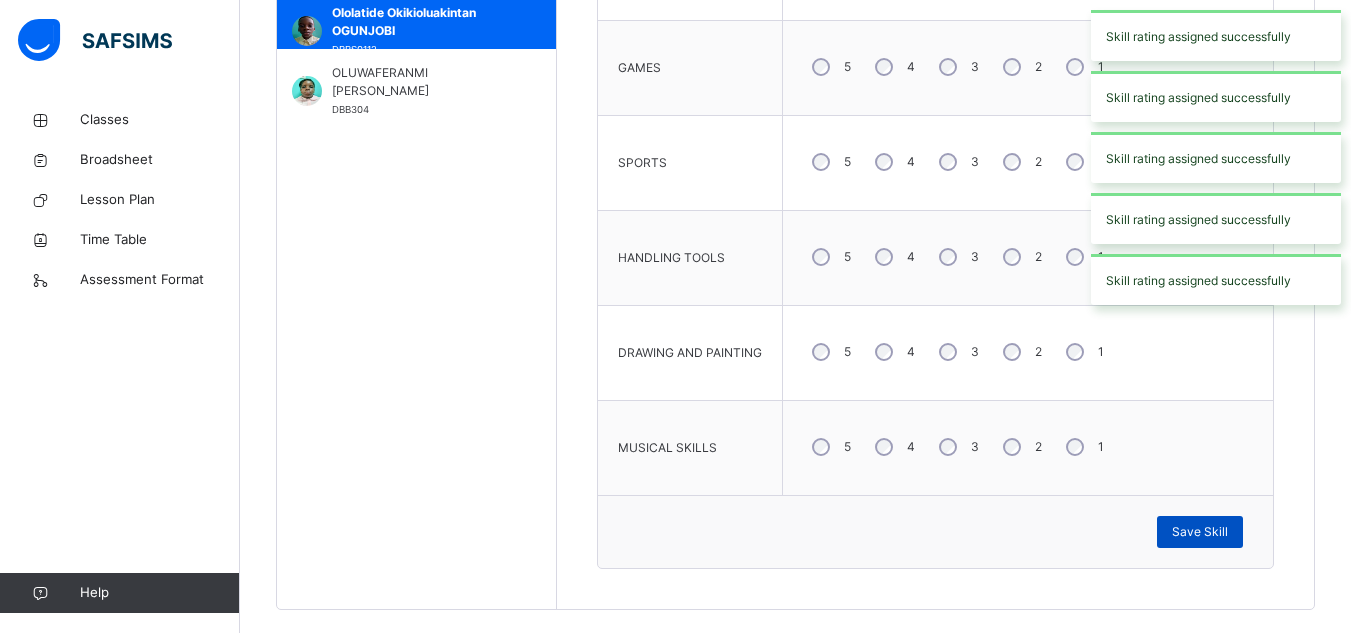 click on "Save Skill" at bounding box center [1200, 532] 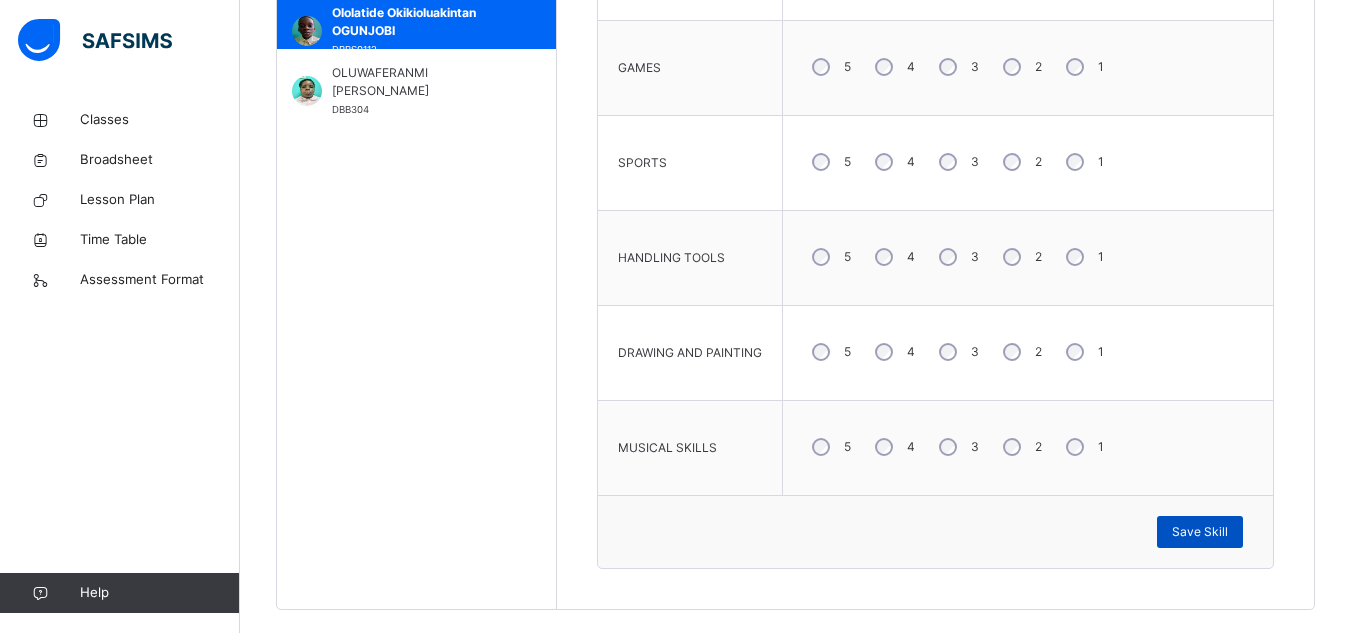 click on "Save Skill" at bounding box center [1200, 532] 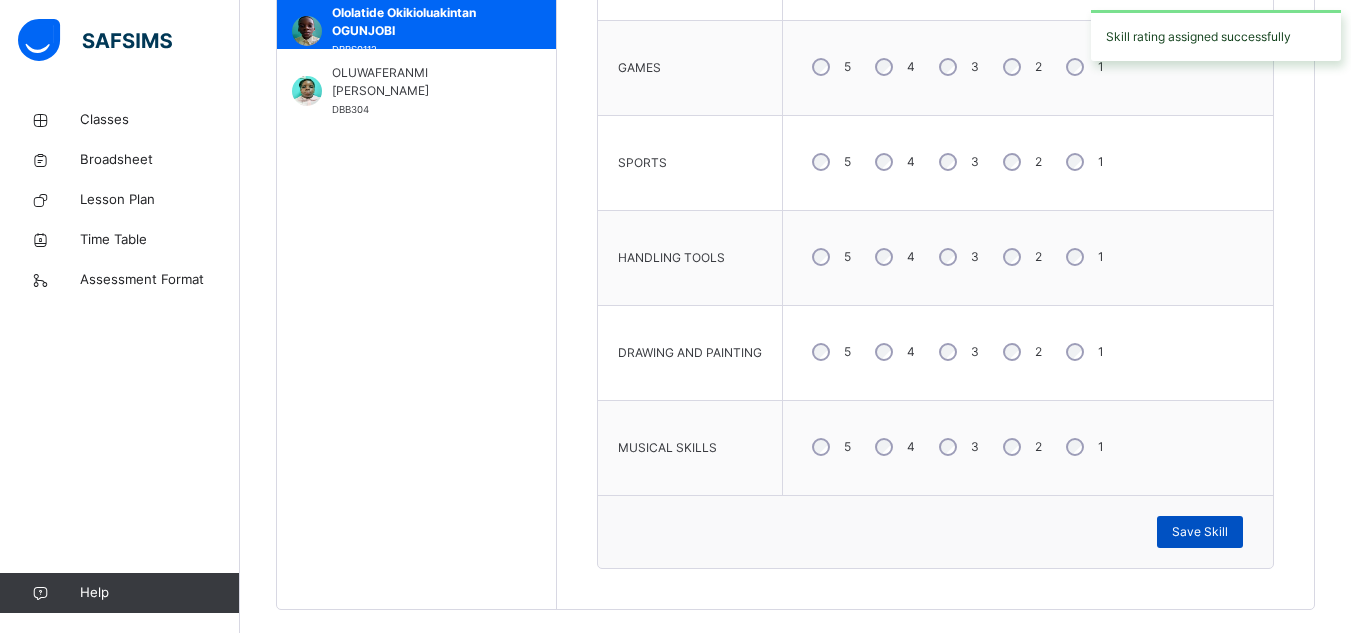 click on "Save Skill" at bounding box center [1200, 532] 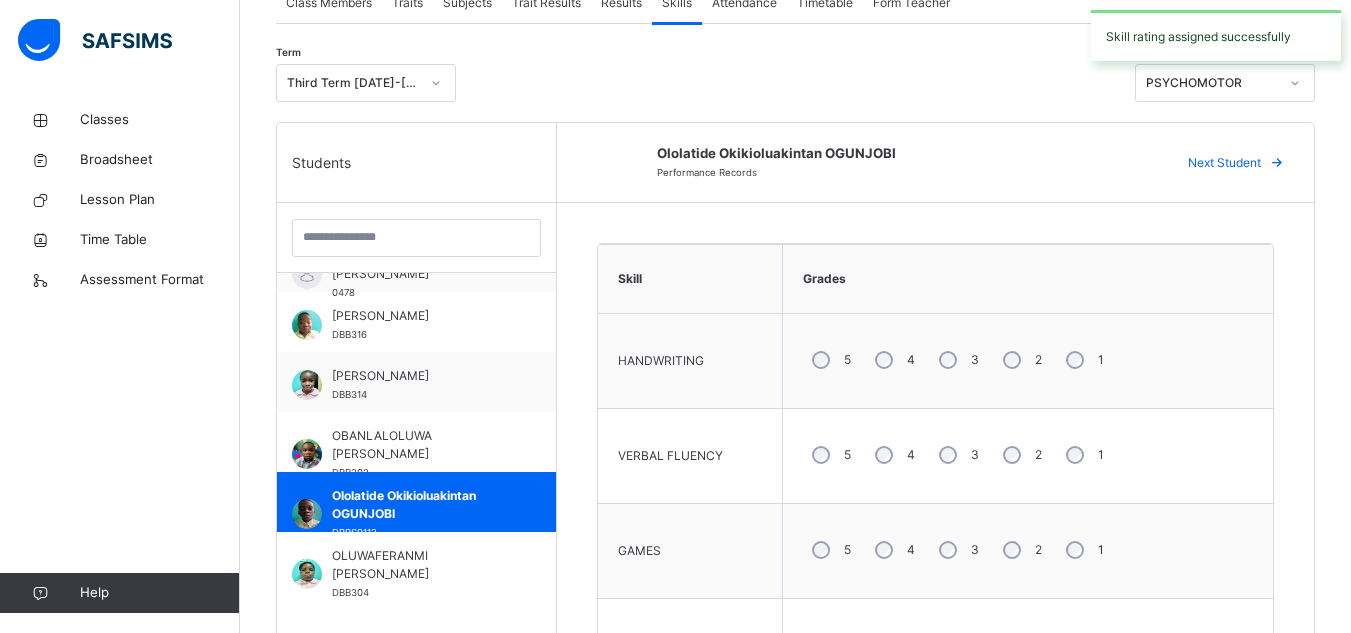 scroll, scrollTop: 323, scrollLeft: 0, axis: vertical 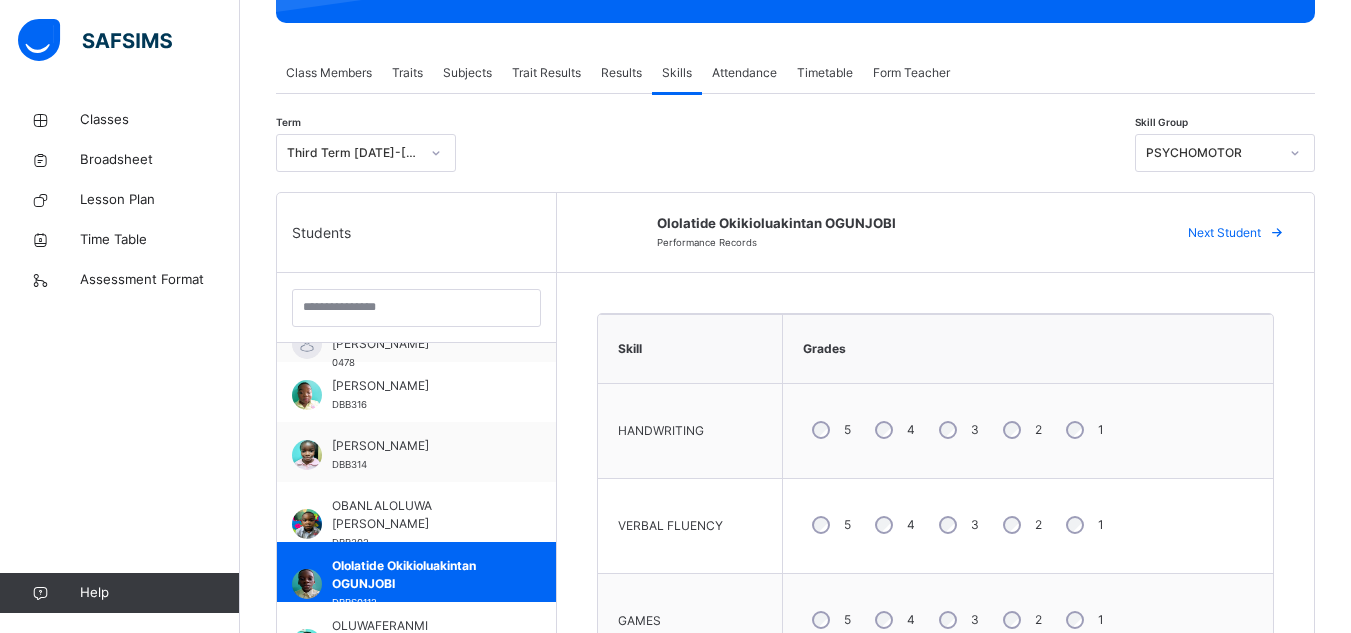 click 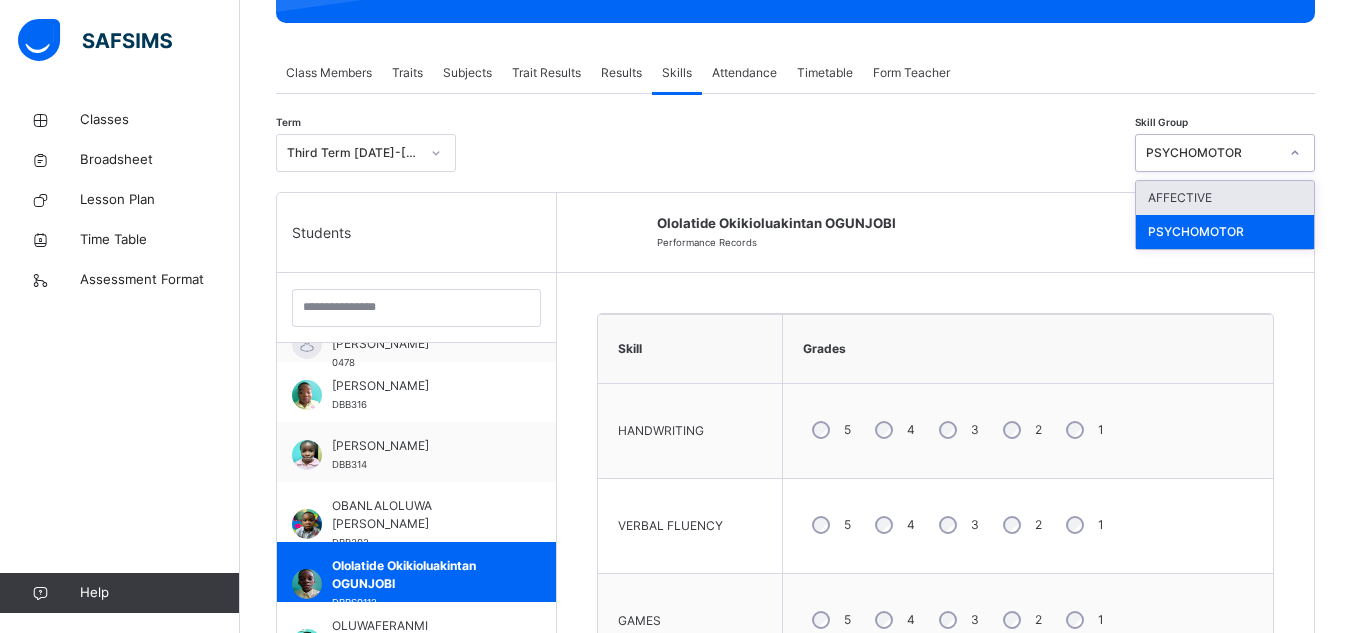click on "AFFECTIVE" at bounding box center [1225, 198] 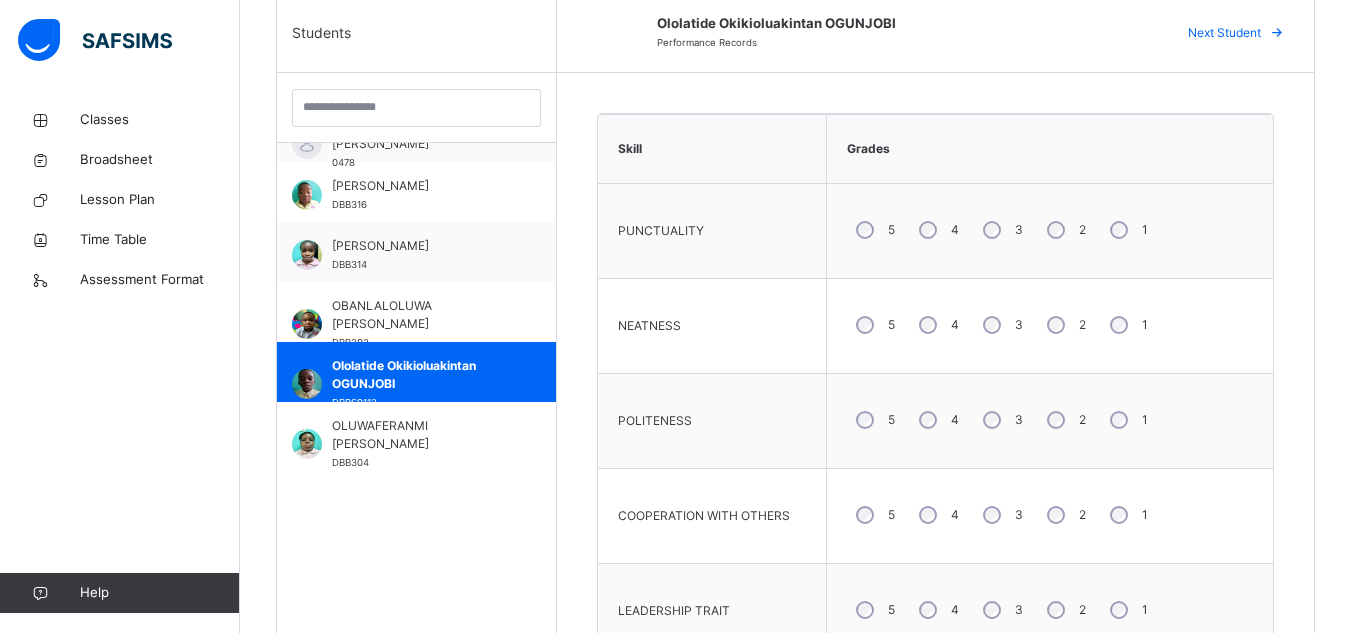scroll, scrollTop: 616, scrollLeft: 0, axis: vertical 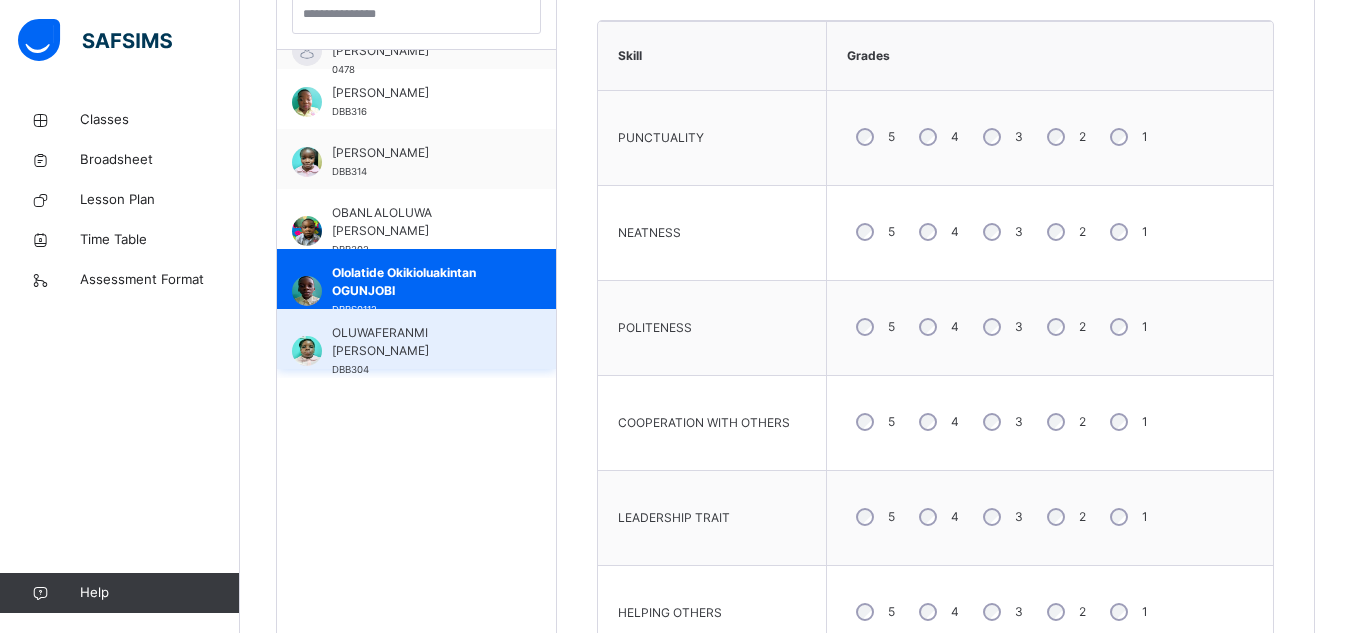 click on "OLUWAFERANMI [PERSON_NAME]" at bounding box center [421, 342] 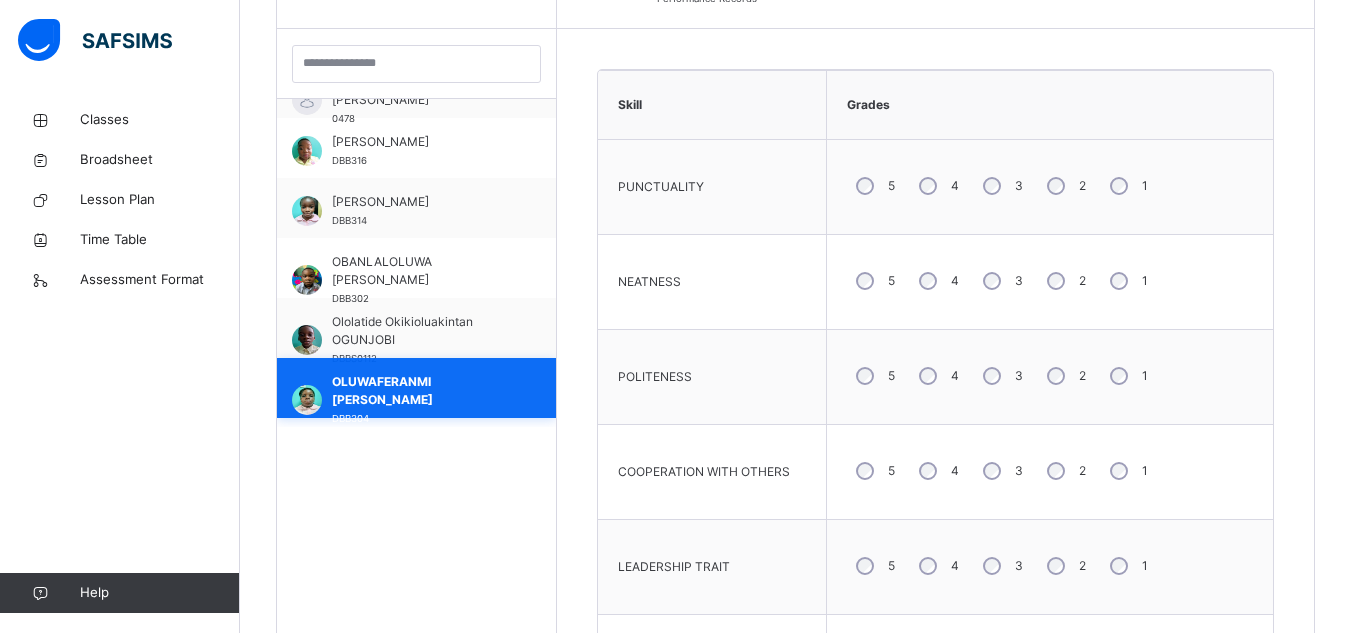 scroll, scrollTop: 616, scrollLeft: 0, axis: vertical 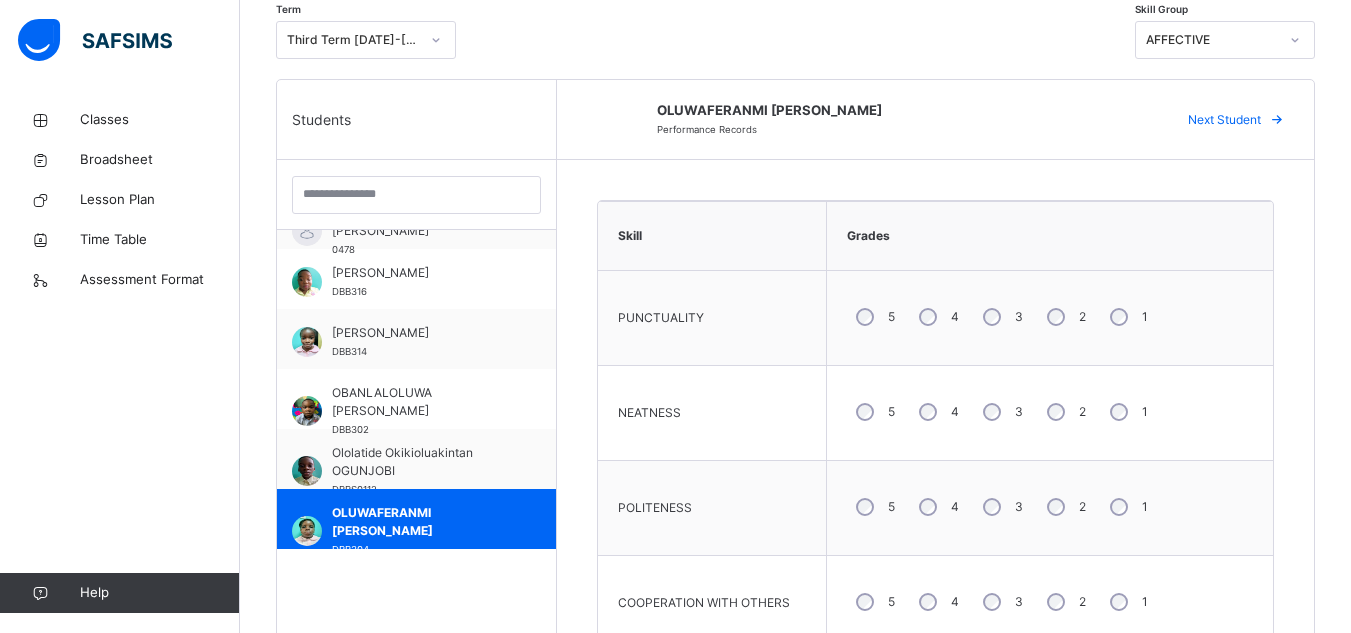 click on "5" at bounding box center [873, 412] 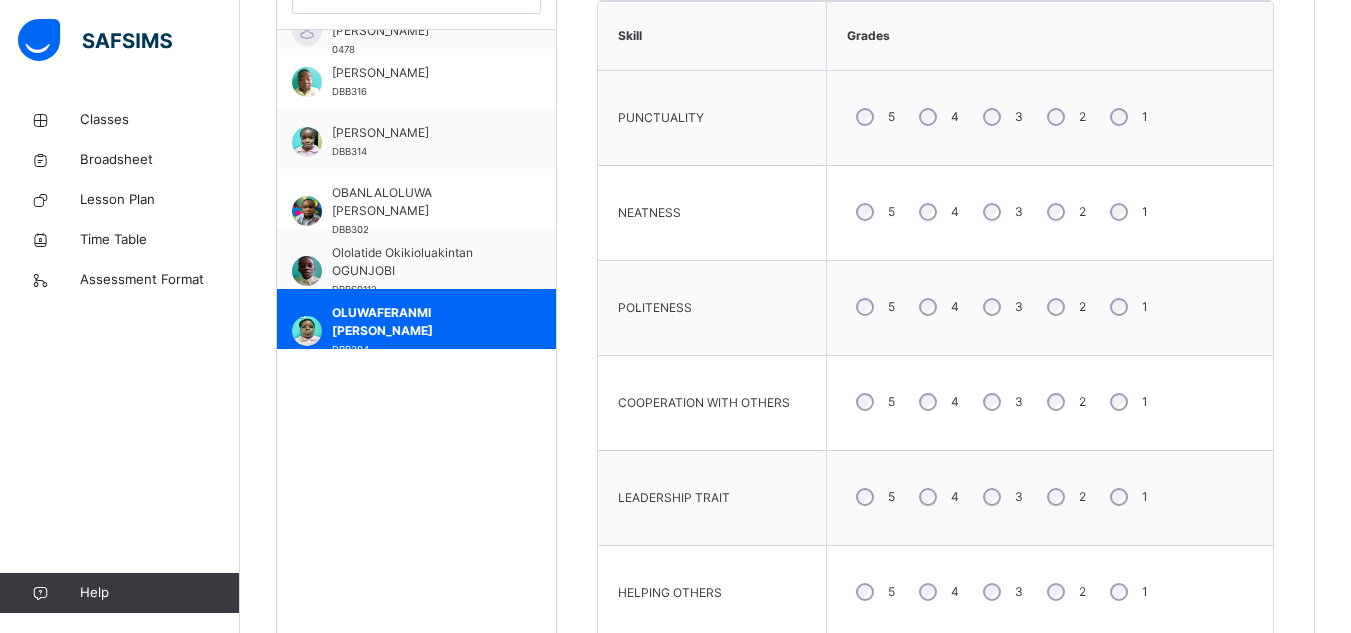 scroll, scrollTop: 769, scrollLeft: 0, axis: vertical 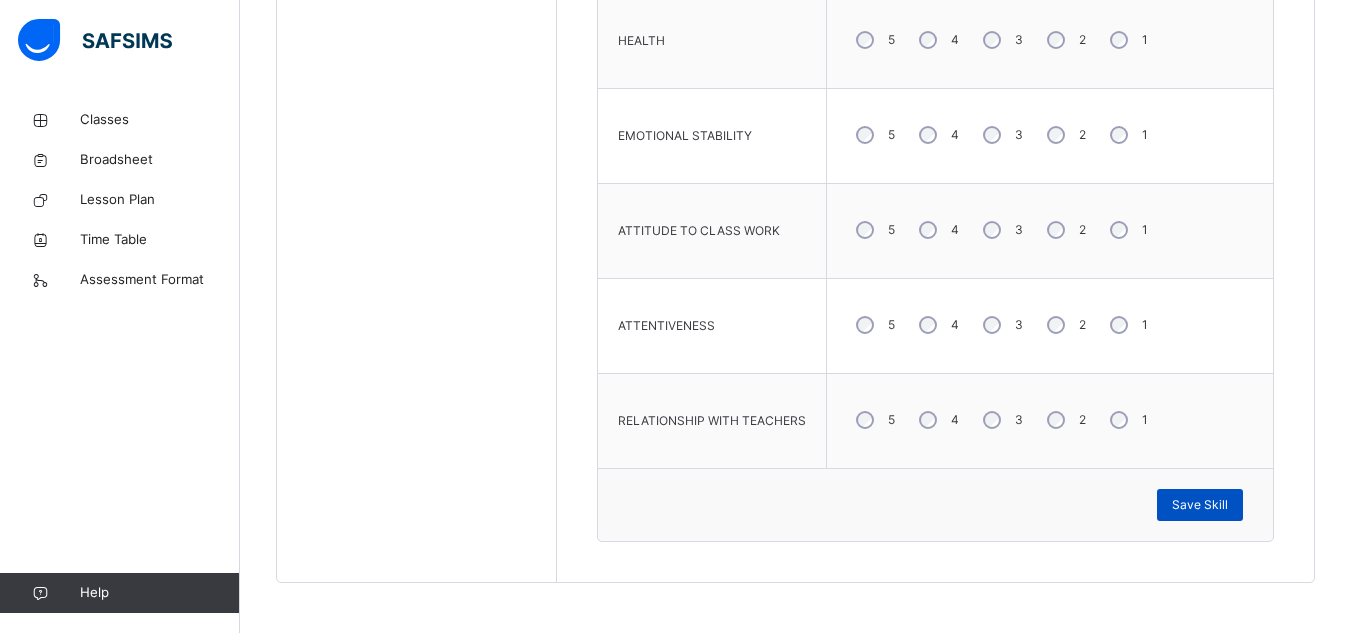 click on "Save Skill" at bounding box center [1200, 505] 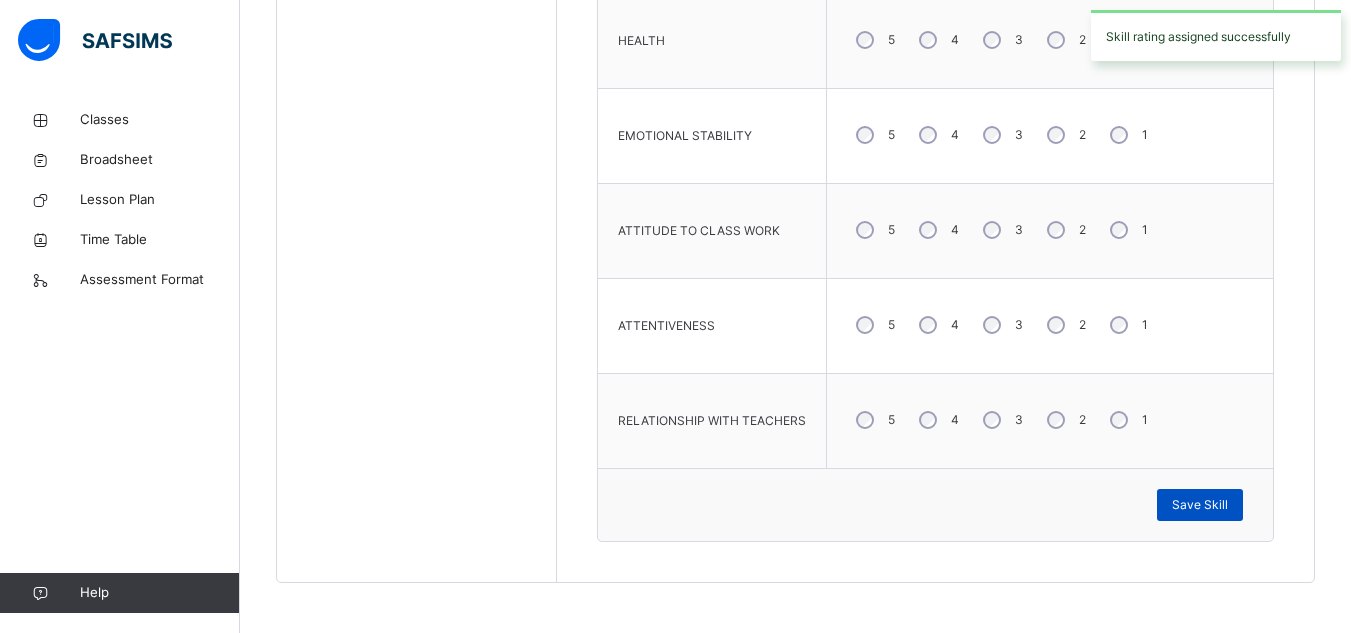 click on "Save Skill" at bounding box center (1200, 505) 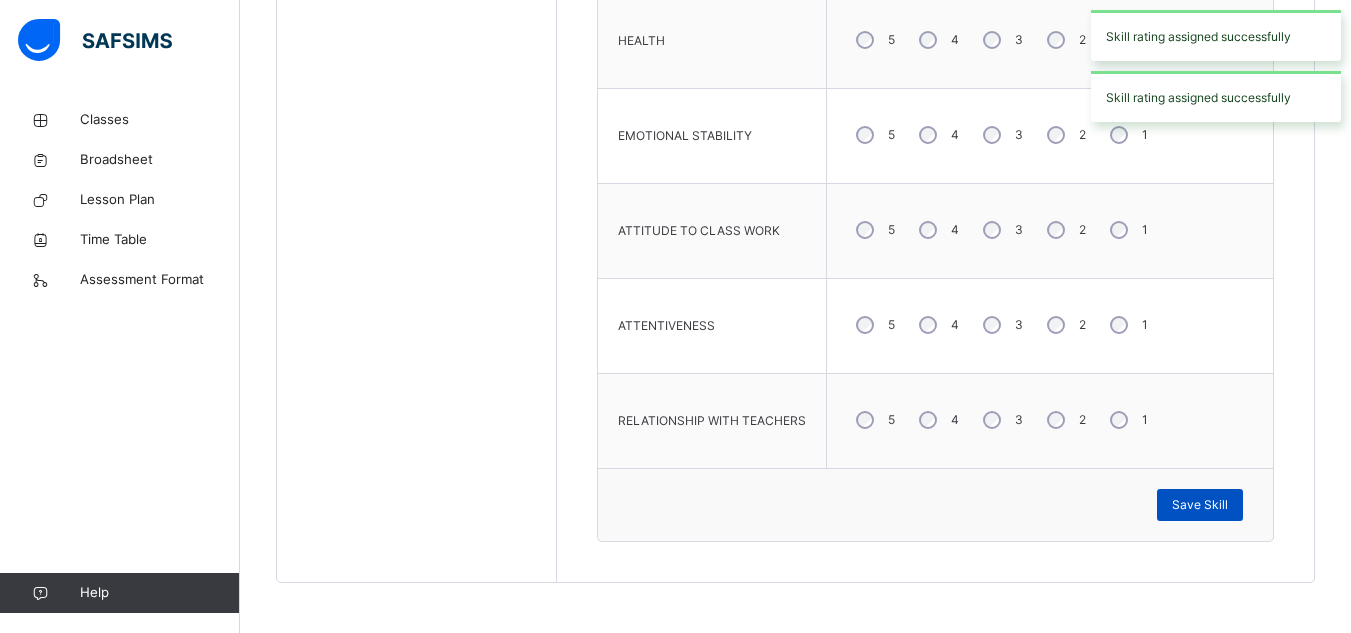 click on "Save Skill" at bounding box center (1200, 505) 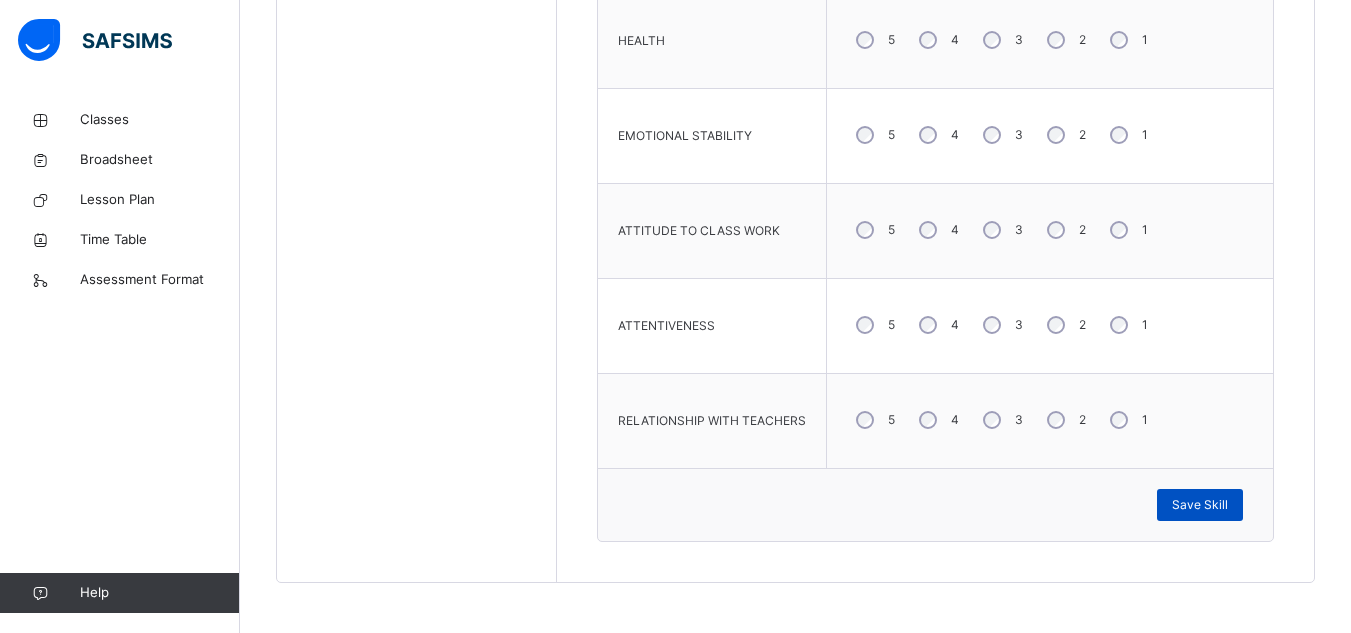click on "Save Skill" at bounding box center (1200, 505) 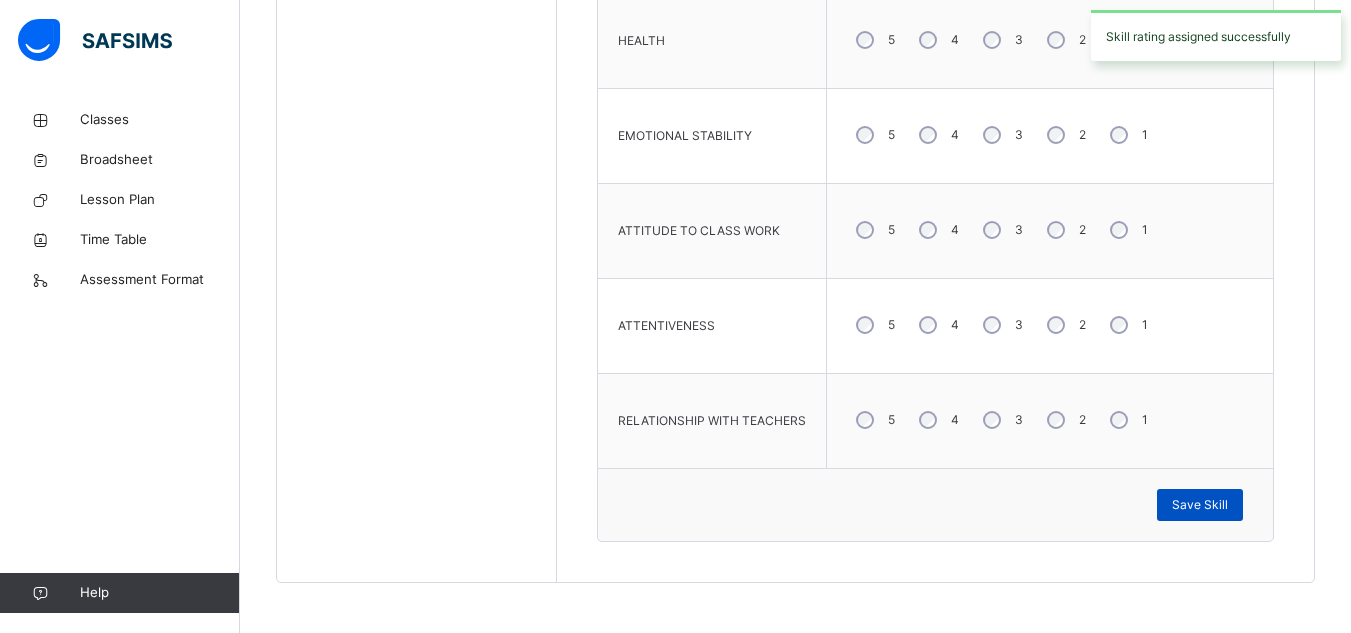 click on "Save Skill" at bounding box center [1200, 505] 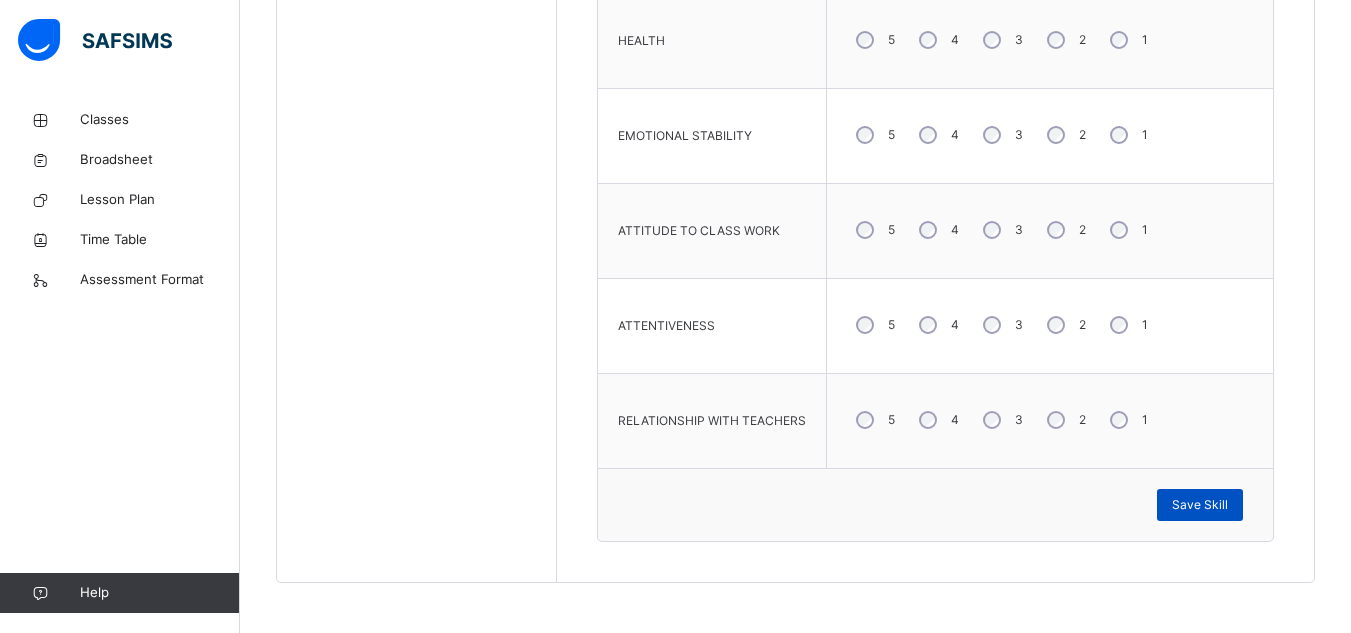 click on "Save Skill" at bounding box center (1200, 505) 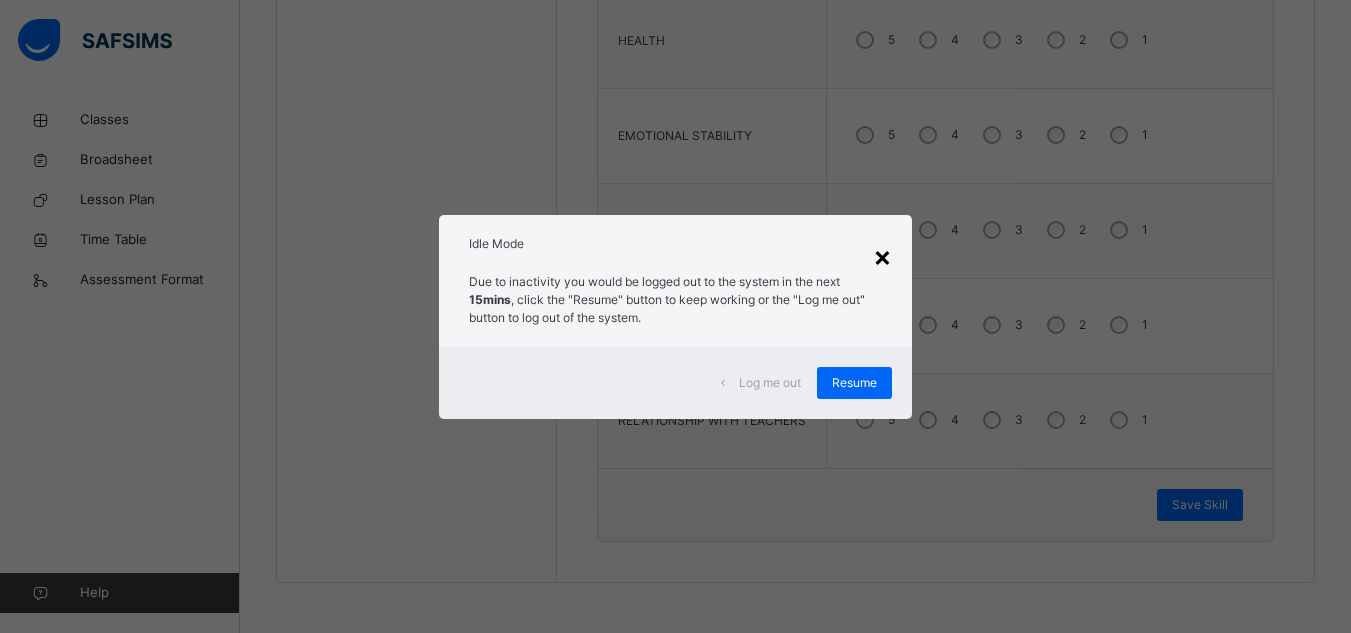 click on "×" at bounding box center [882, 256] 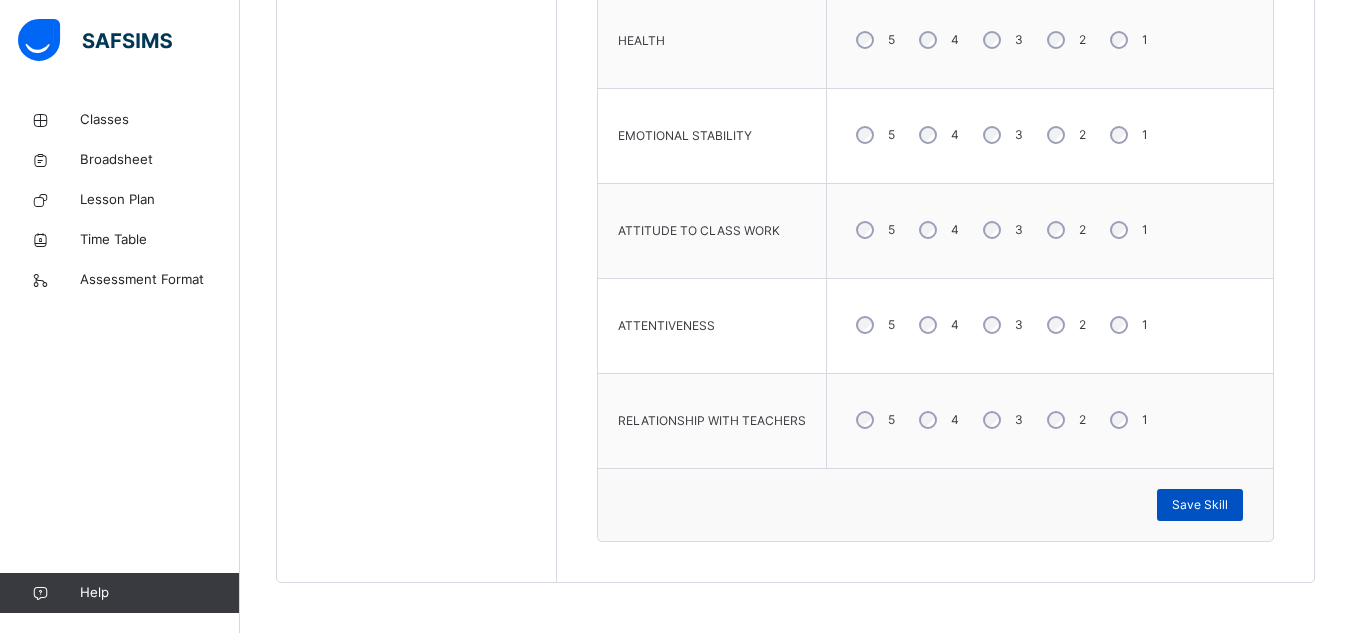 click on "Save Skill" at bounding box center (1200, 505) 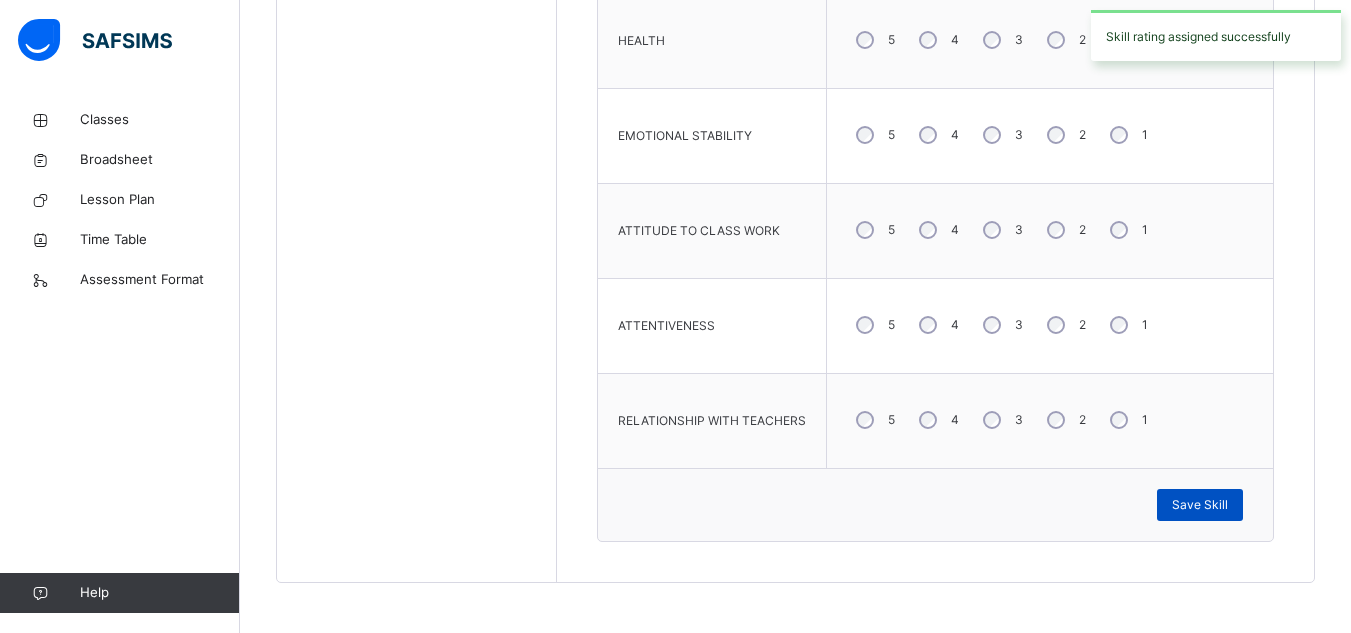 click on "Save Skill" at bounding box center [1200, 505] 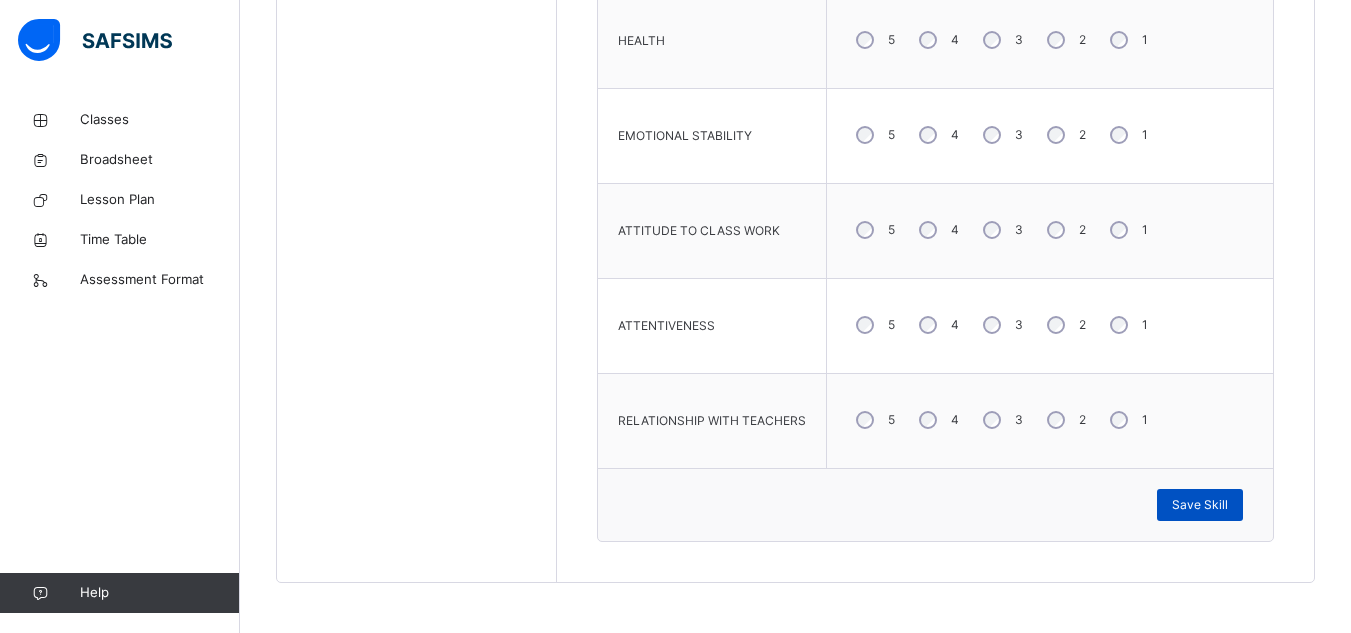 click on "Save Skill" at bounding box center [1200, 505] 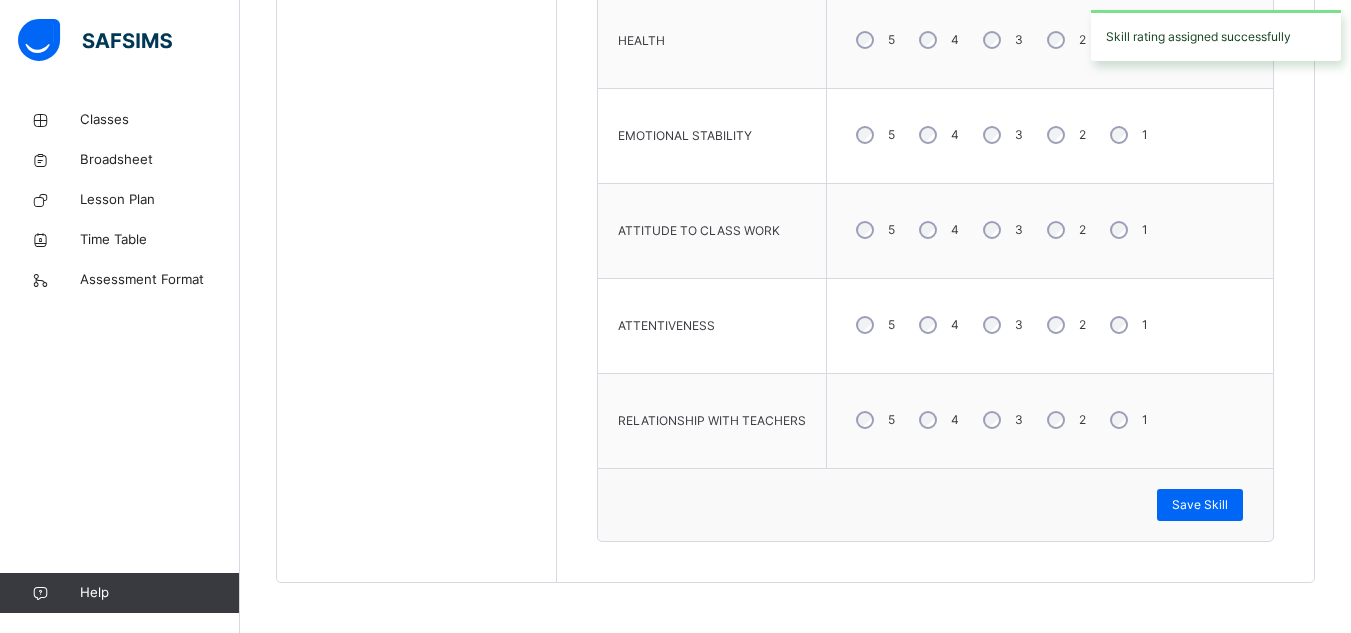scroll, scrollTop: 730, scrollLeft: 0, axis: vertical 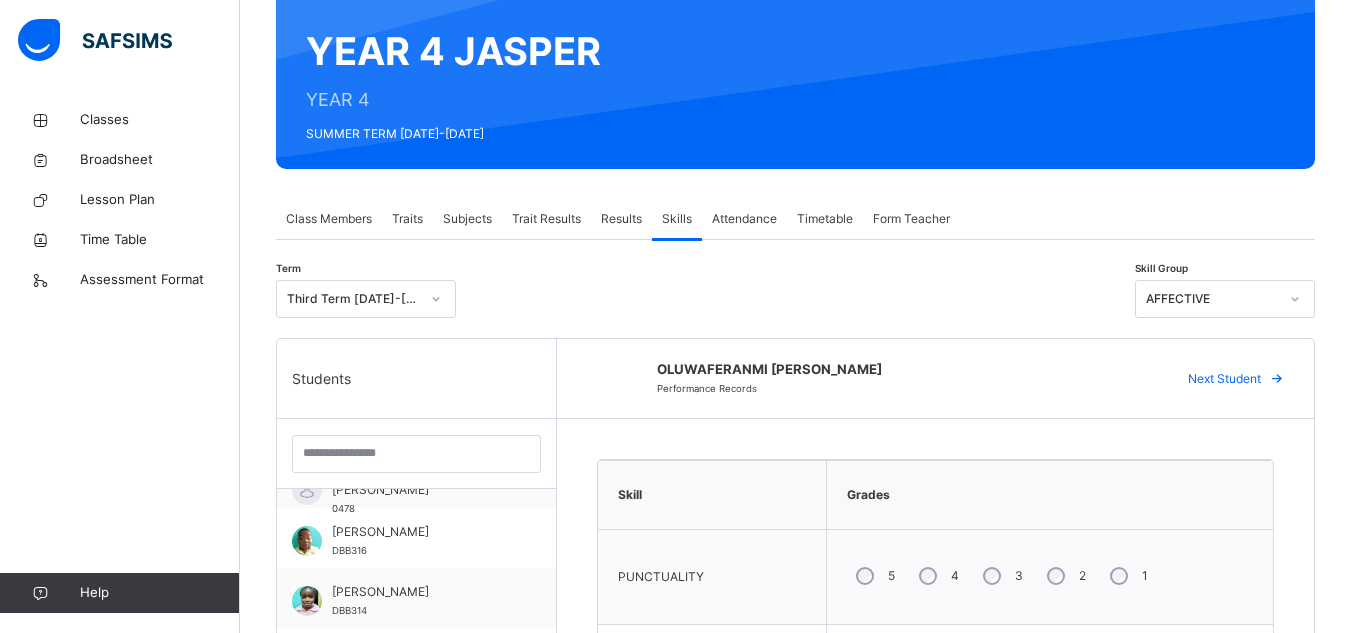 click 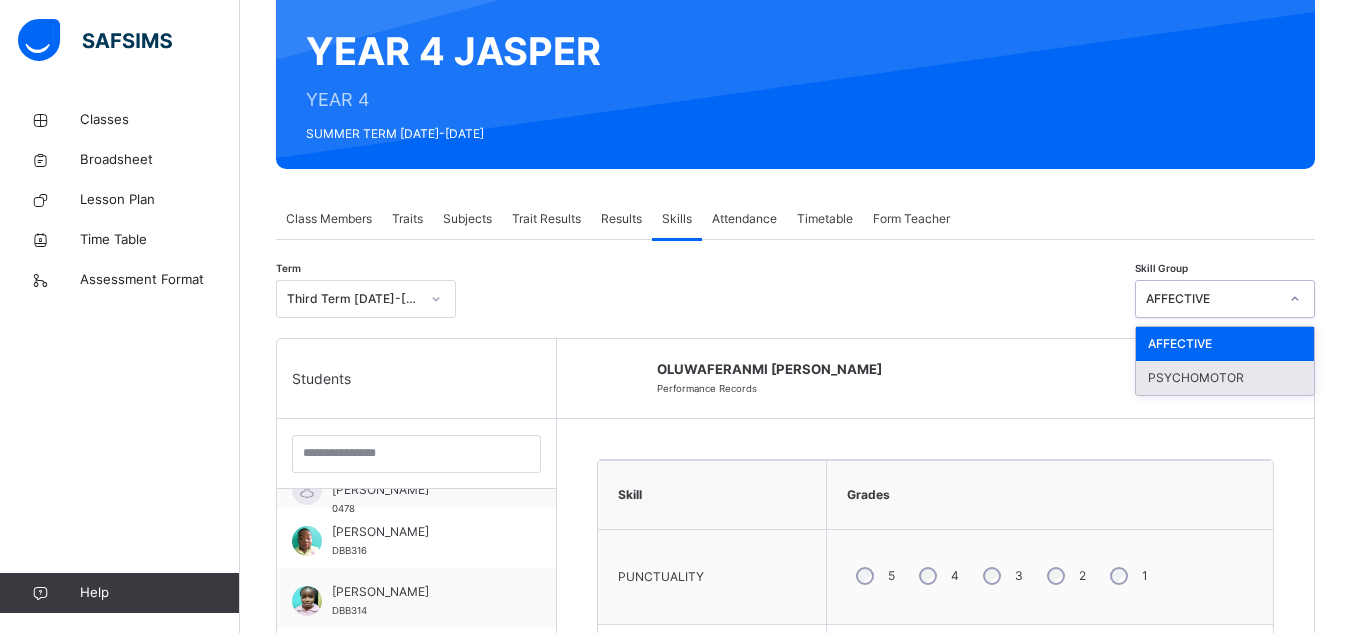 click on "PSYCHOMOTOR" at bounding box center [1225, 378] 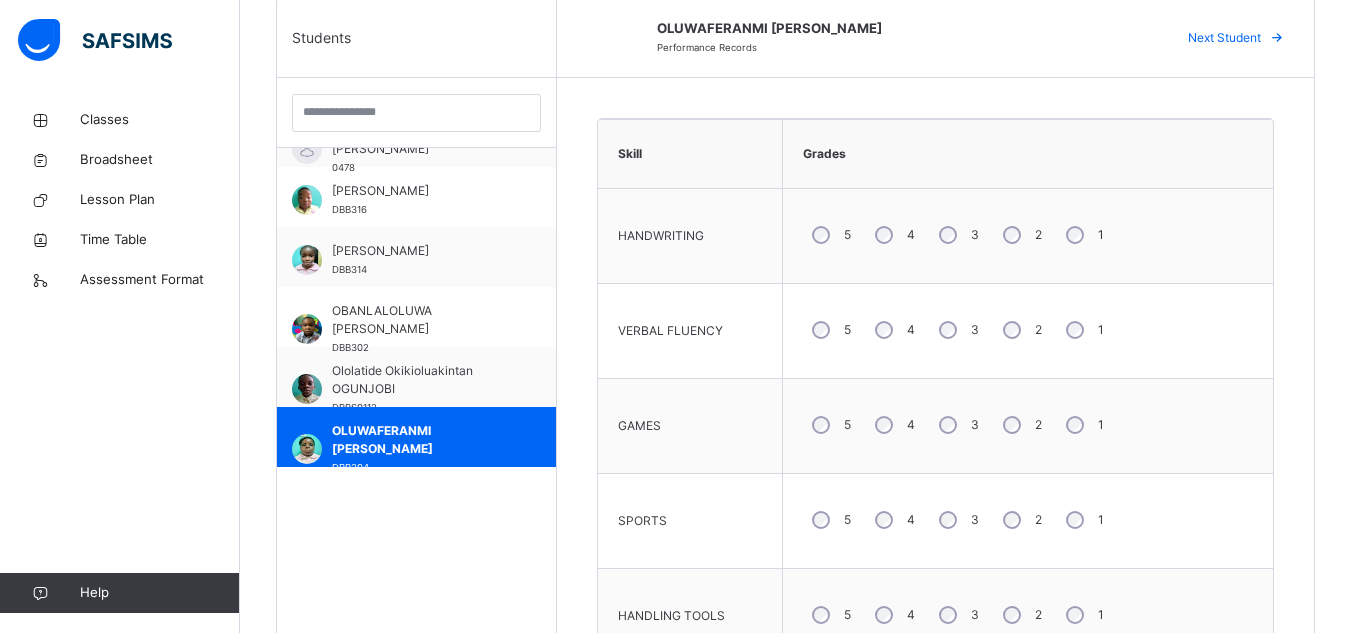 scroll, scrollTop: 537, scrollLeft: 0, axis: vertical 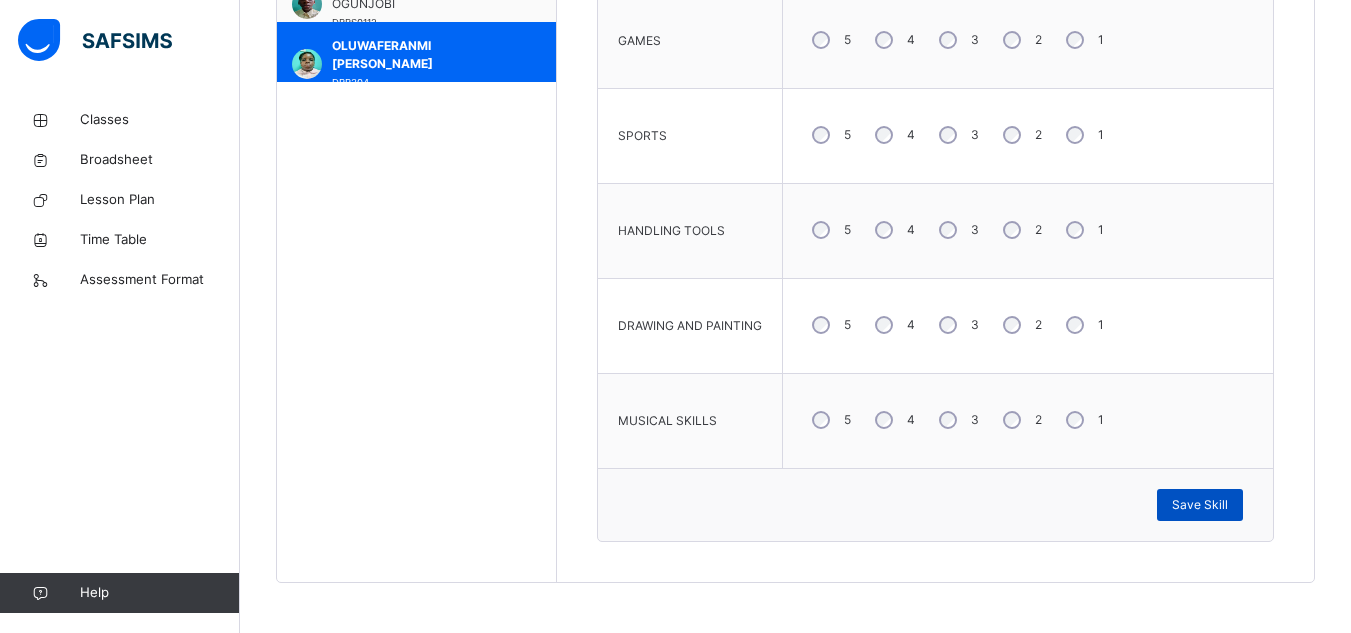 click on "Save Skill" at bounding box center (1200, 505) 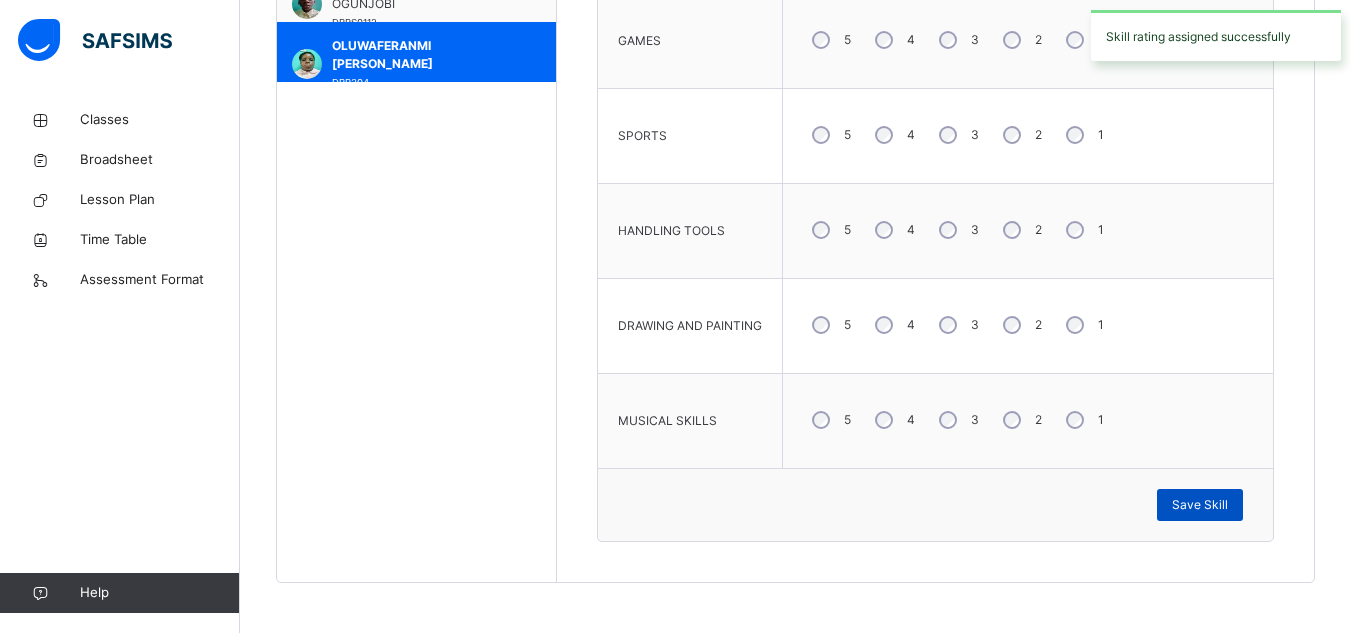 click on "Save Skill" at bounding box center [1200, 505] 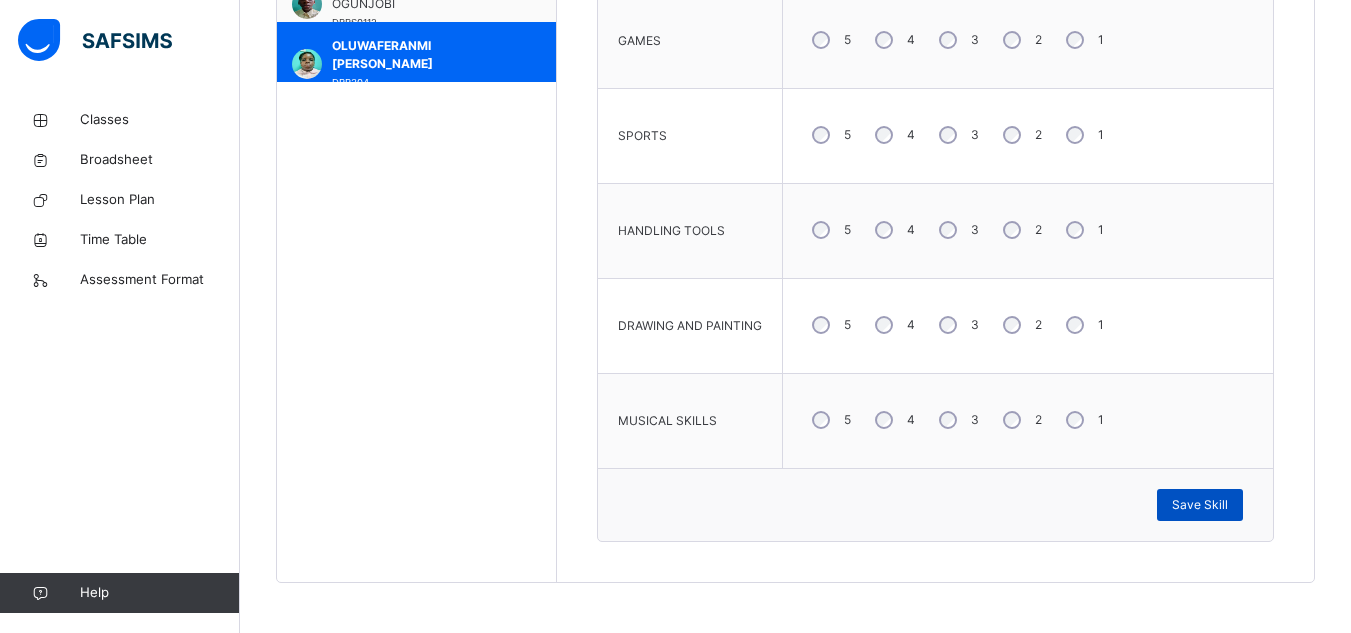 click on "Save Skill" at bounding box center [1200, 505] 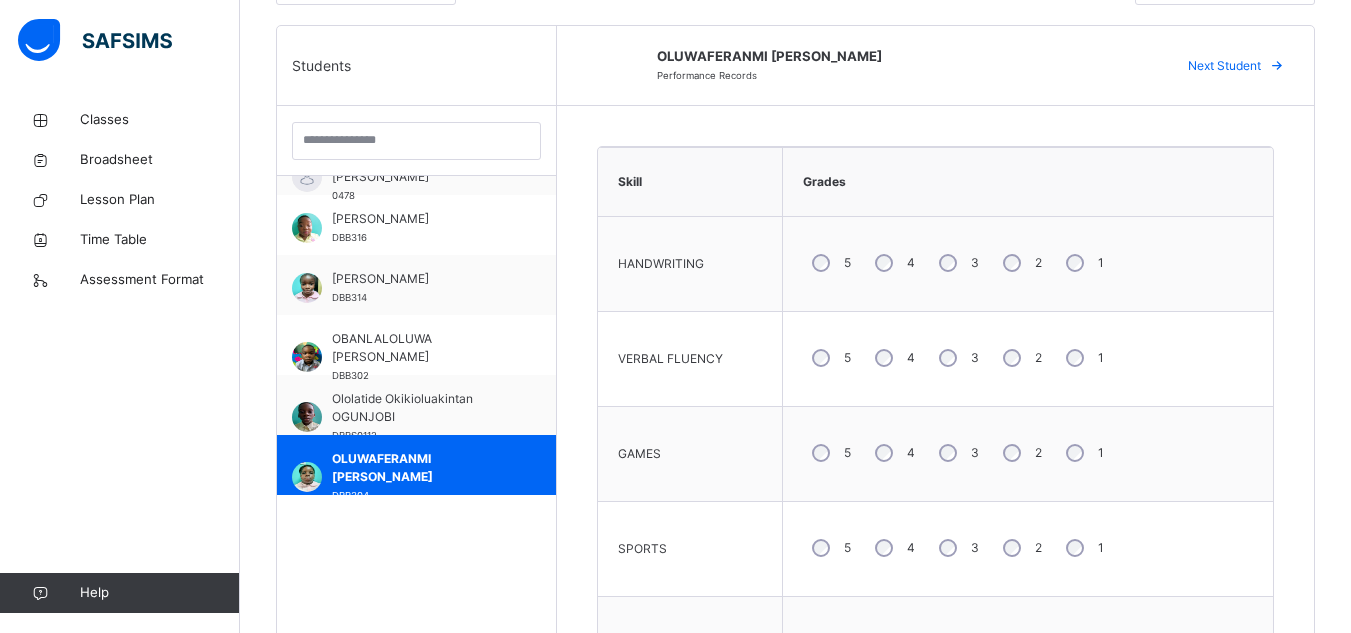 scroll, scrollTop: 437, scrollLeft: 0, axis: vertical 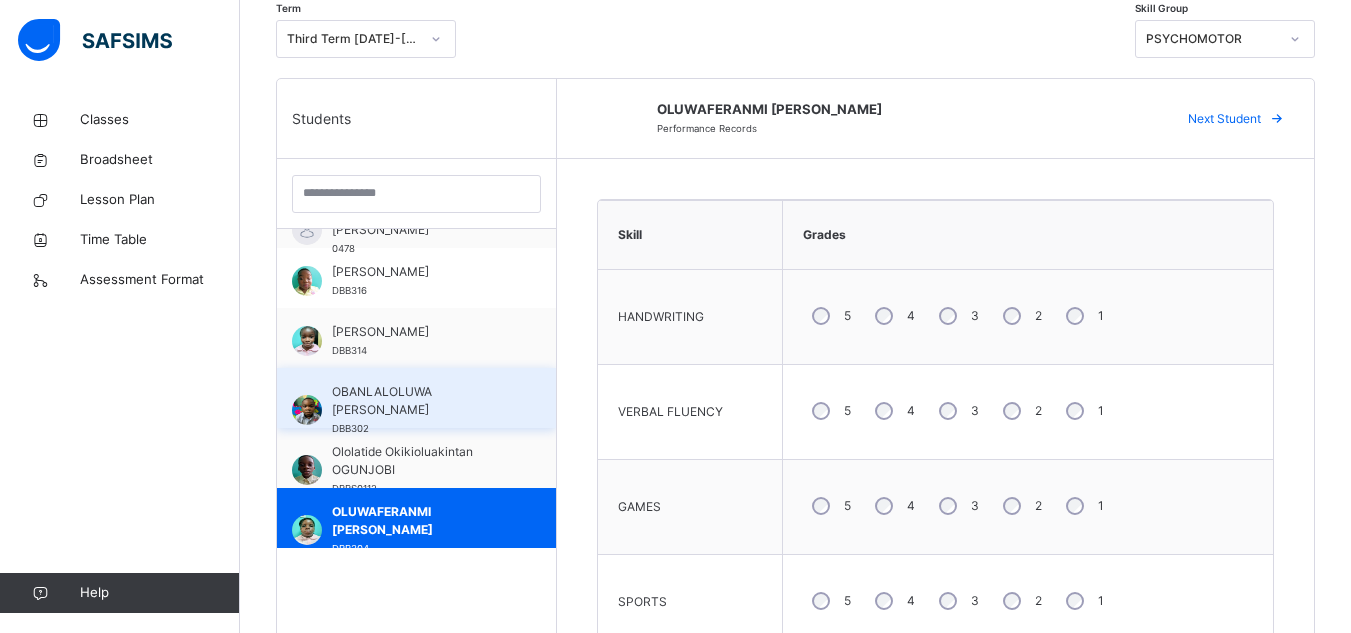 click on "OBANLALOLUWA [PERSON_NAME]" at bounding box center [421, 401] 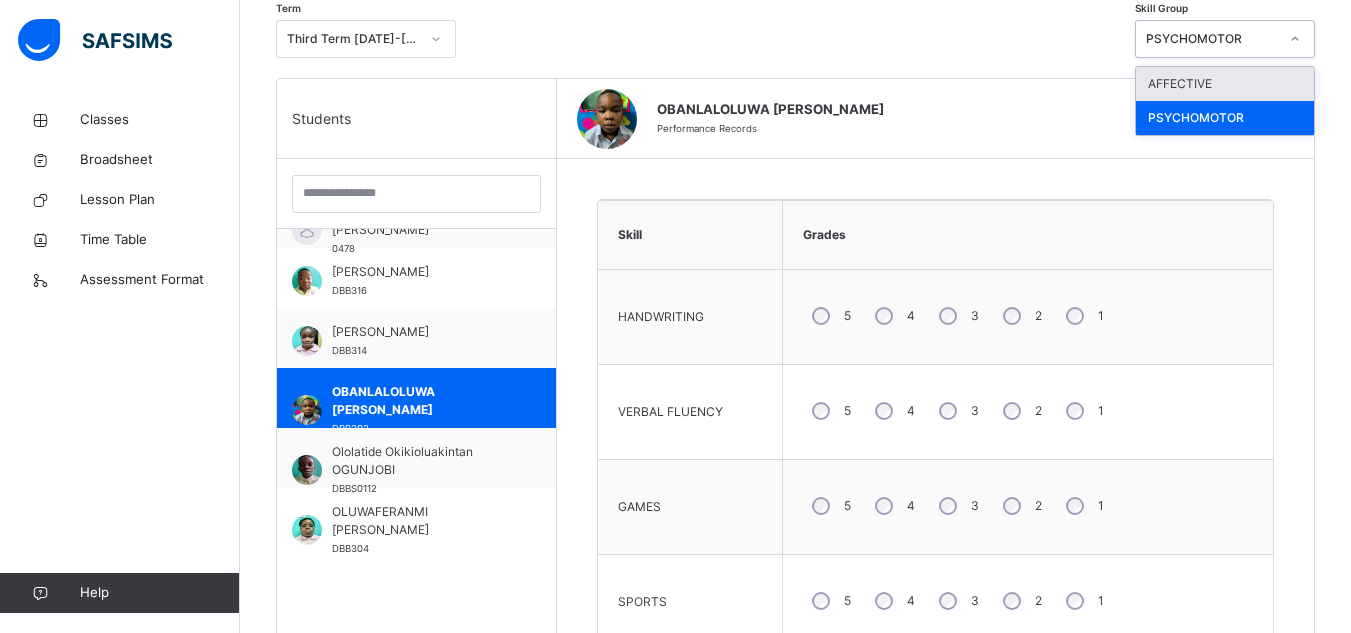 click 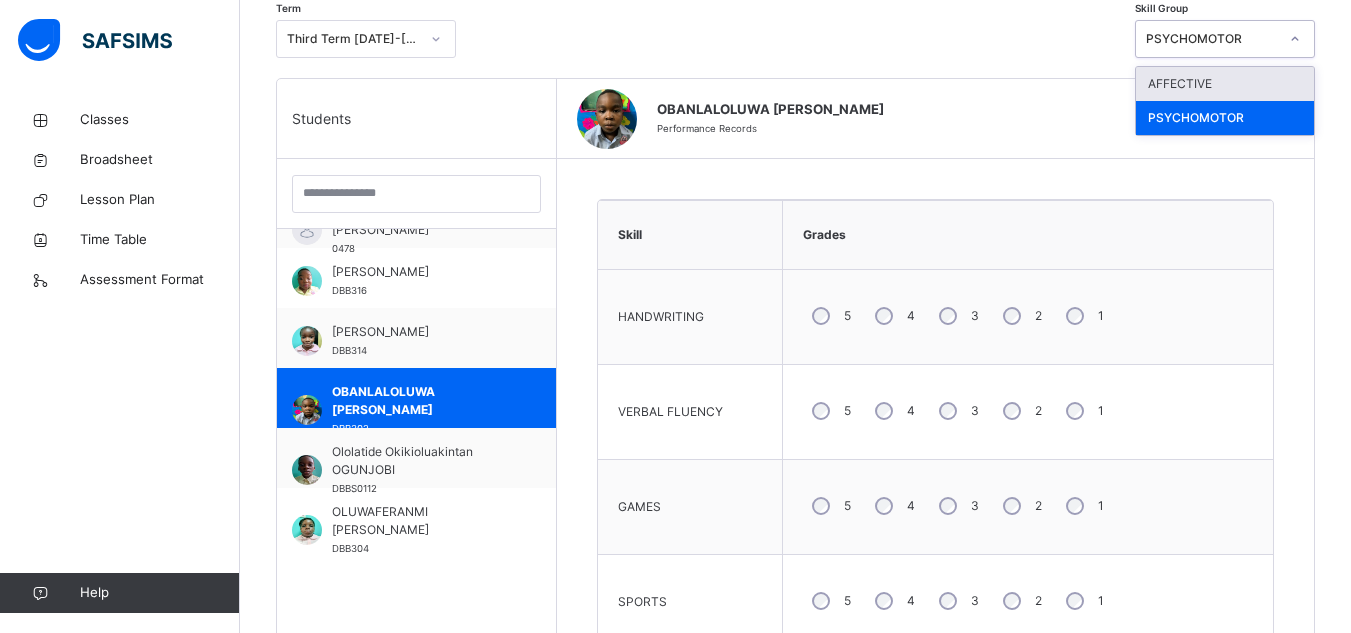 click on "AFFECTIVE" at bounding box center [1225, 84] 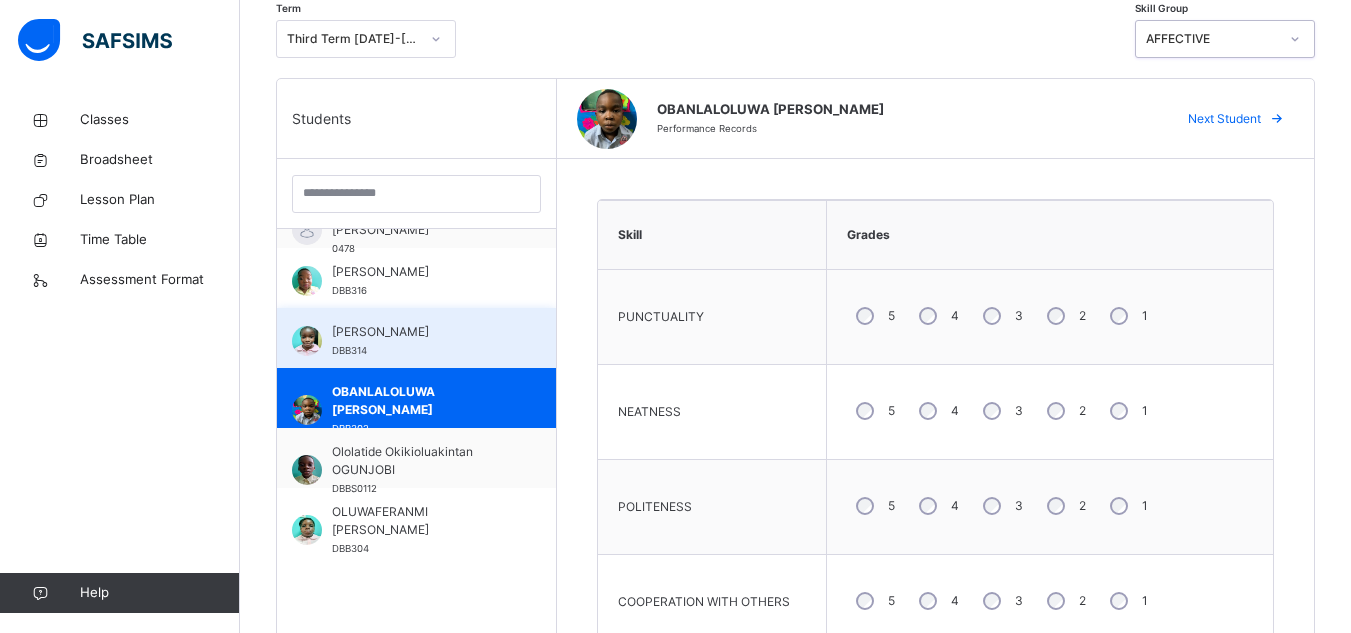click on "[PERSON_NAME]" at bounding box center (421, 332) 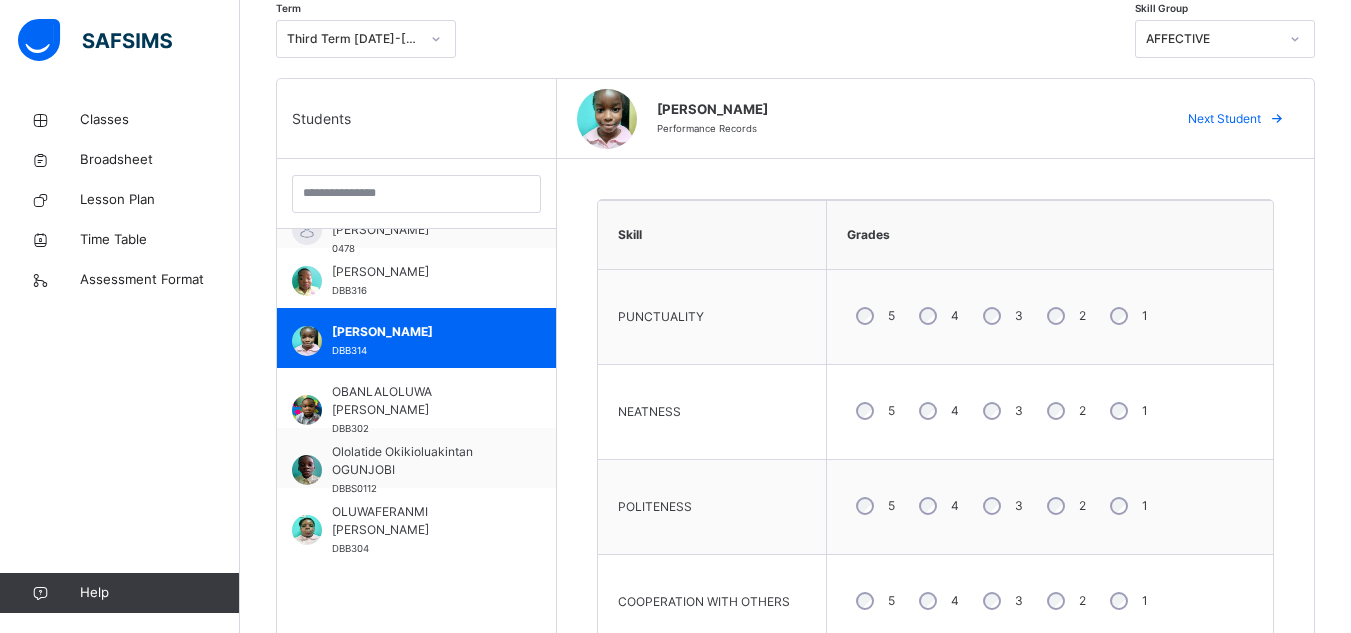 click 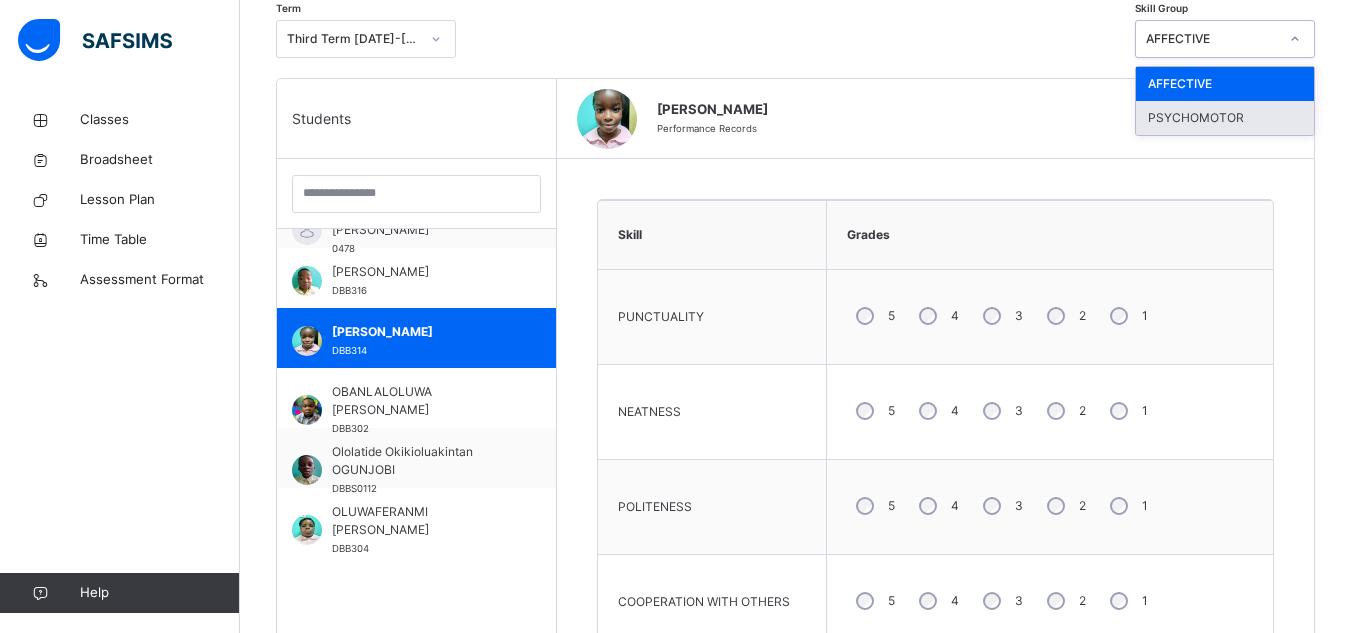 click on "PSYCHOMOTOR" at bounding box center (1225, 118) 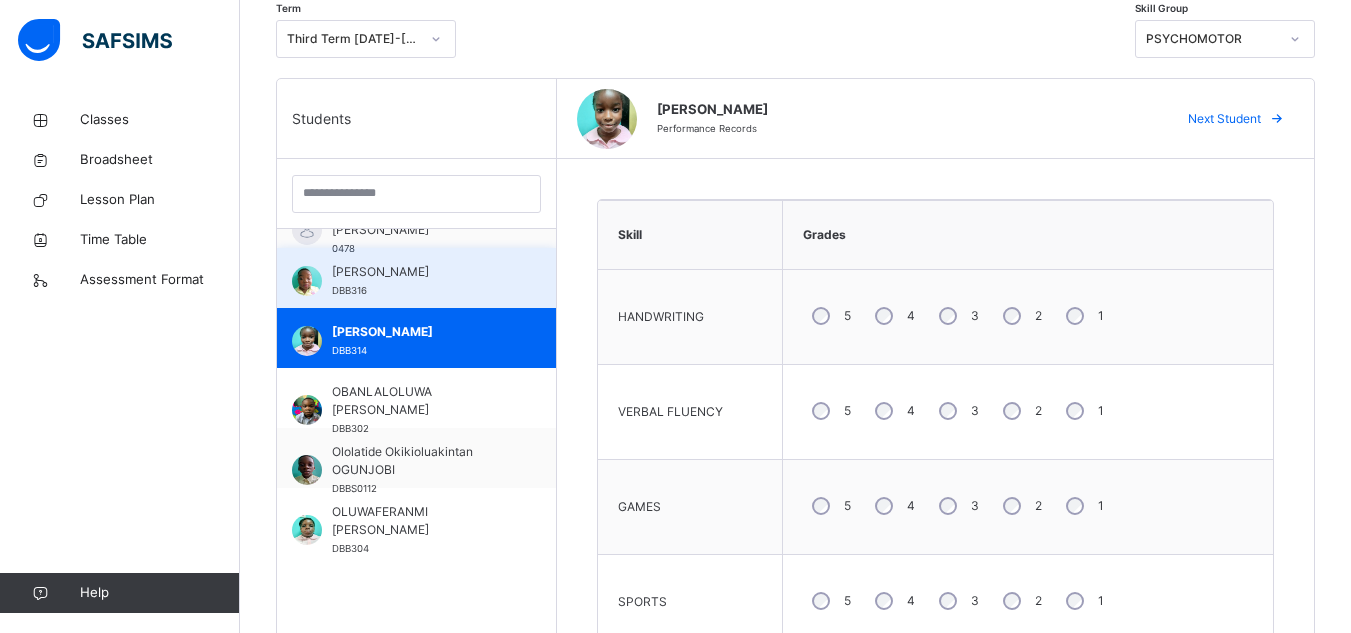 click on "[PERSON_NAME]" at bounding box center [421, 272] 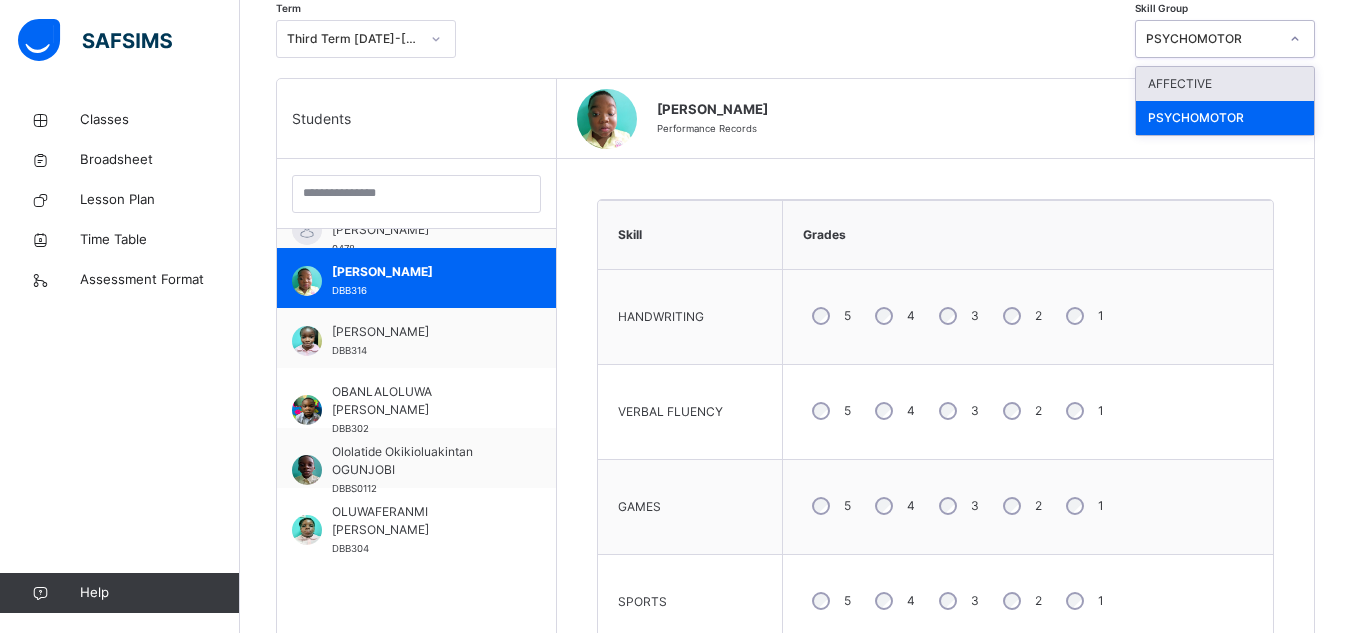 click 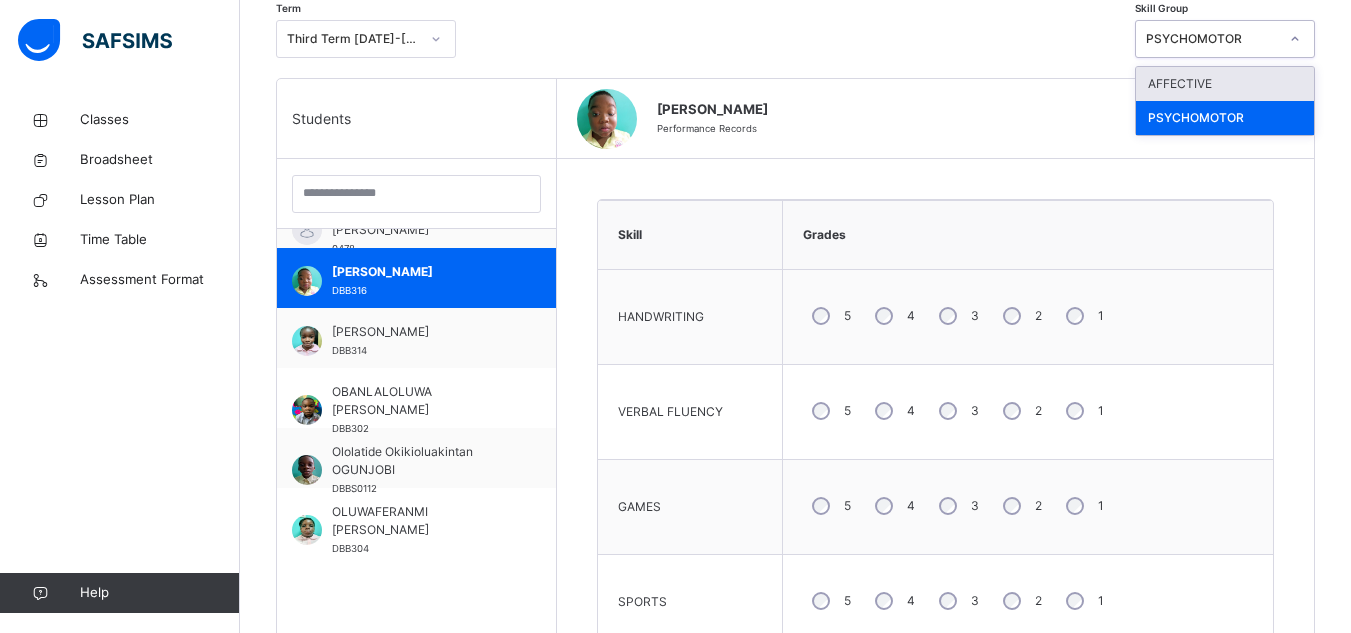 click on "AFFECTIVE" at bounding box center [1225, 84] 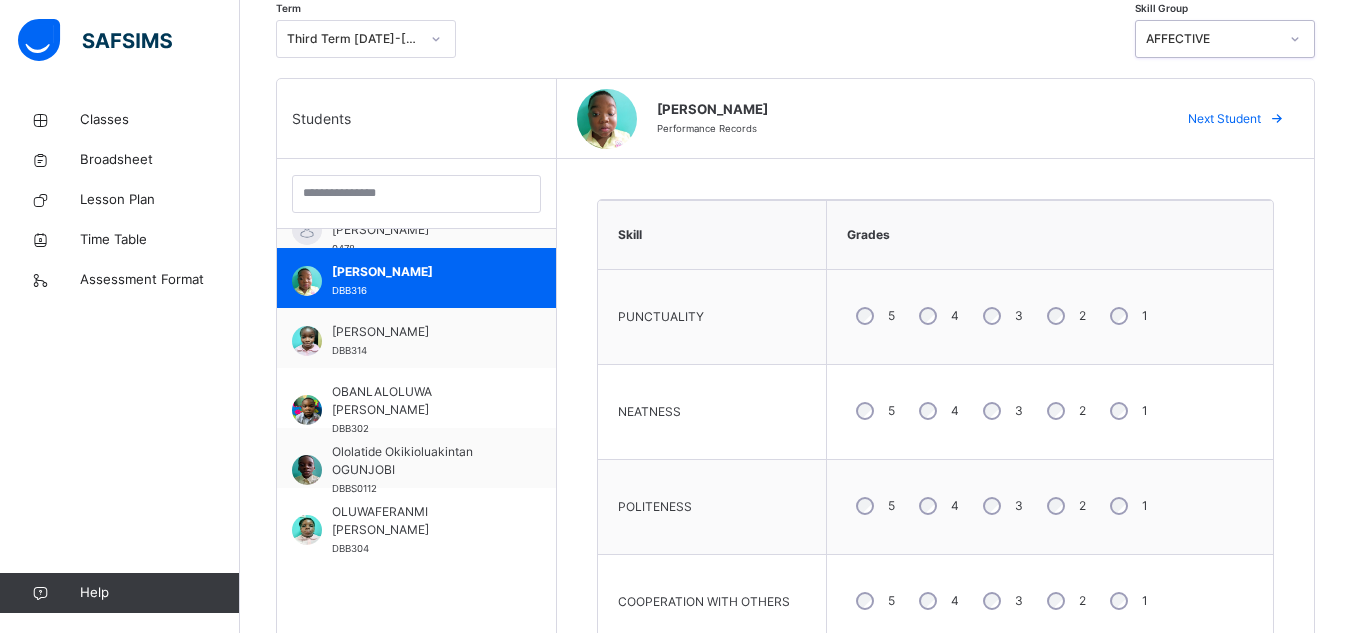 scroll, scrollTop: 0, scrollLeft: 0, axis: both 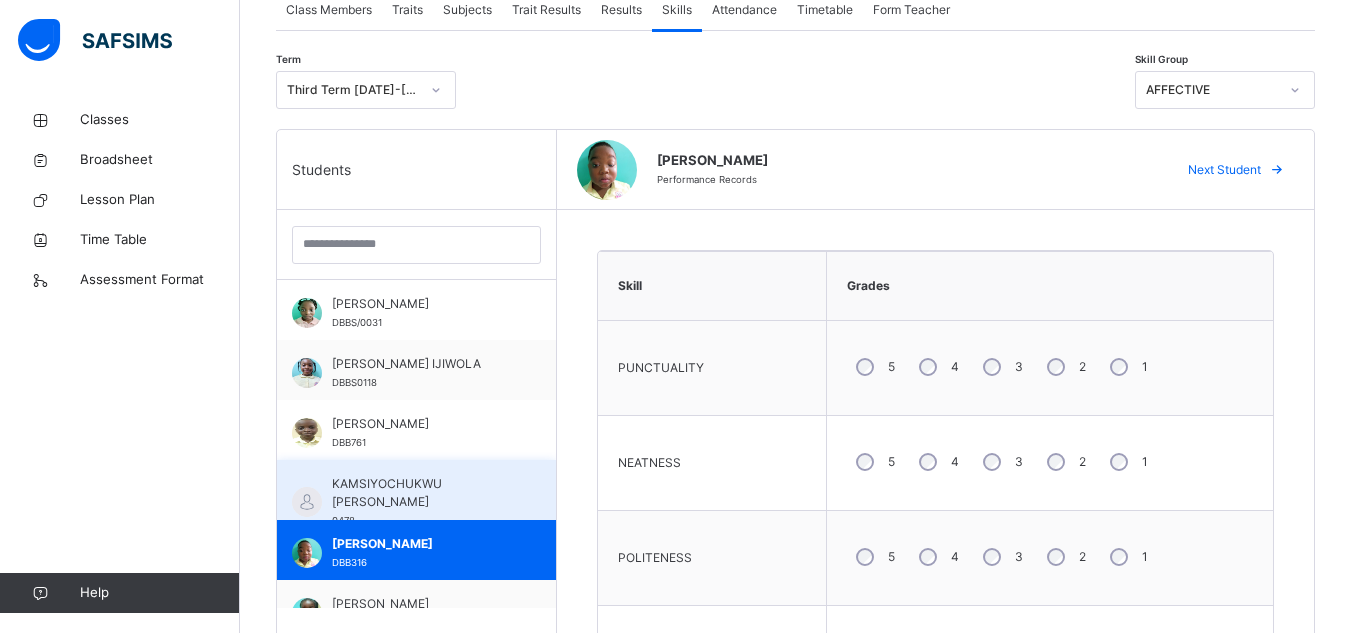 click on "KAMSIYOCHUKWU [PERSON_NAME]" at bounding box center (421, 493) 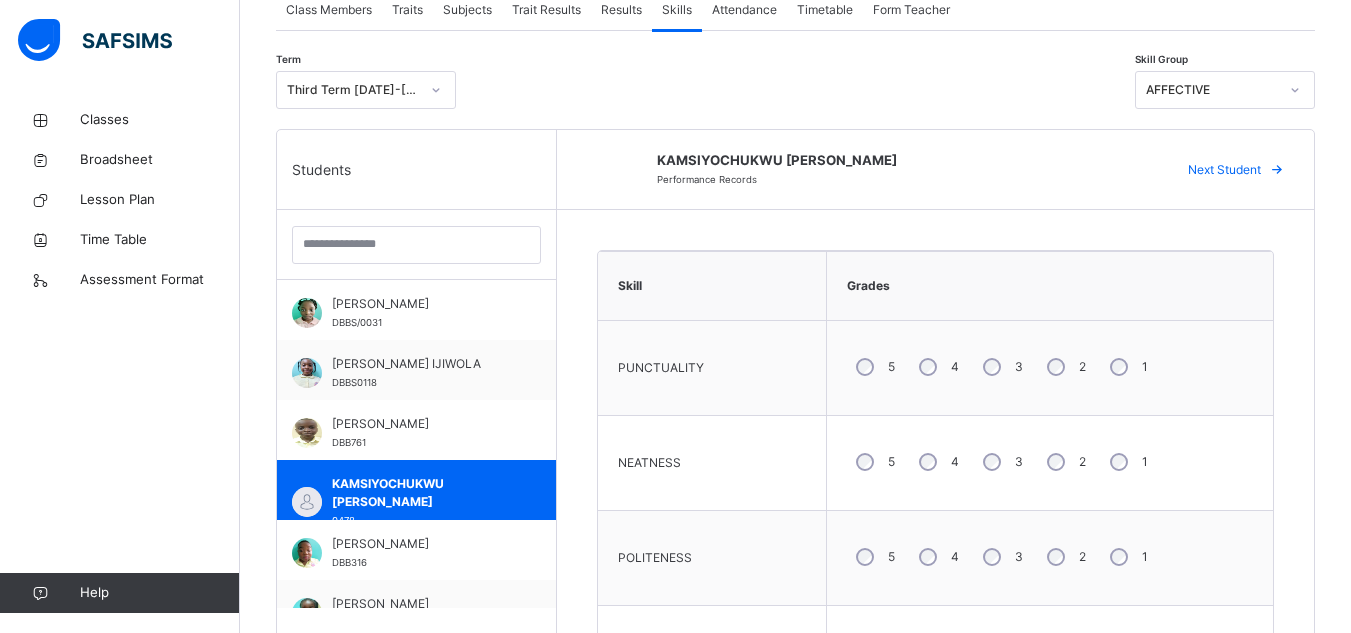 click 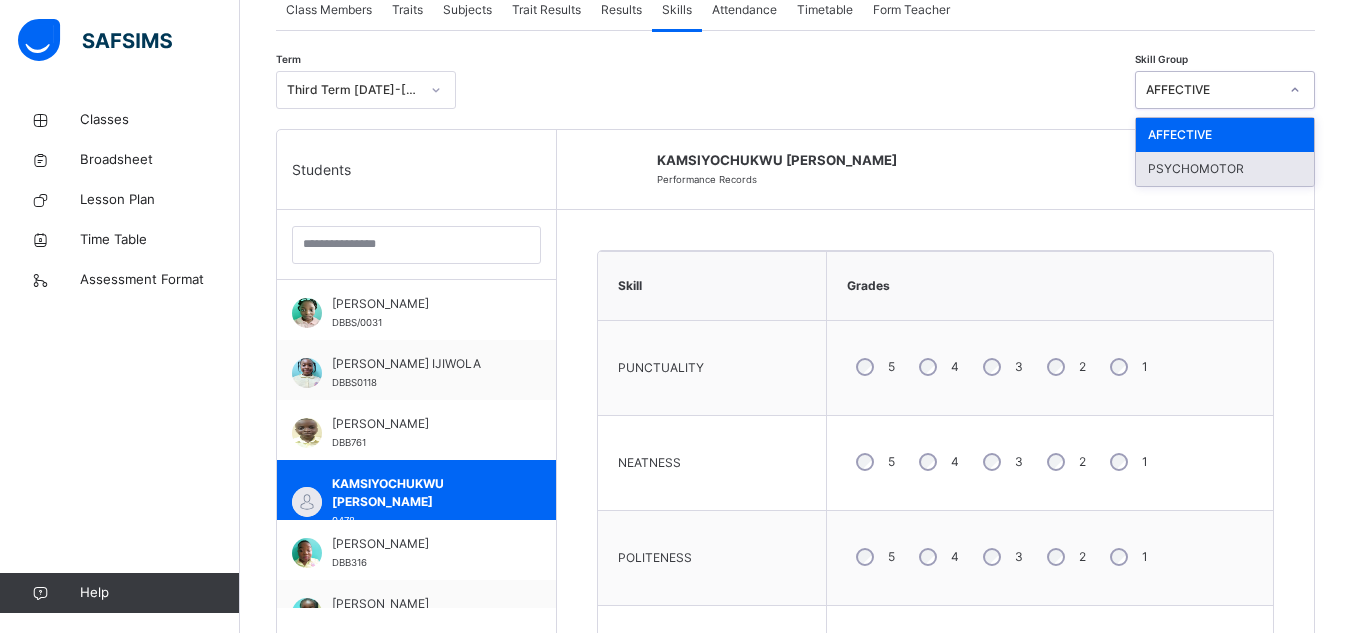 click on "PSYCHOMOTOR" at bounding box center (1225, 169) 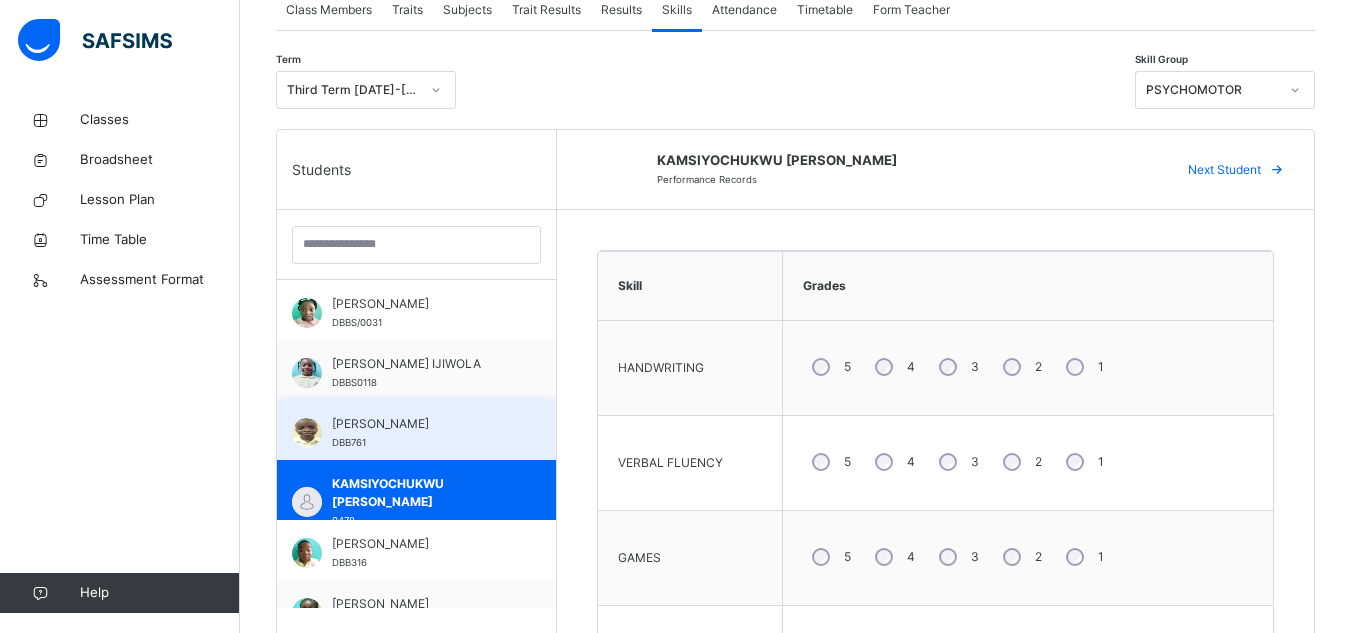 click on "[PERSON_NAME]" at bounding box center (421, 424) 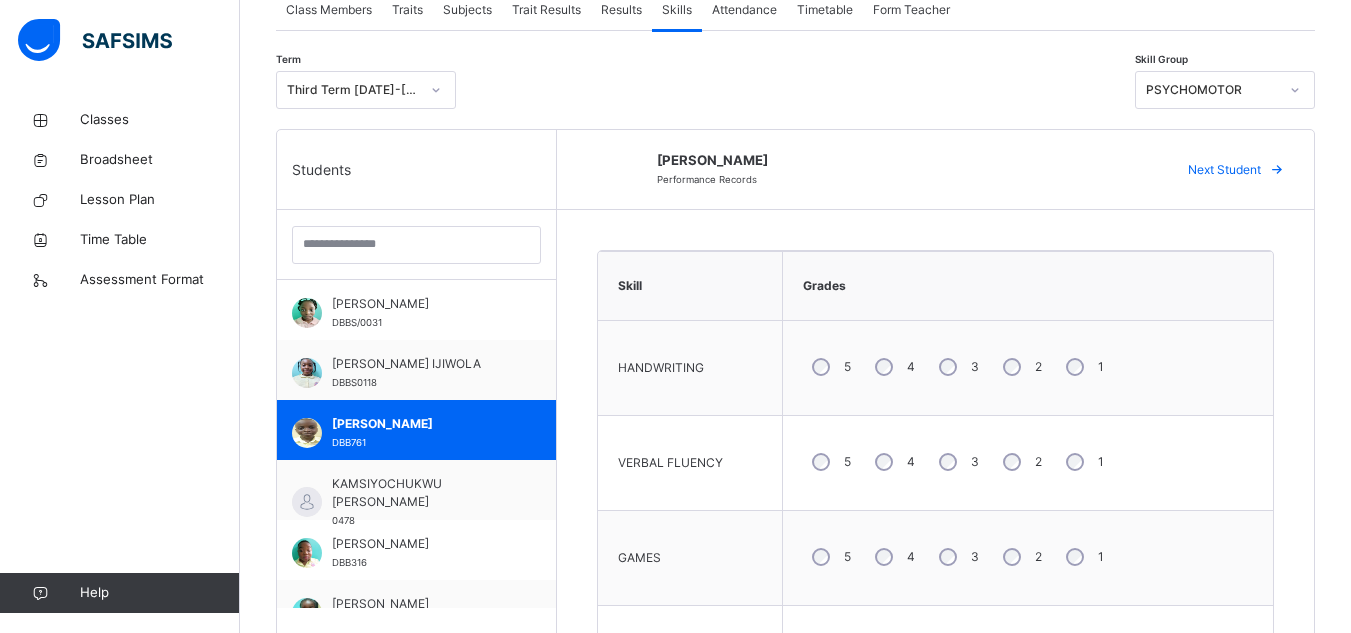 click 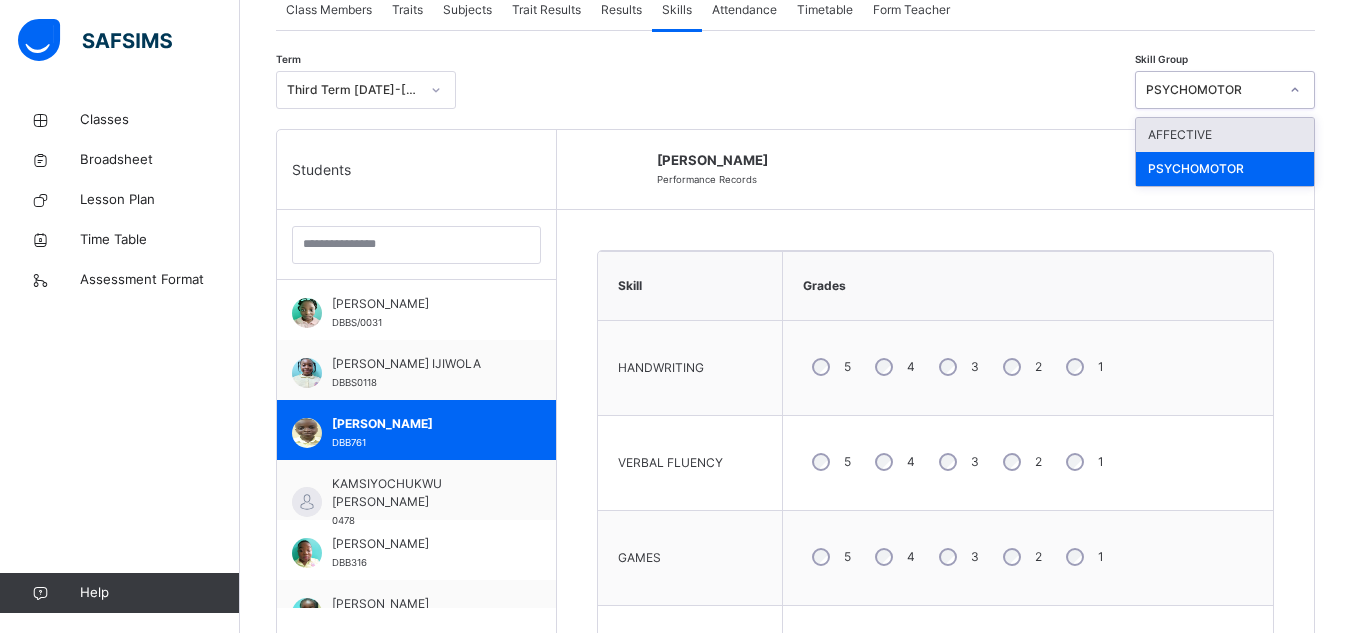 click on "AFFECTIVE" at bounding box center (1225, 135) 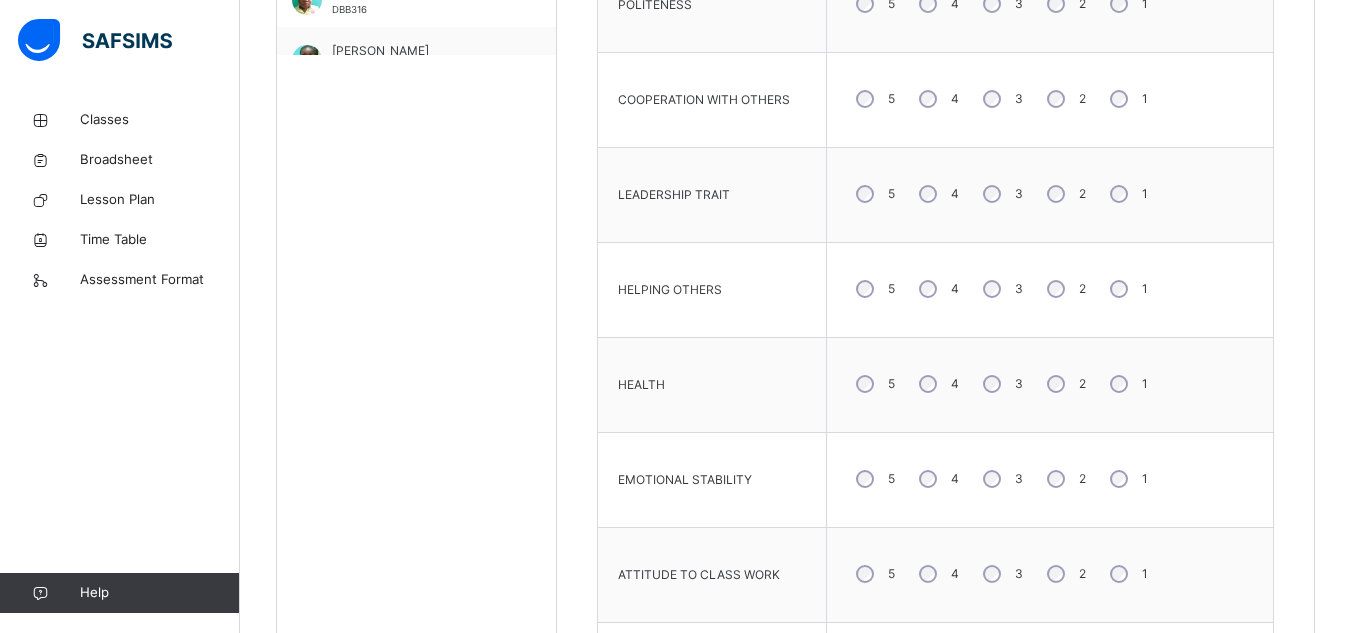 scroll, scrollTop: 1283, scrollLeft: 0, axis: vertical 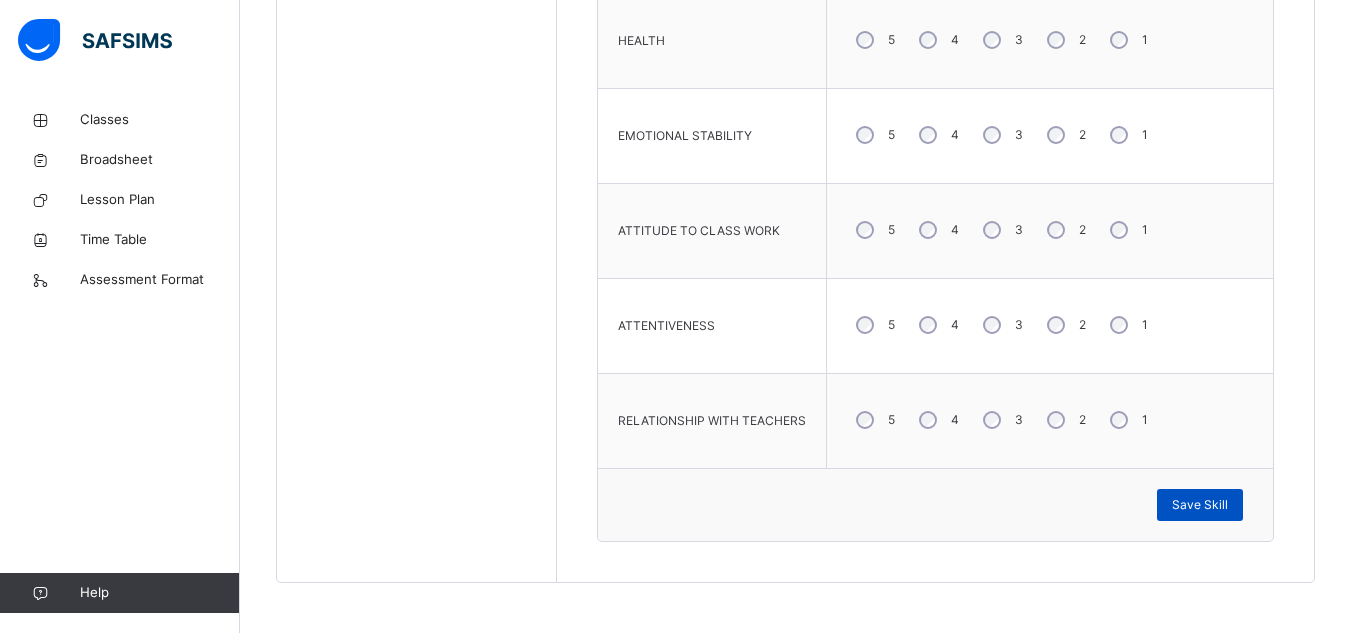 click on "Save Skill" at bounding box center (1200, 505) 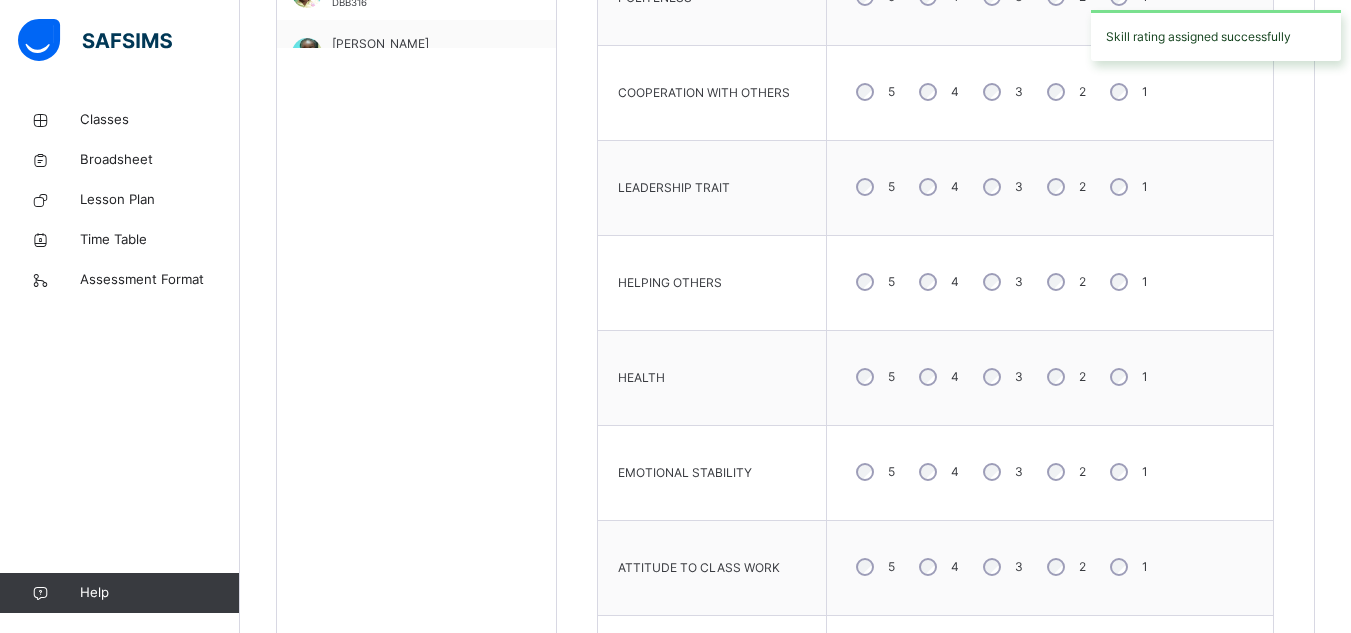 scroll, scrollTop: 730, scrollLeft: 0, axis: vertical 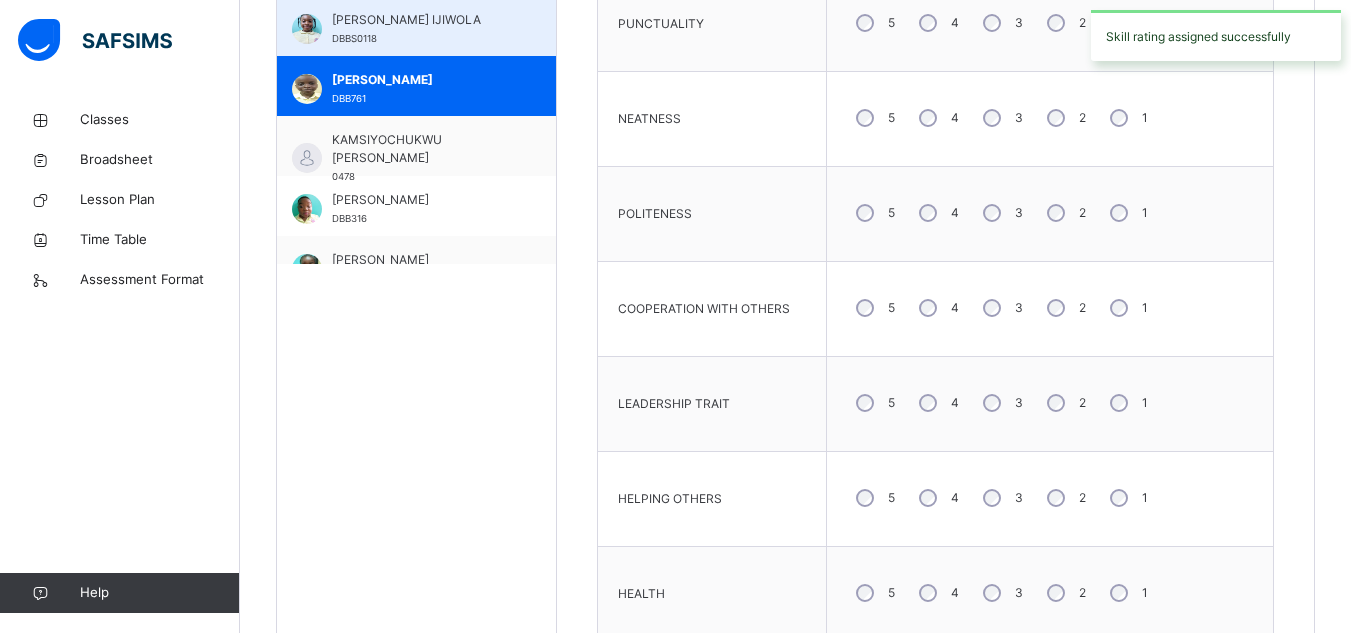 click on "[PERSON_NAME] IJIWOLA" at bounding box center [421, 20] 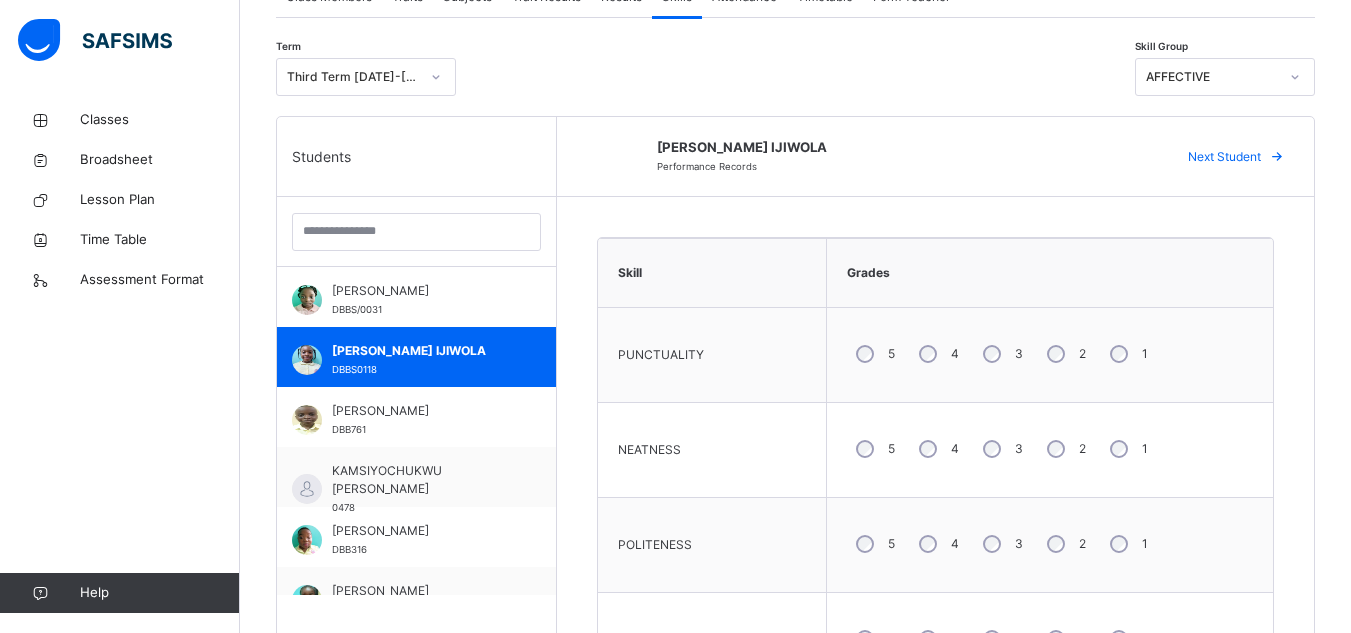 scroll, scrollTop: 330, scrollLeft: 0, axis: vertical 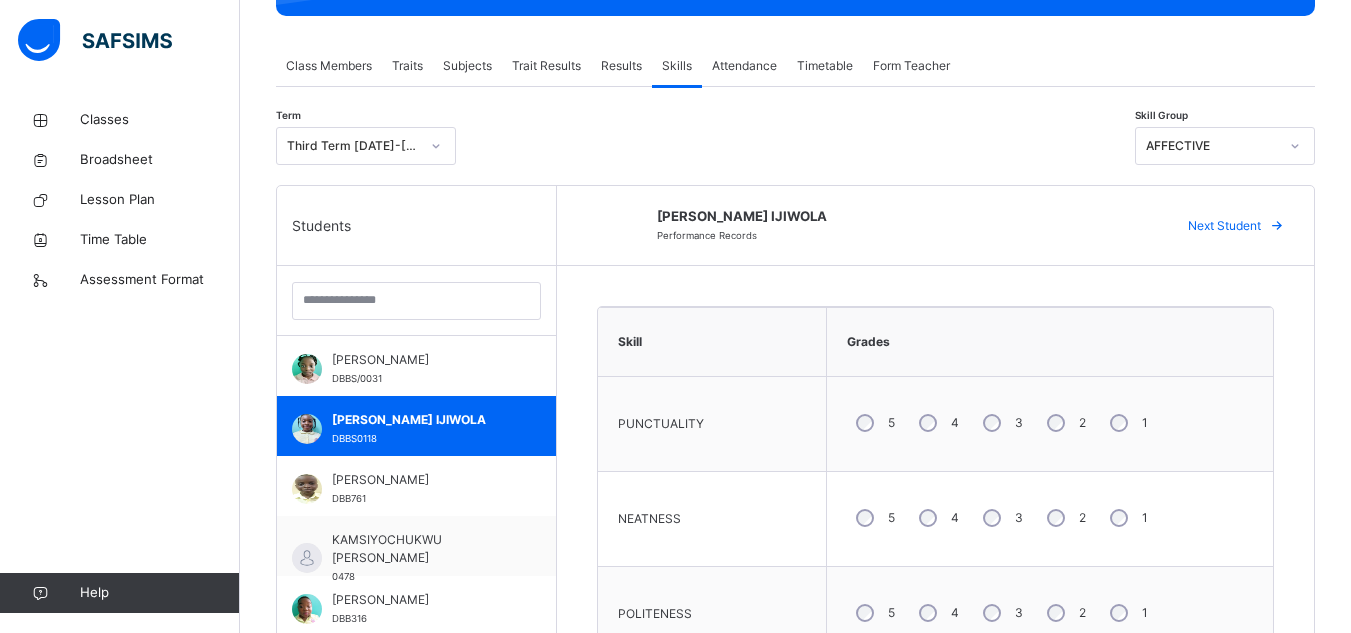 click at bounding box center [1295, 146] 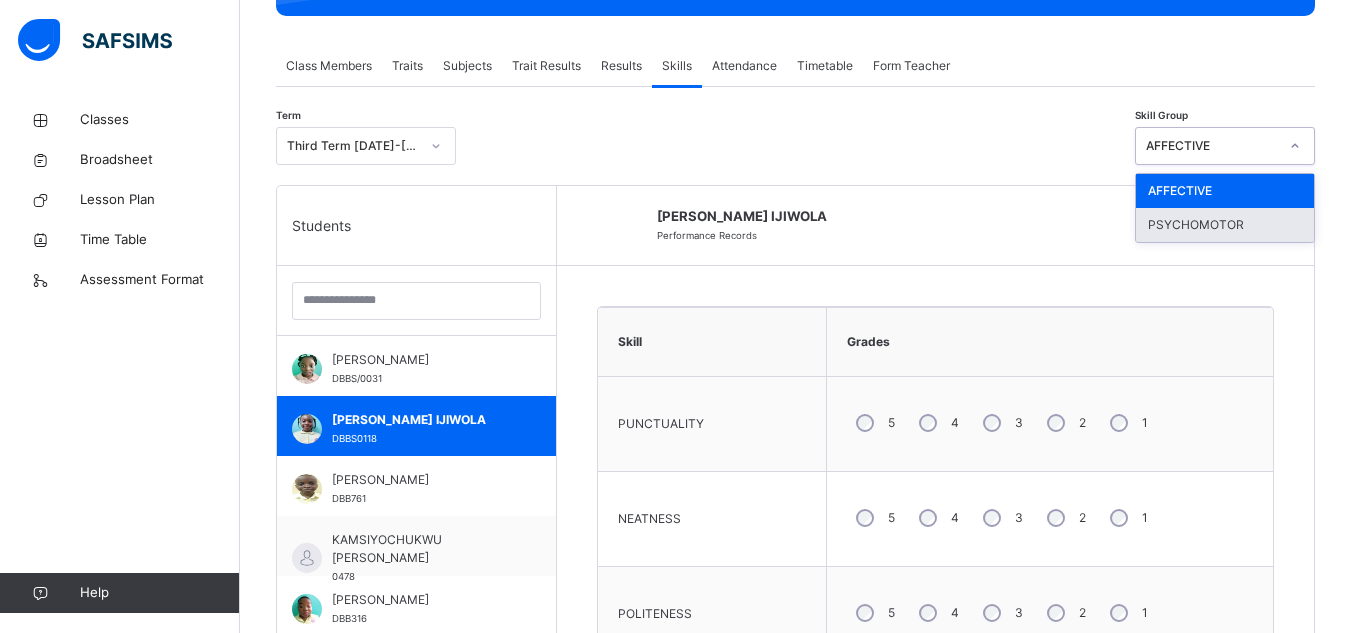 click on "PSYCHOMOTOR" at bounding box center [1225, 225] 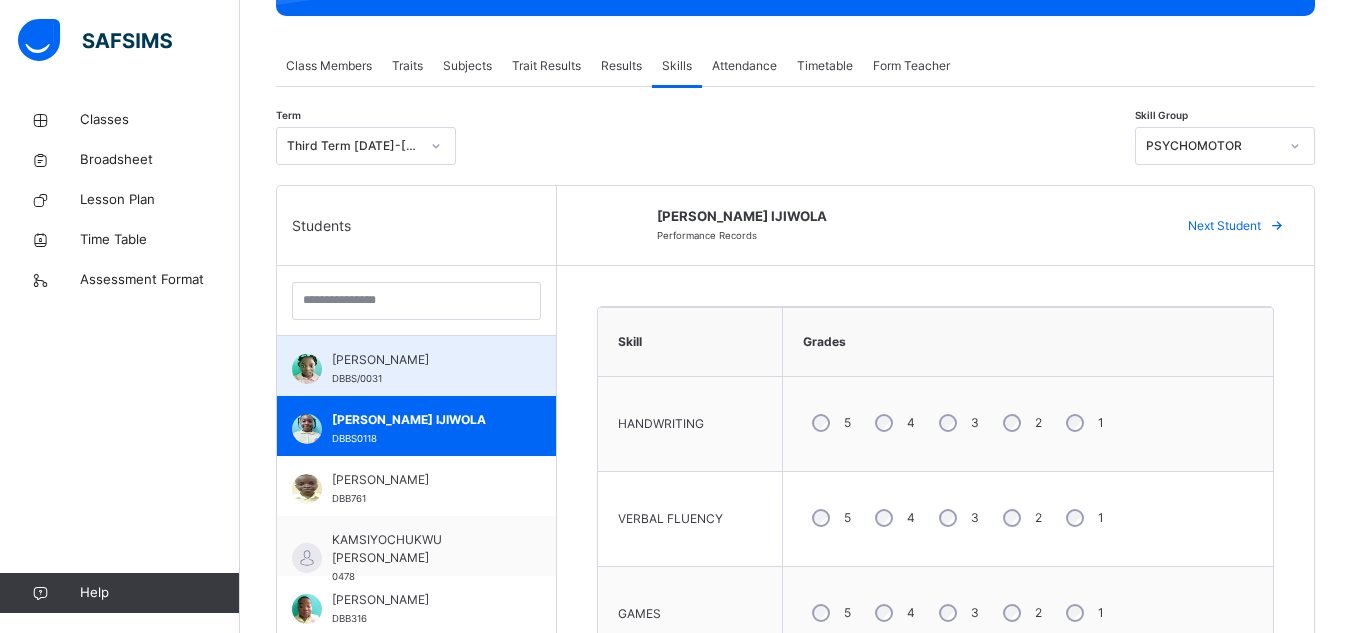 click on "[PERSON_NAME]" at bounding box center (421, 360) 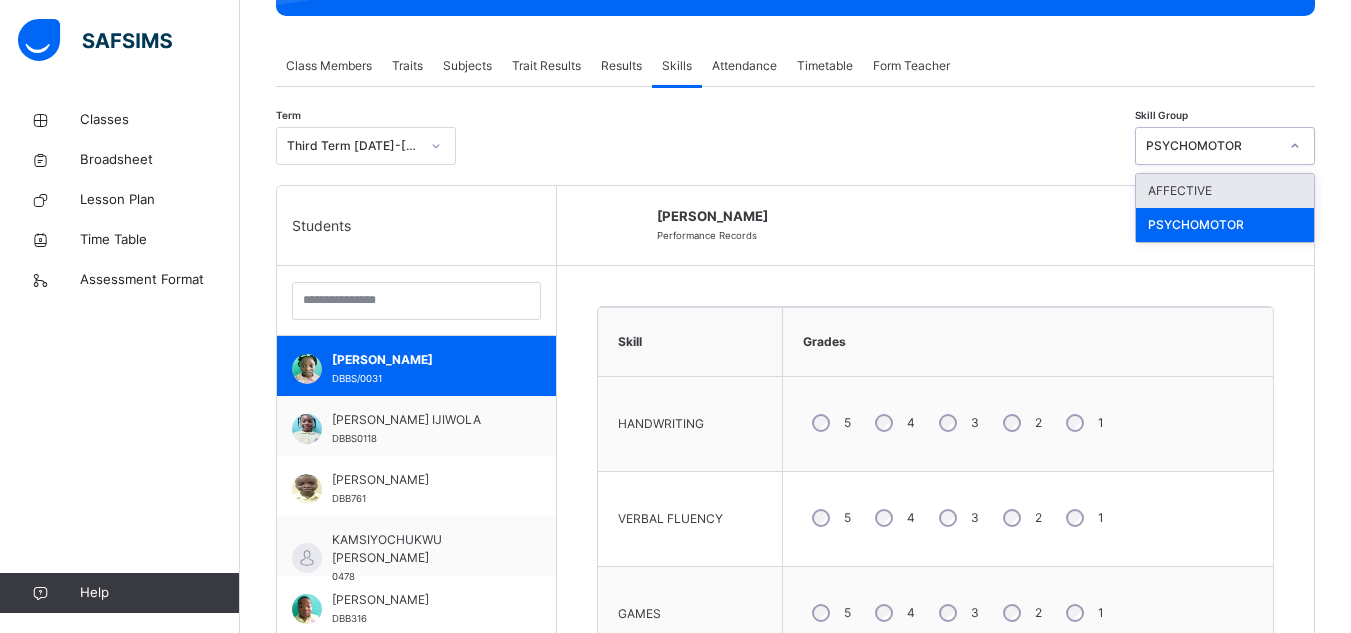 click 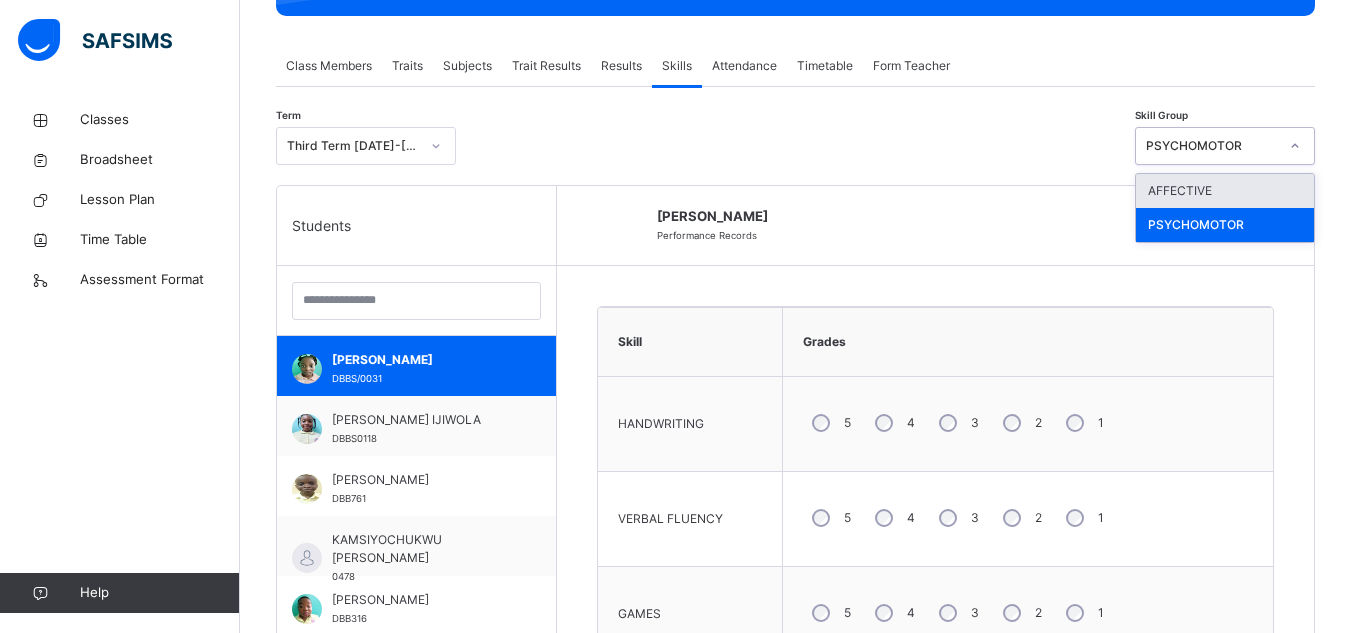 click on "AFFECTIVE" at bounding box center [1225, 191] 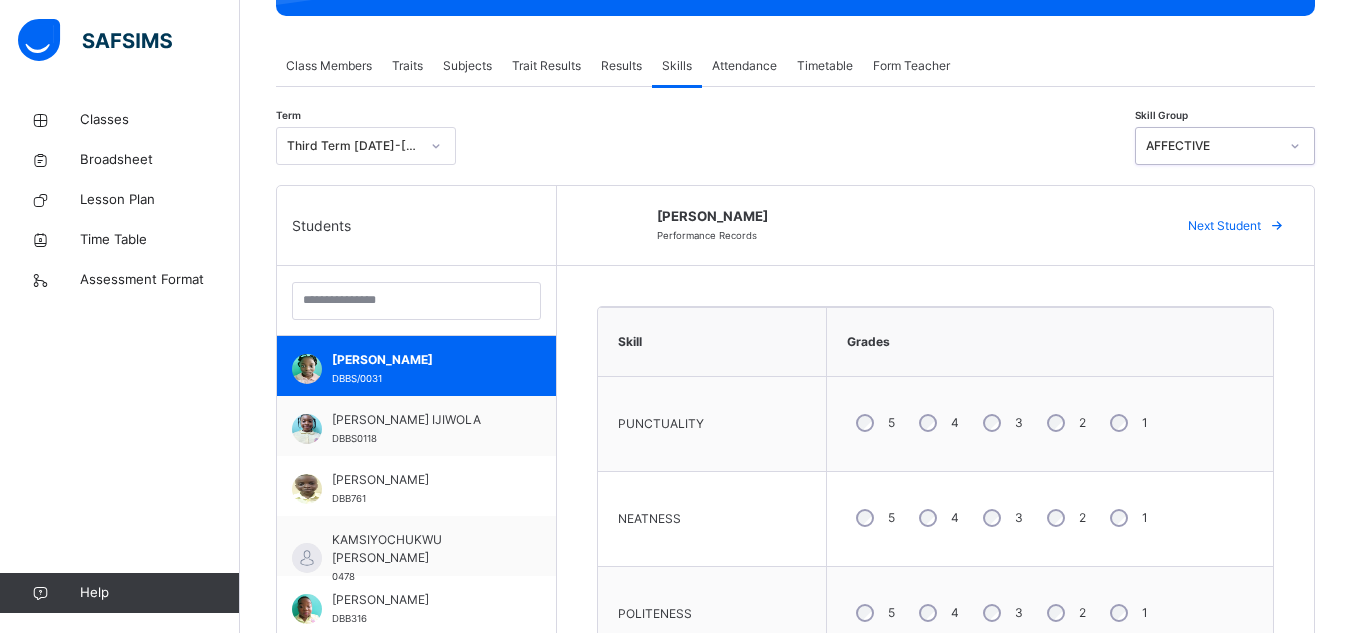 click on "Results" at bounding box center [621, 66] 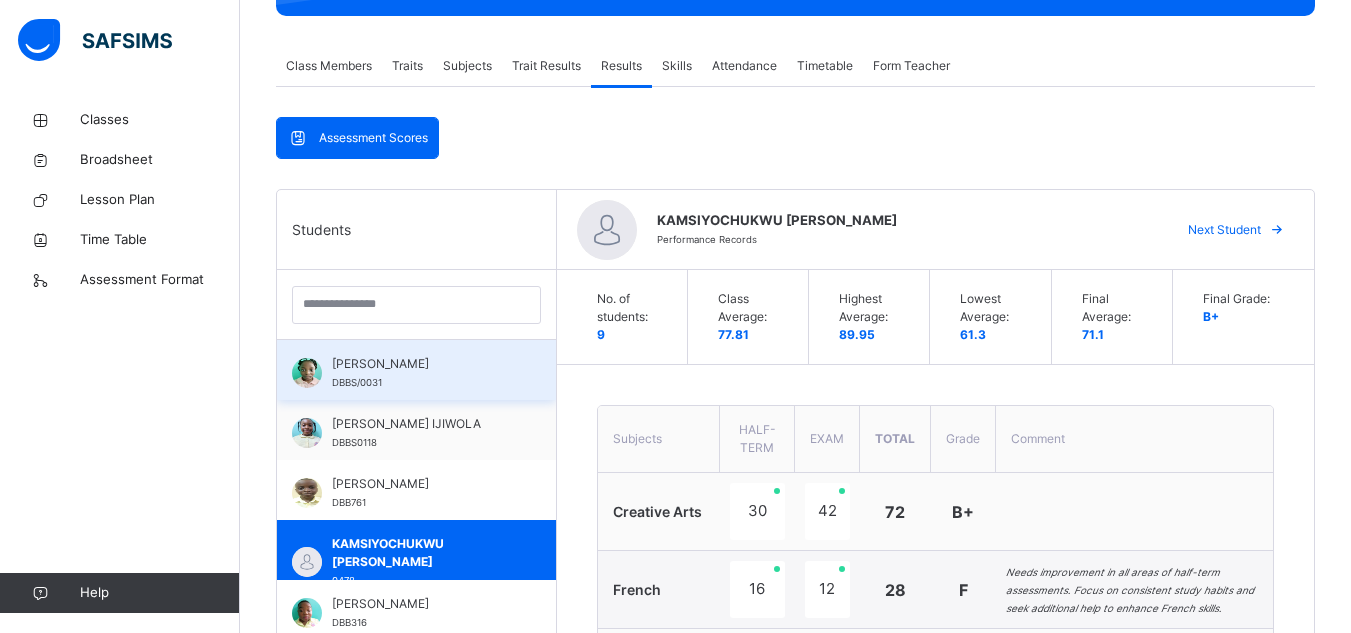 click on "[PERSON_NAME]" at bounding box center [421, 364] 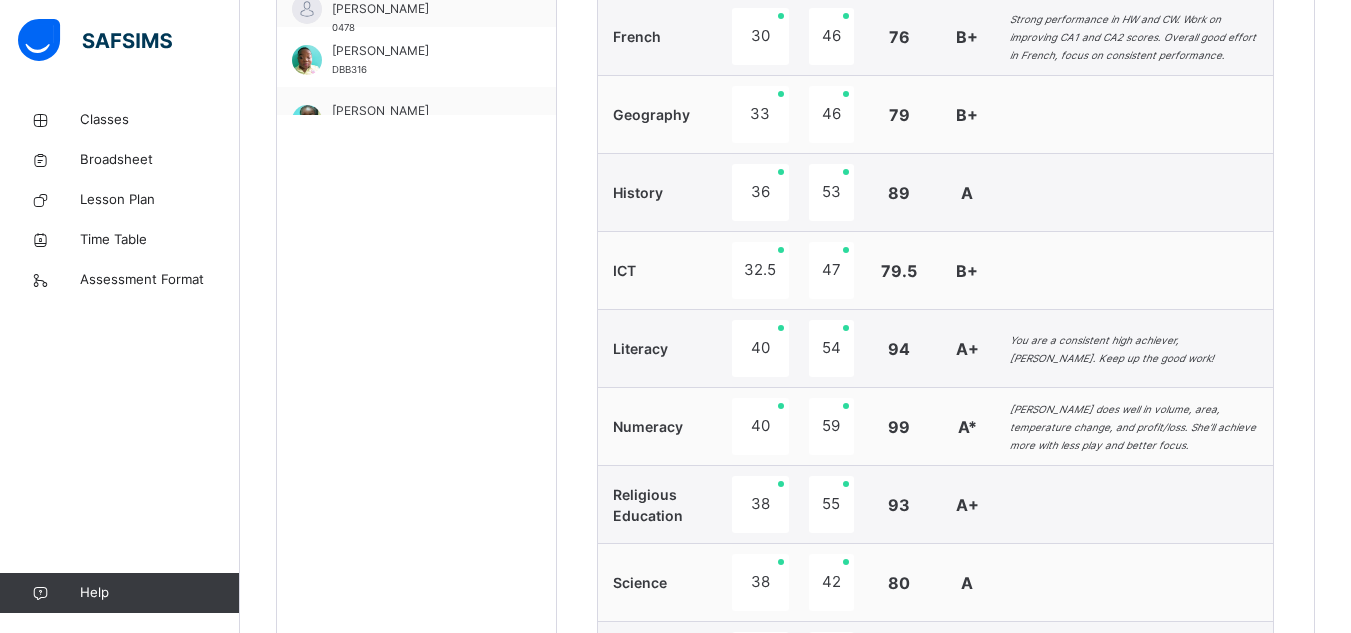 scroll, scrollTop: 1435, scrollLeft: 0, axis: vertical 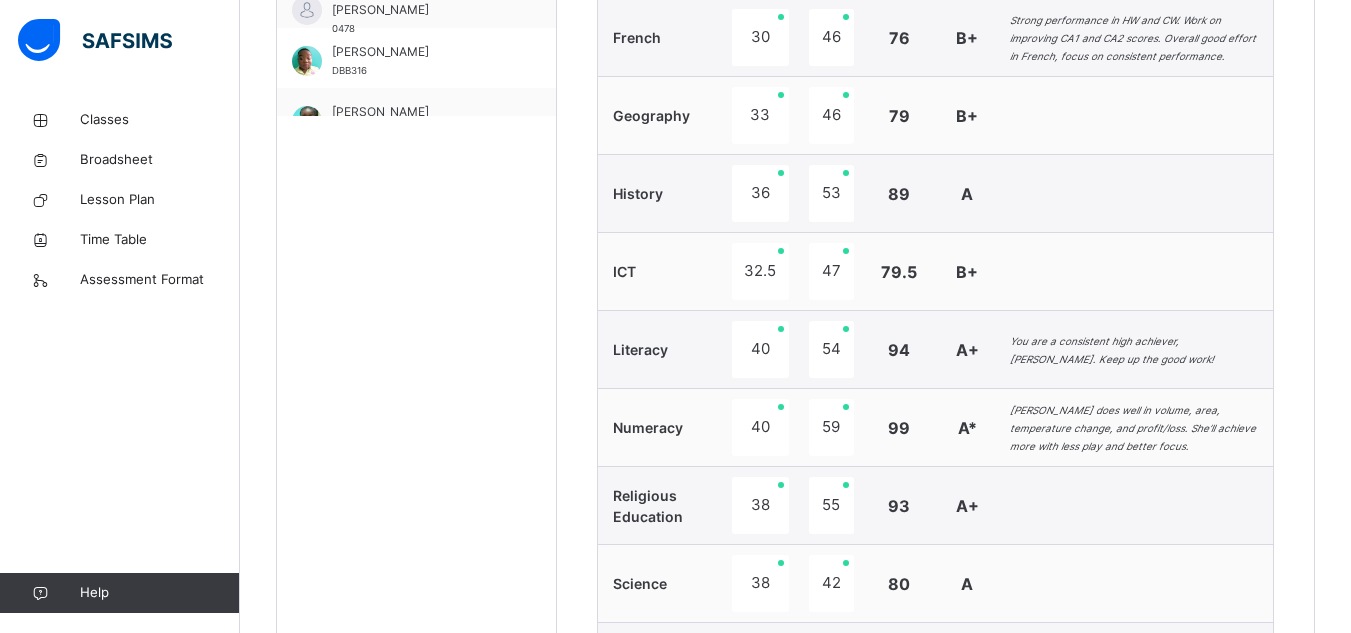 click on "Back  / YEAR 4 JASPER YEAR 4 JASPER YEAR 4 SUMMER TERM [DATE]-[DATE] Class Members Traits Subjects Trait Results Results Skills Attendance Timetable Form Teacher Results More Options   9  Students in class Download Pdf Report Excel Report View subject profile De Beautiful Beginning School Date: [DATE] 9:52:41 am Class Members Class:  YEAR 4 JASPER Total no. of Students:  9 Term:  SUMMER TERM Session:  [DATE]-[DATE] S/NO Admission No. Last Name First Name Other Name 1 DBBS/0031 [PERSON_NAME] 2 DBBS0118 [PERSON_NAME] 3 DBB761 [PERSON_NAME] 4 0478 [PERSON_NAME] [PERSON_NAME] 5 DBB316 [PERSON_NAME] 6 DBB314 [PERSON_NAME] 7 DBB302 [PERSON_NAME] BABALOLA 8 DBBS0112 OGUNJOBI Ololatide Okikioluakintan 9 DBB304 DAODU OLUWAFERANMI [PERSON_NAME] Students Actions [PERSON_NAME] DBBS/0031 [PERSON_NAME] DBBS0118 [PERSON_NAME] DBB761 [PERSON_NAME] [PERSON_NAME] 0478 [PERSON_NAME] DBB316 [PERSON_NAME] Onakoya DBB314 DBB302 DBBS0112" at bounding box center (795, 212) 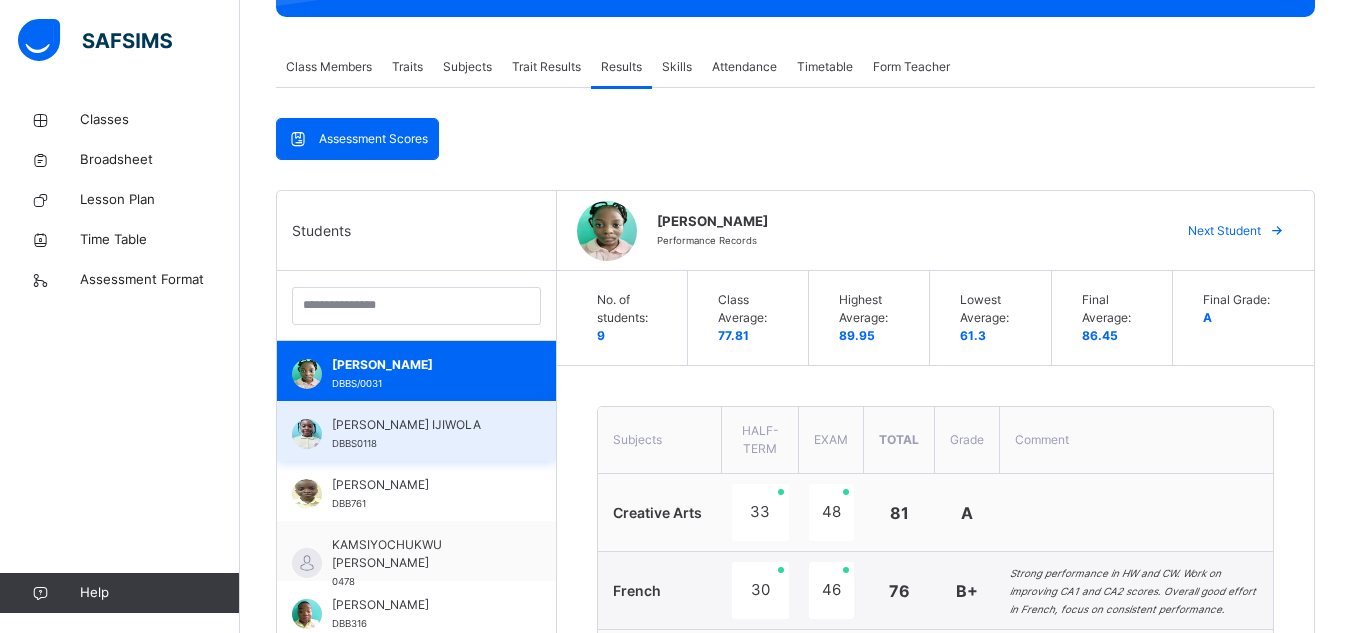 click on "[PERSON_NAME] IJIWOLA" at bounding box center (421, 425) 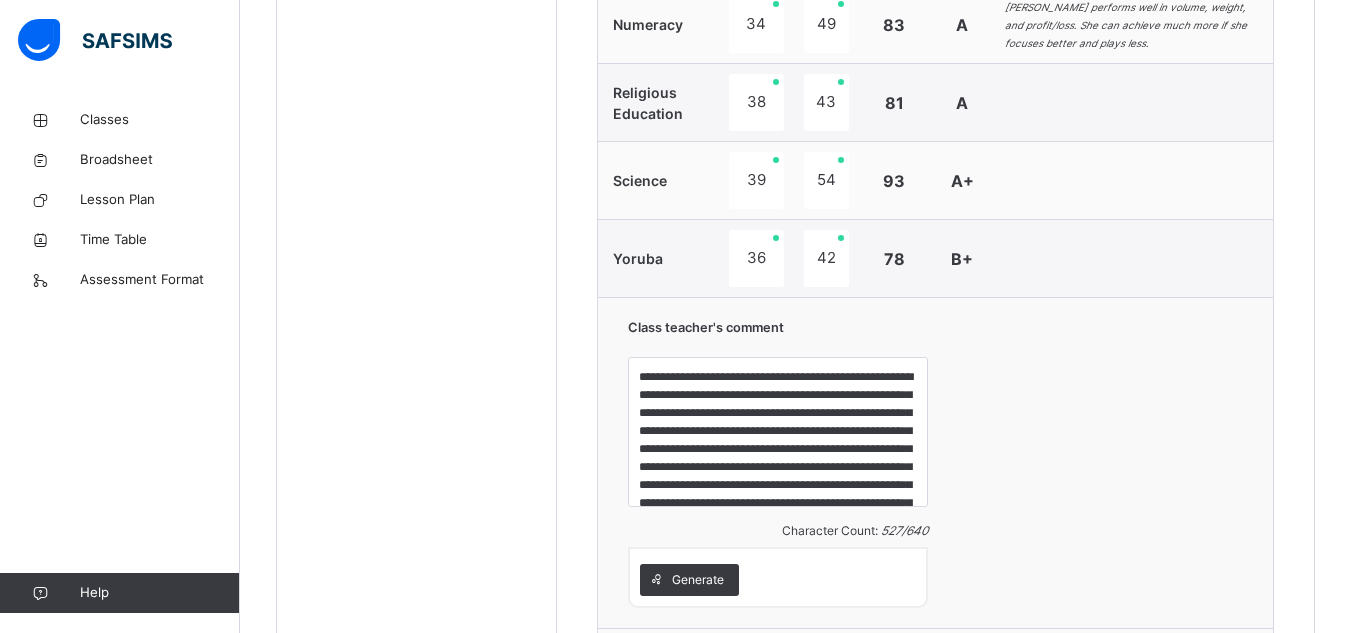 scroll, scrollTop: 1420, scrollLeft: 0, axis: vertical 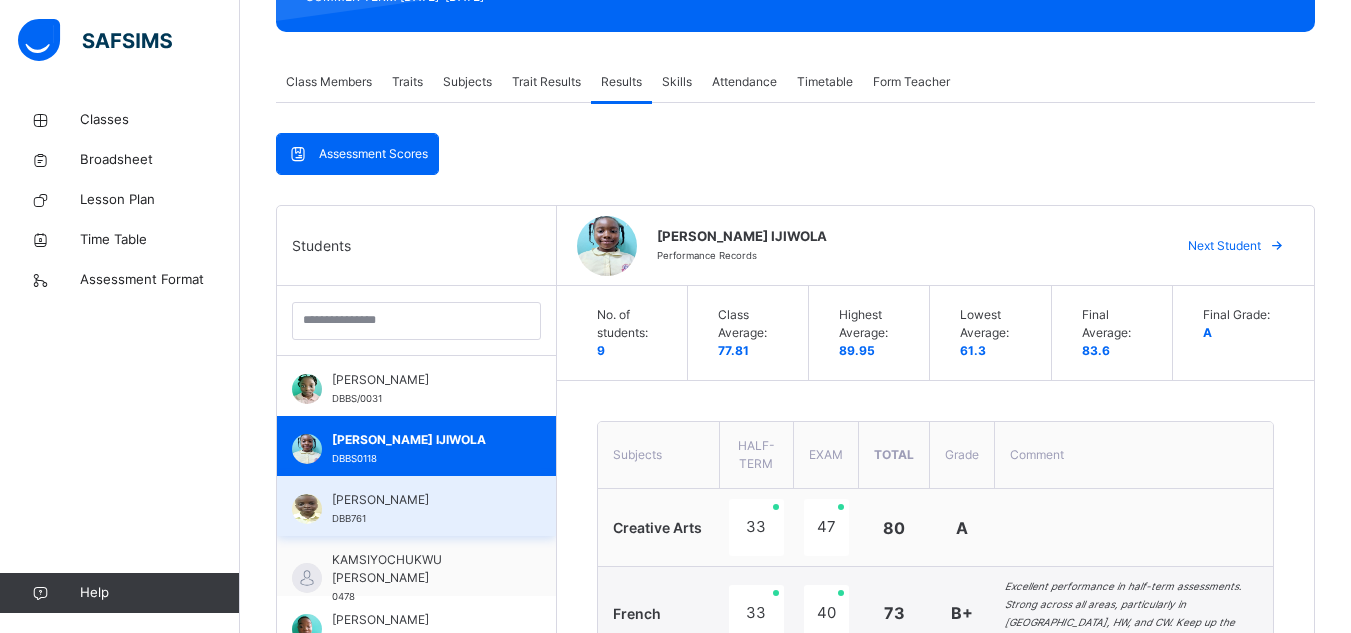 click on "[PERSON_NAME]" at bounding box center [421, 500] 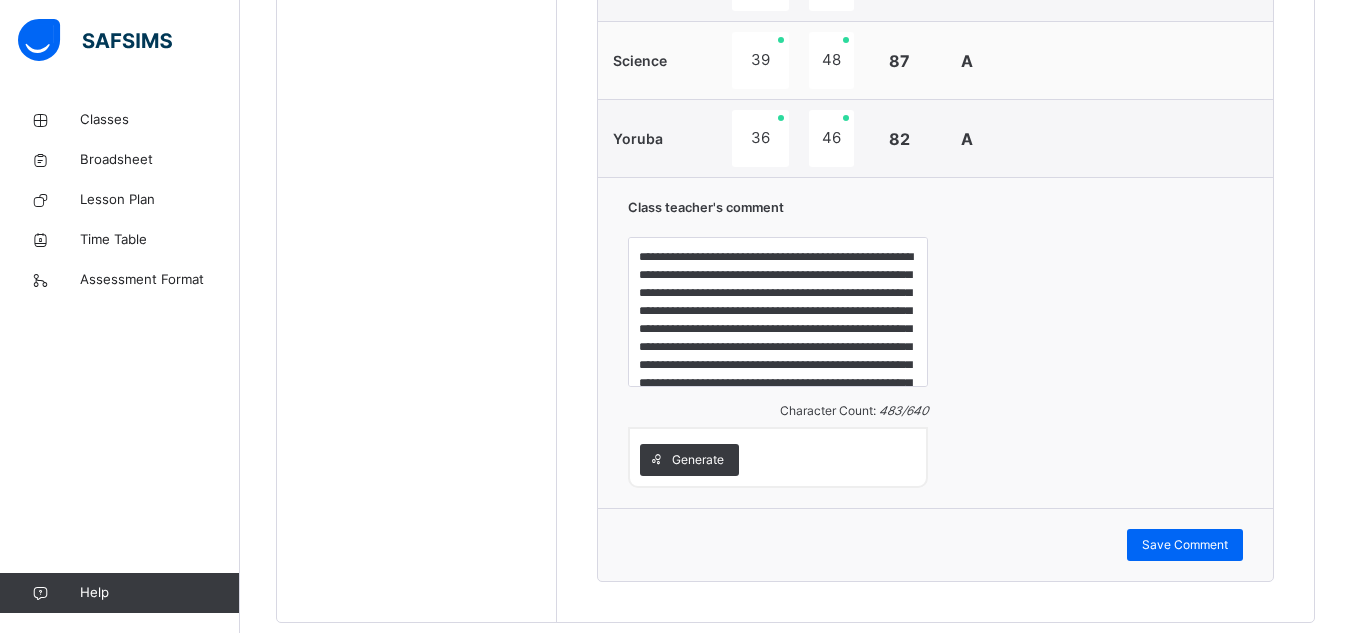 scroll, scrollTop: 1455, scrollLeft: 0, axis: vertical 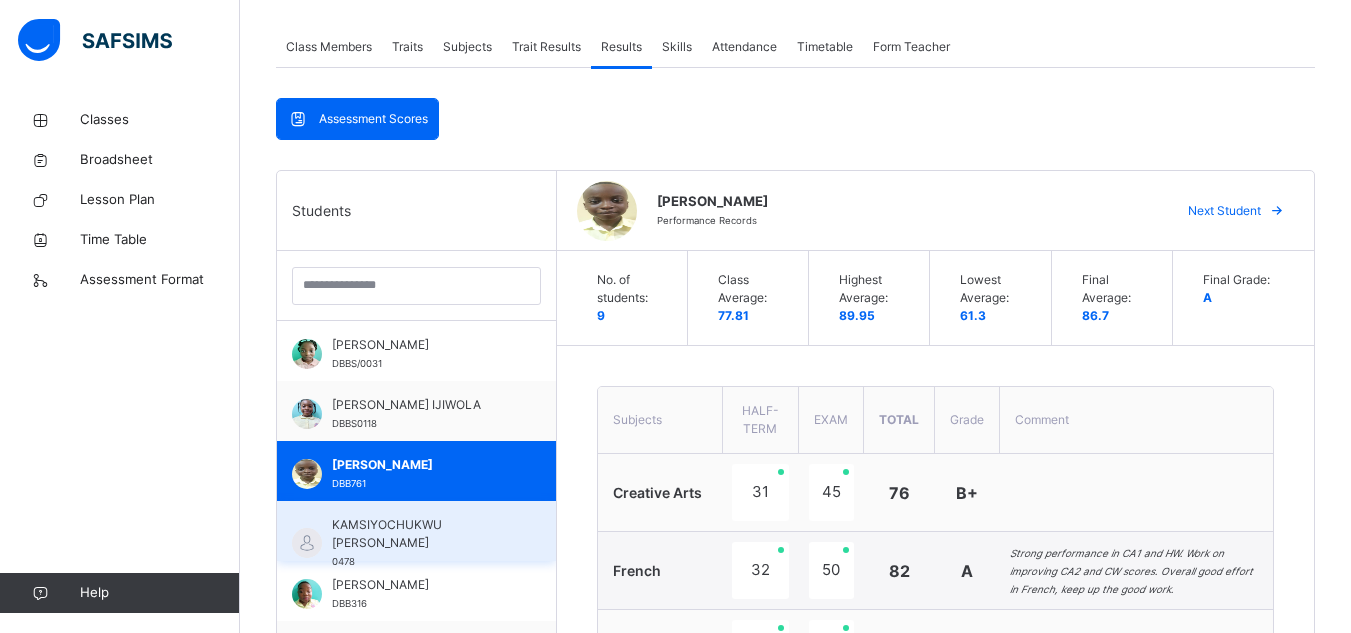 click on "KAMSIYOCHUKWU [PERSON_NAME]" at bounding box center (421, 534) 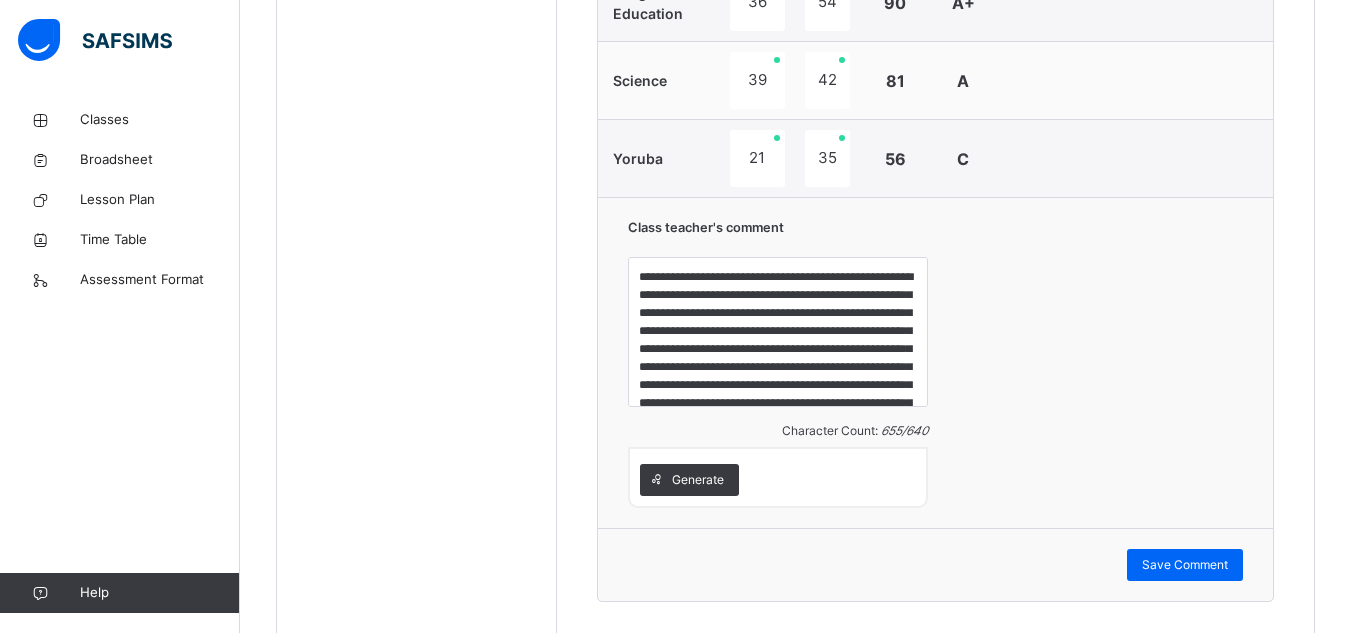 scroll, scrollTop: 1455, scrollLeft: 0, axis: vertical 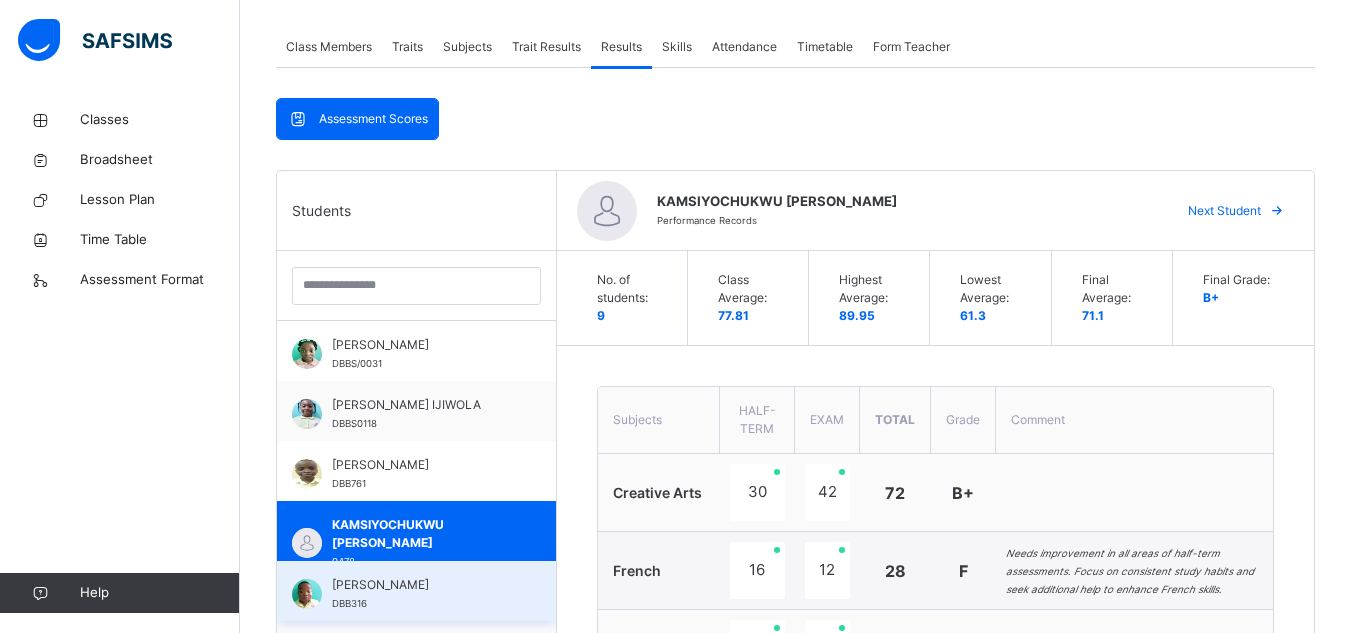click on "[PERSON_NAME]" at bounding box center [421, 585] 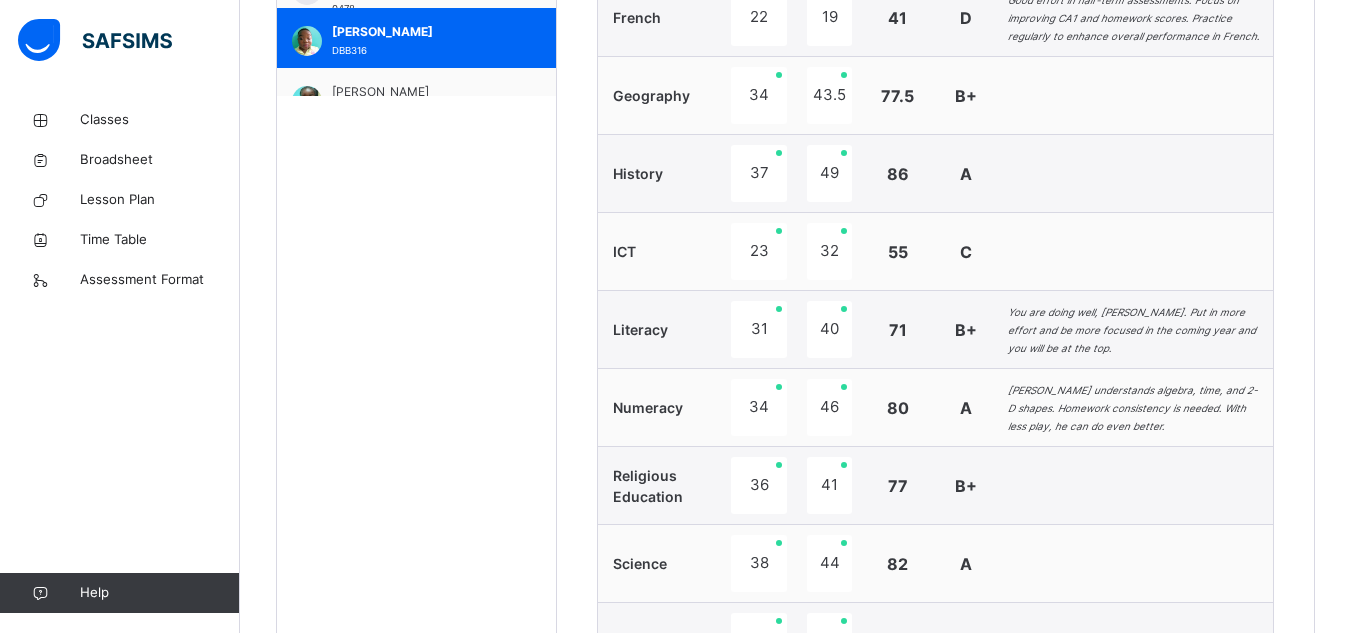 scroll, scrollTop: 1455, scrollLeft: 0, axis: vertical 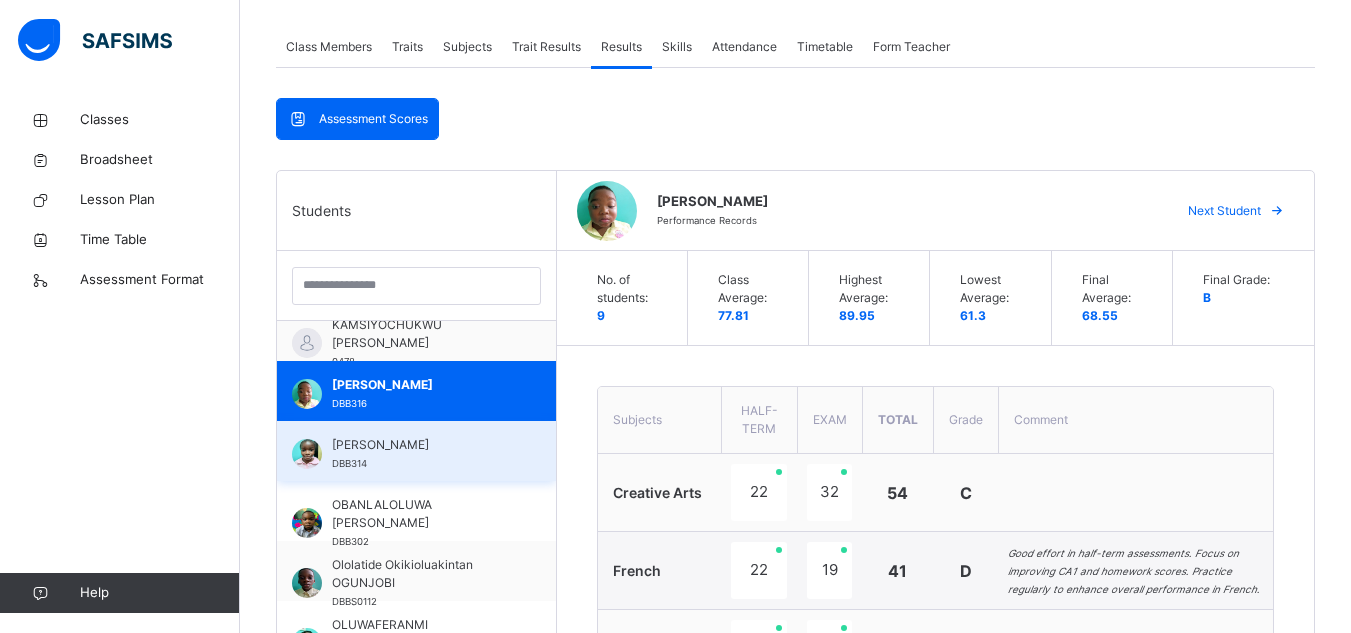 click on "[PERSON_NAME]" at bounding box center [421, 445] 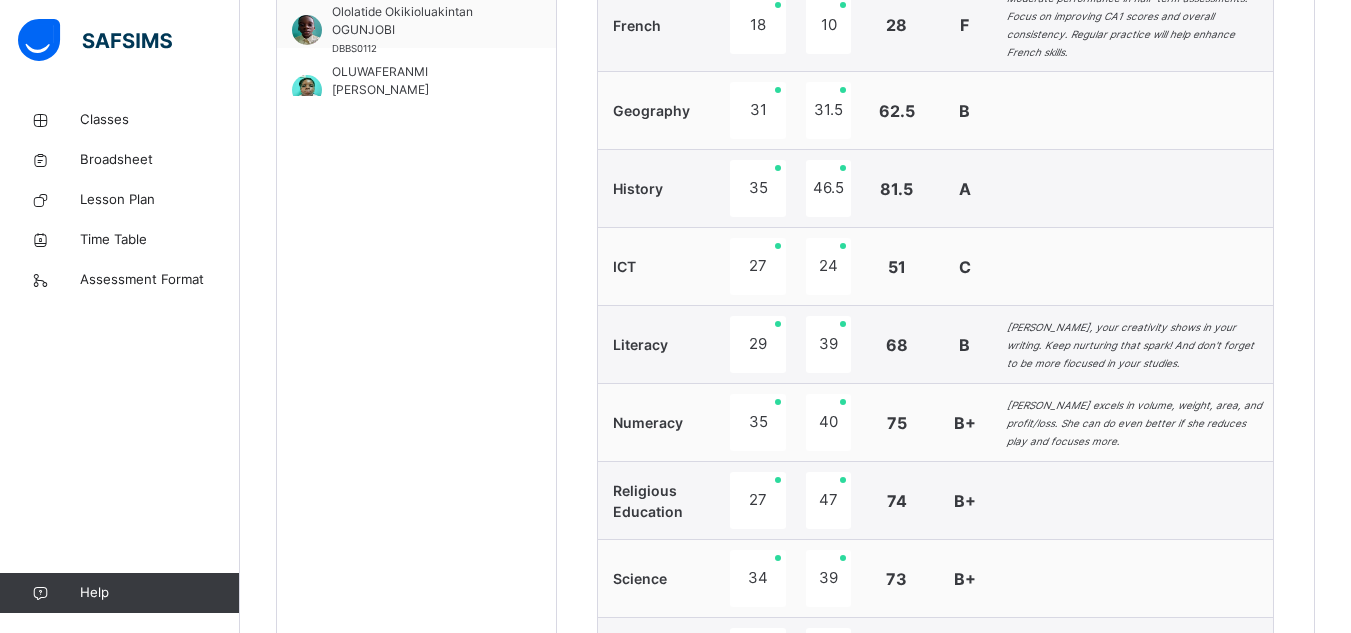 scroll, scrollTop: 1455, scrollLeft: 0, axis: vertical 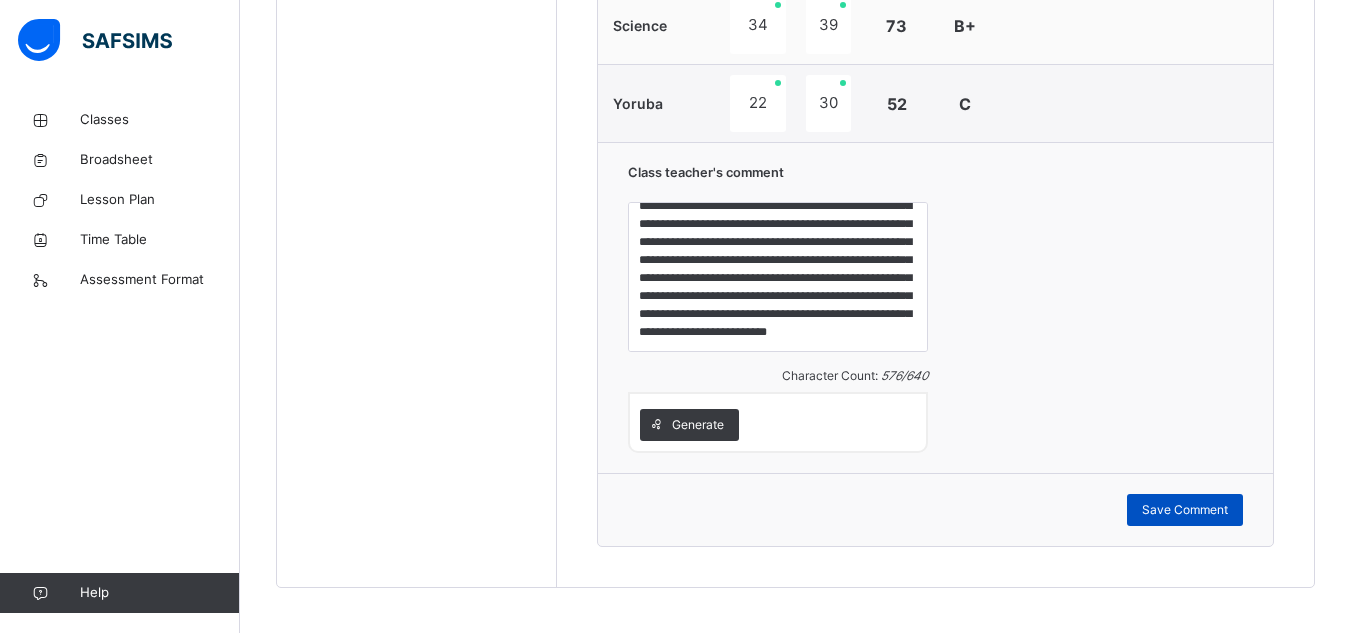 click on "Save Comment" at bounding box center (1185, 510) 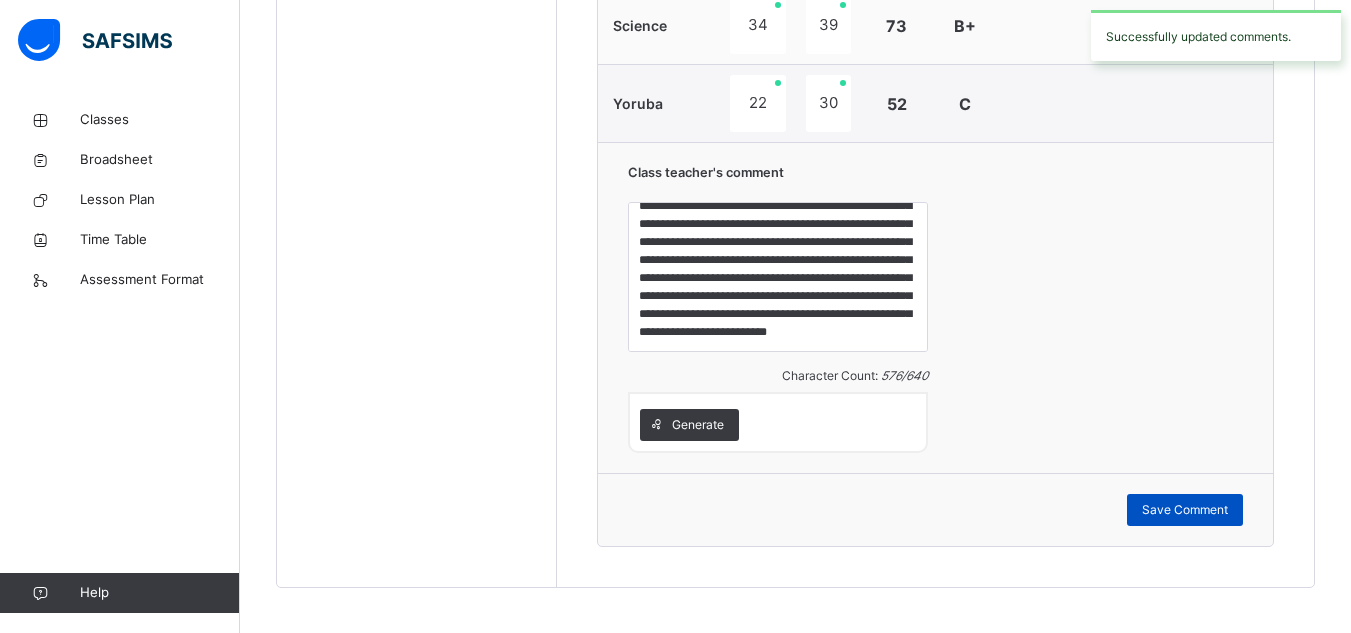 click on "Save Comment" at bounding box center (1185, 510) 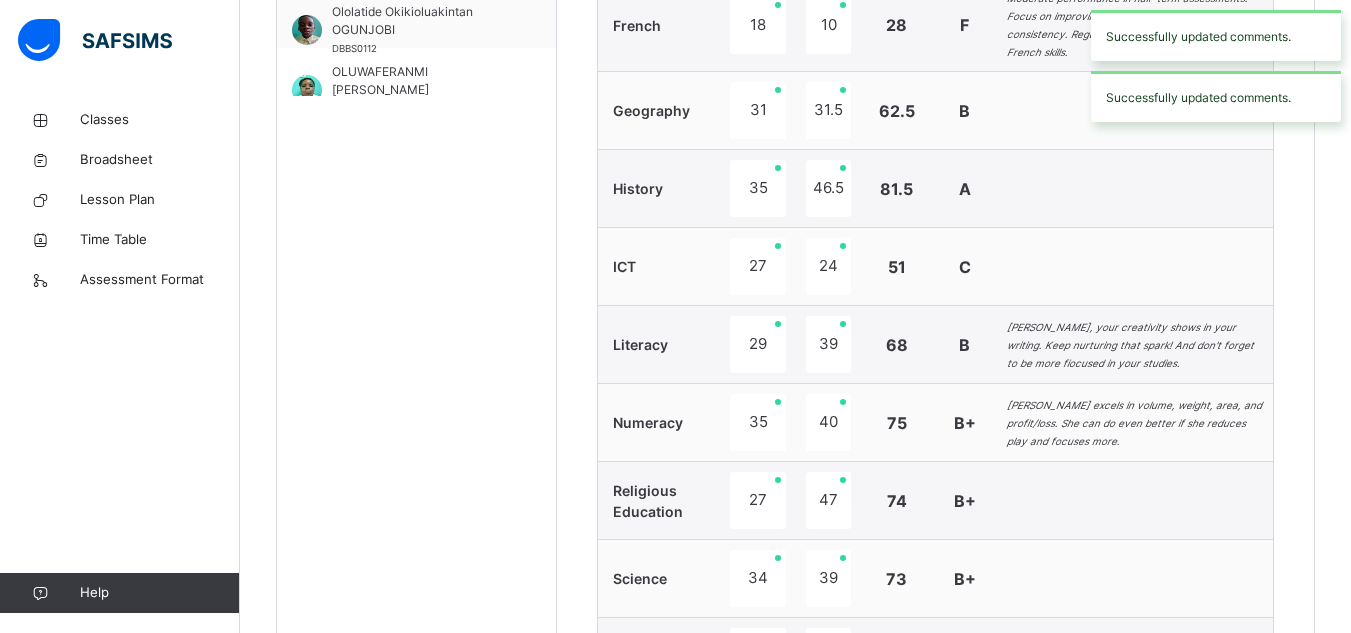 scroll, scrollTop: 349, scrollLeft: 0, axis: vertical 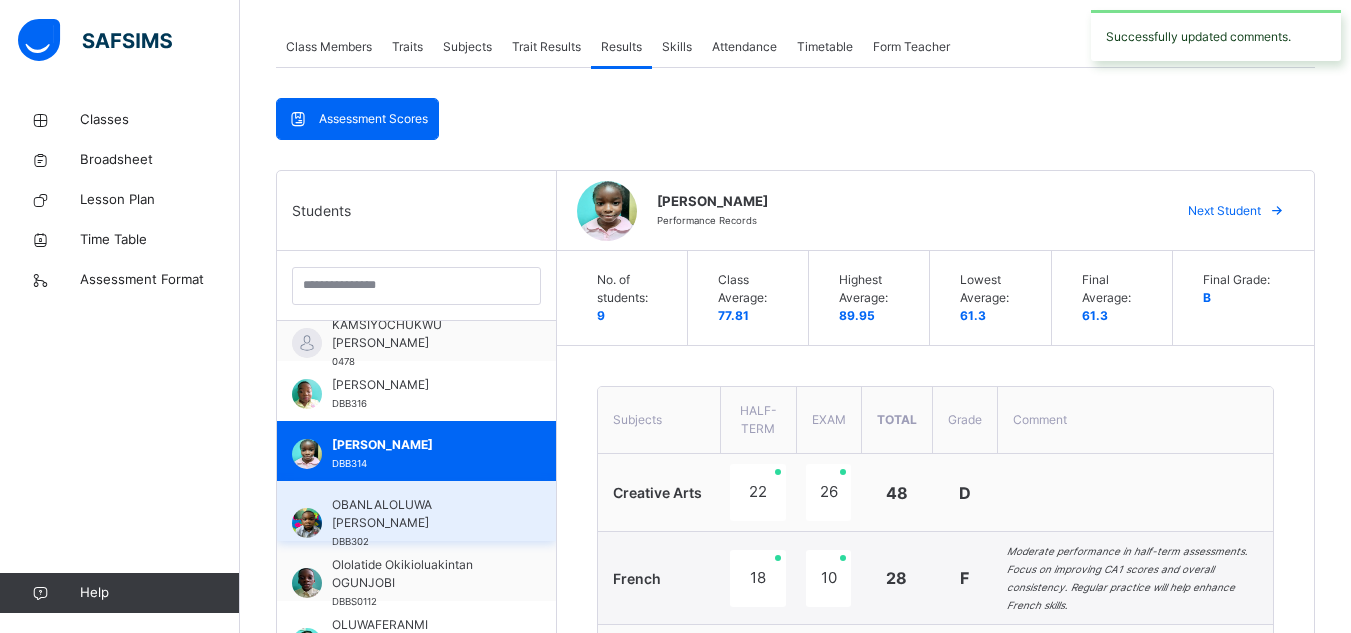 click on "OBANLALOLUWA [PERSON_NAME]" at bounding box center [421, 514] 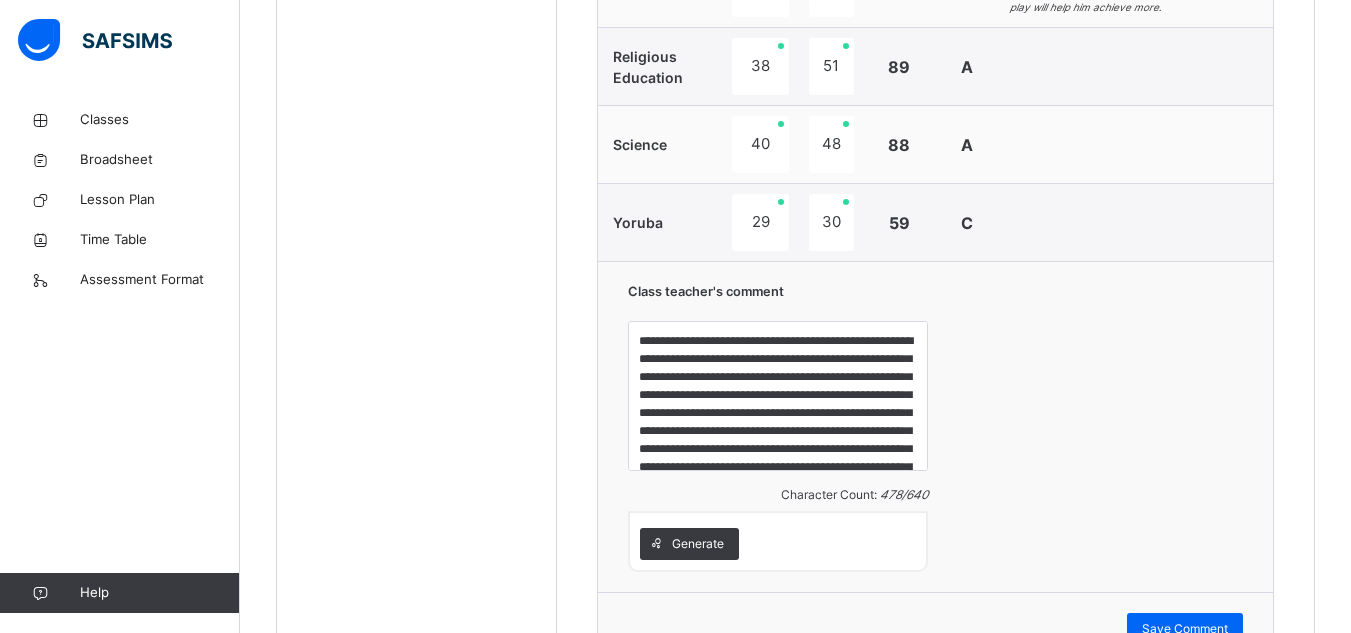 scroll, scrollTop: 1401, scrollLeft: 0, axis: vertical 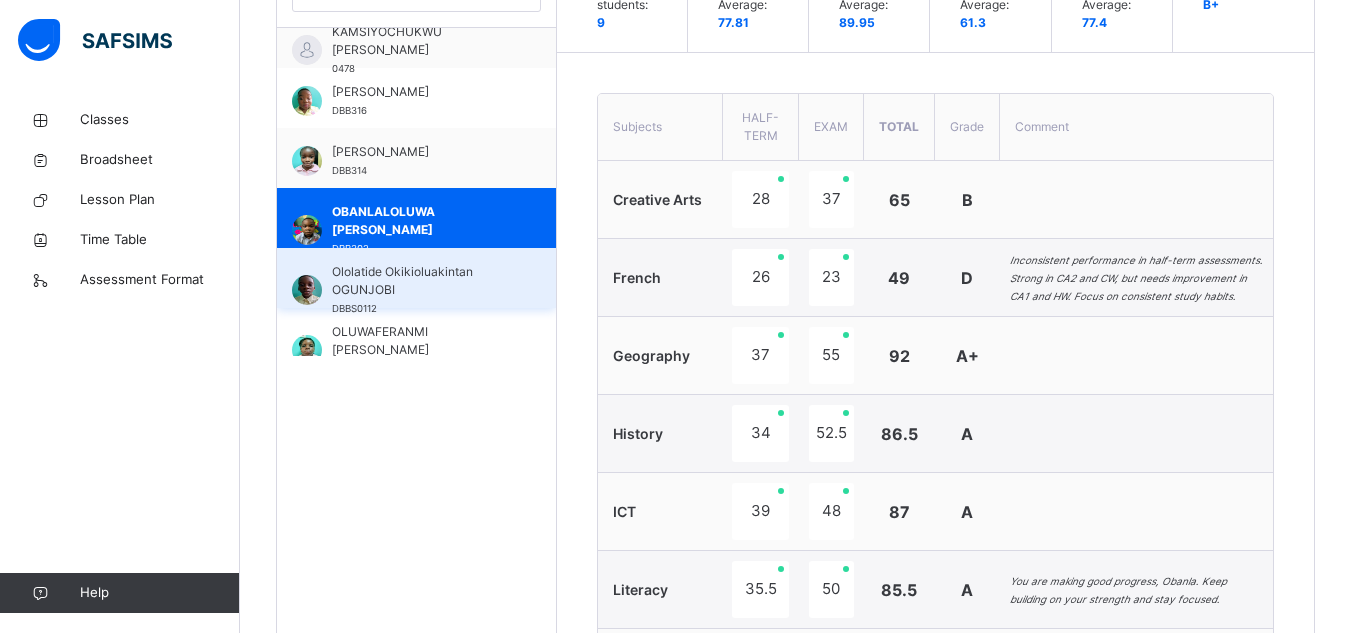 click on "Ololatide Okikioluakintan OGUNJOBI" at bounding box center [421, 281] 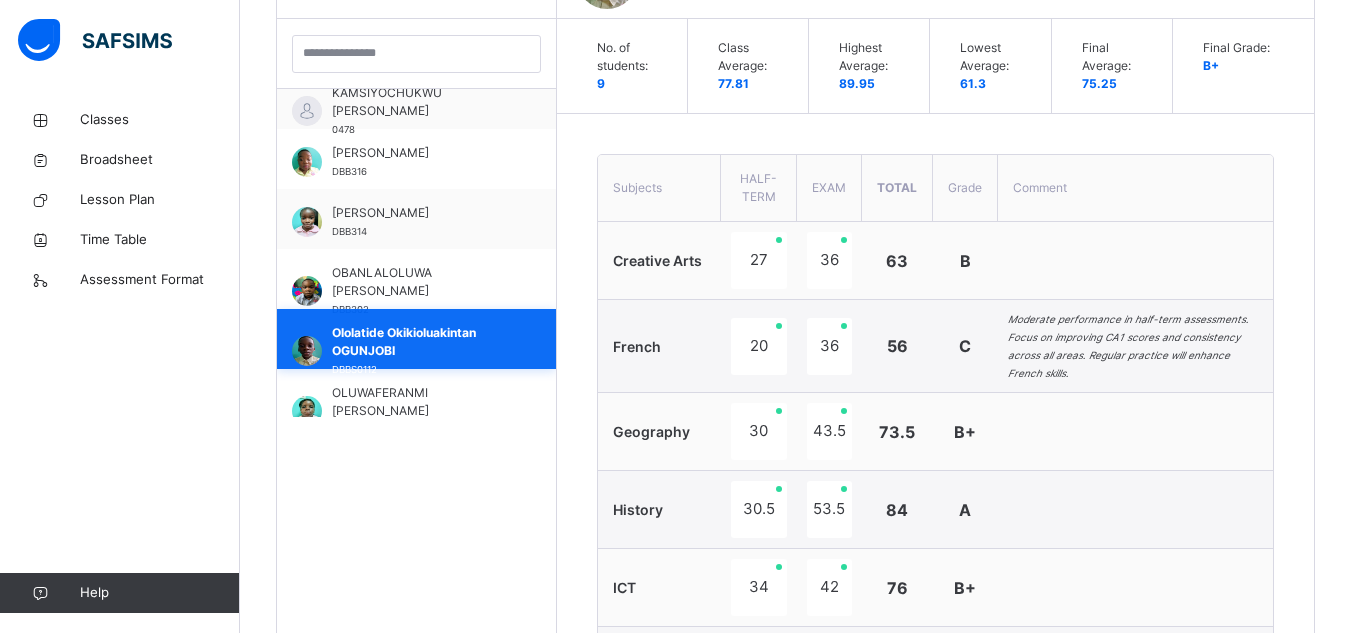 scroll, scrollTop: 642, scrollLeft: 0, axis: vertical 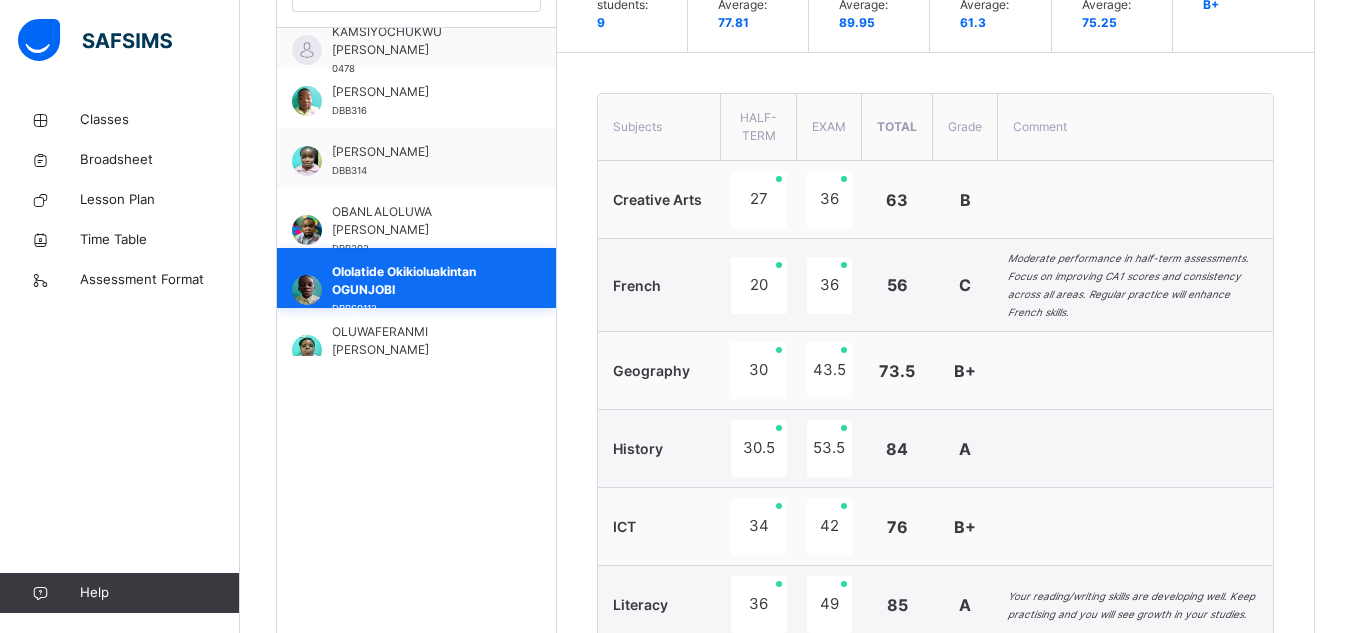 click on "Ololatide Okikioluakintan OGUNJOBI" at bounding box center [421, 281] 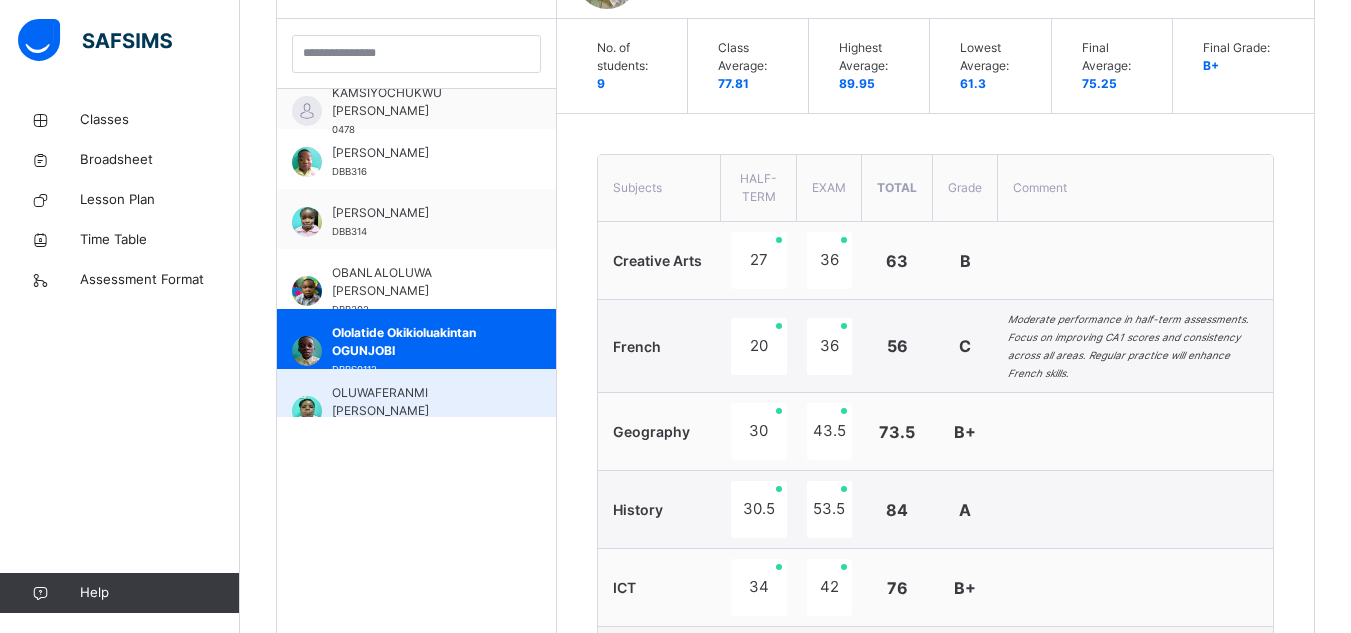 scroll, scrollTop: 642, scrollLeft: 0, axis: vertical 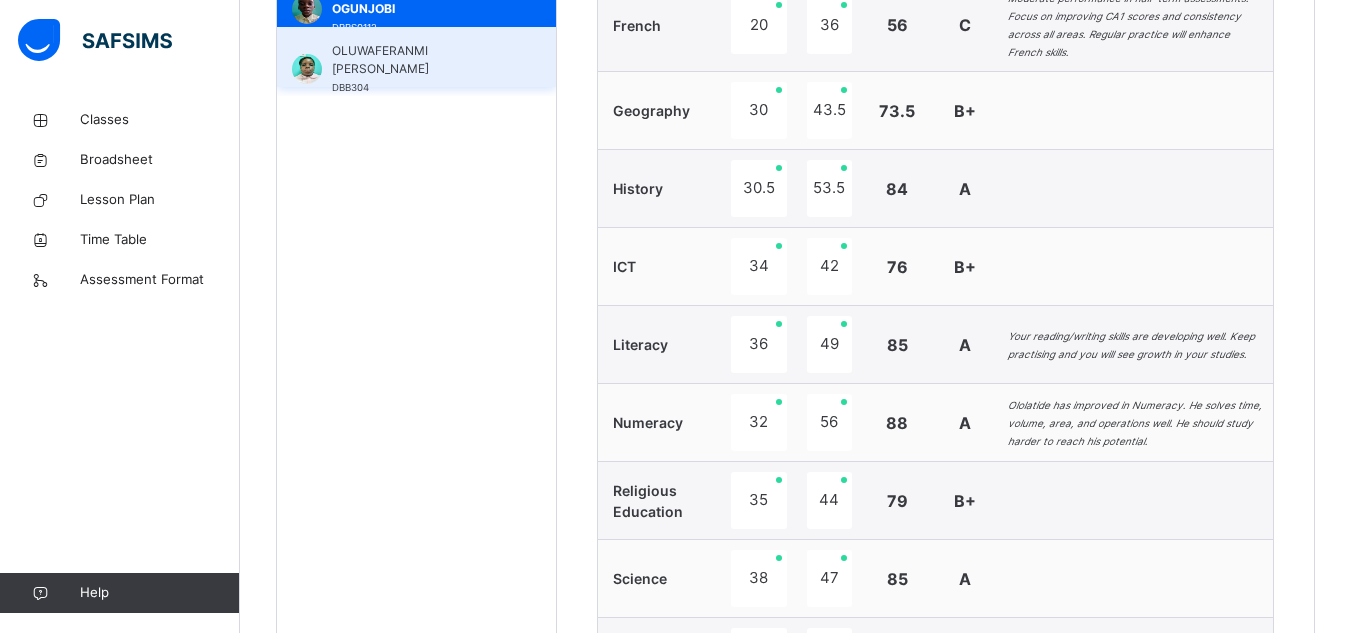 click on "OLUWAFERANMI [PERSON_NAME]" at bounding box center (421, 60) 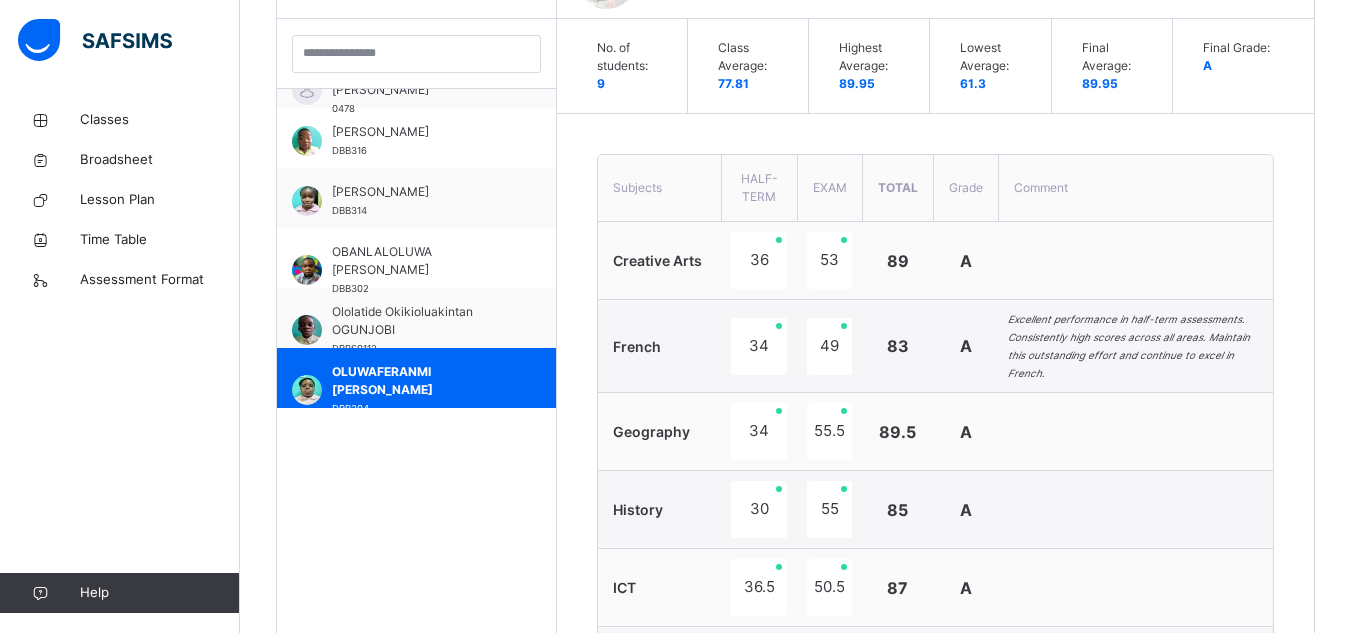 scroll, scrollTop: 902, scrollLeft: 0, axis: vertical 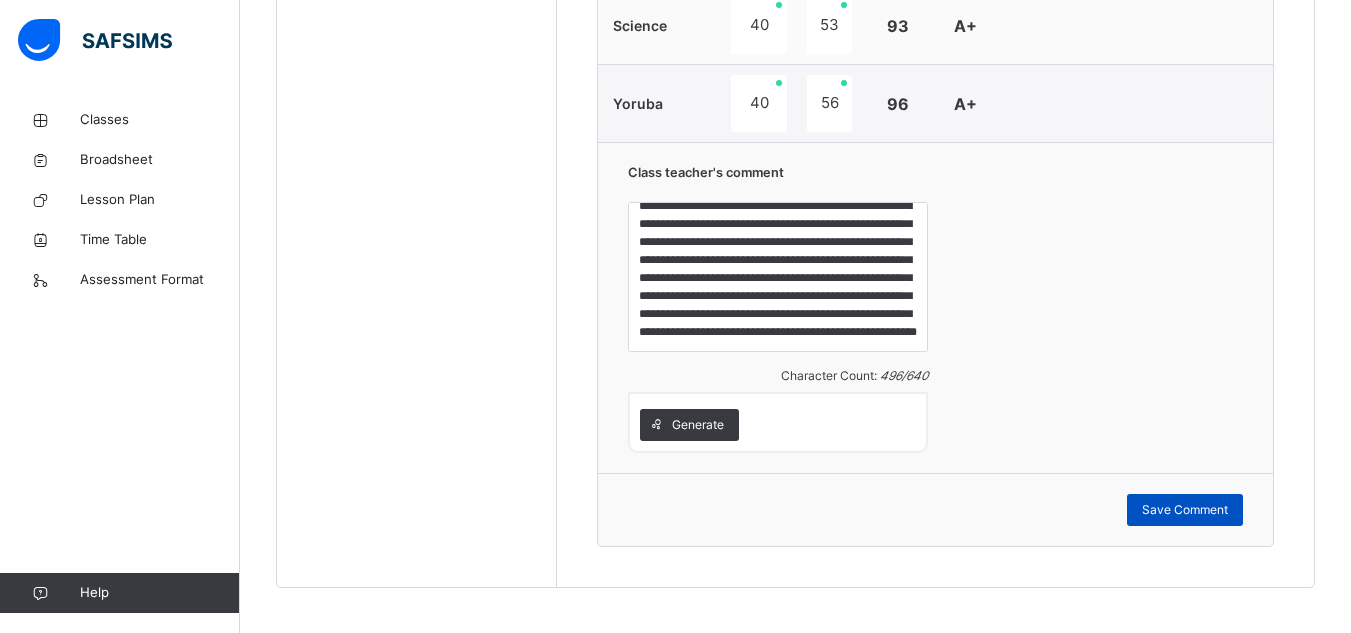 click on "Save Comment" at bounding box center [1185, 510] 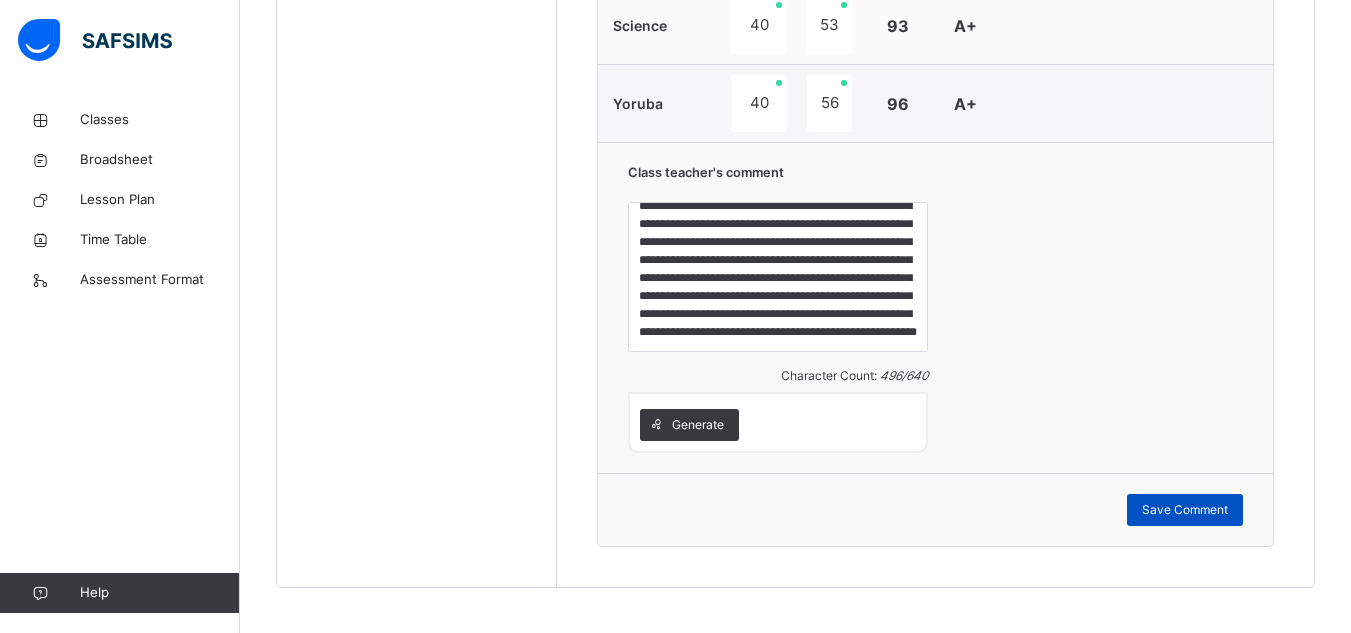 click on "Save Comment" at bounding box center [1185, 510] 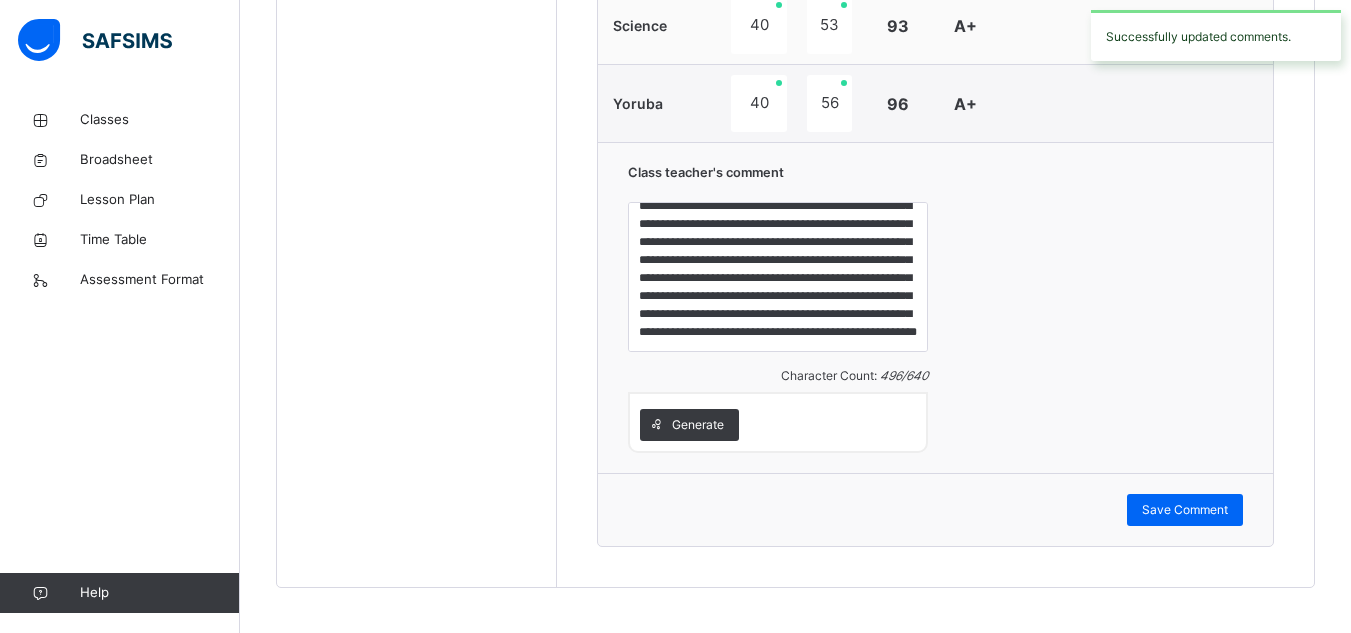 scroll, scrollTop: 902, scrollLeft: 0, axis: vertical 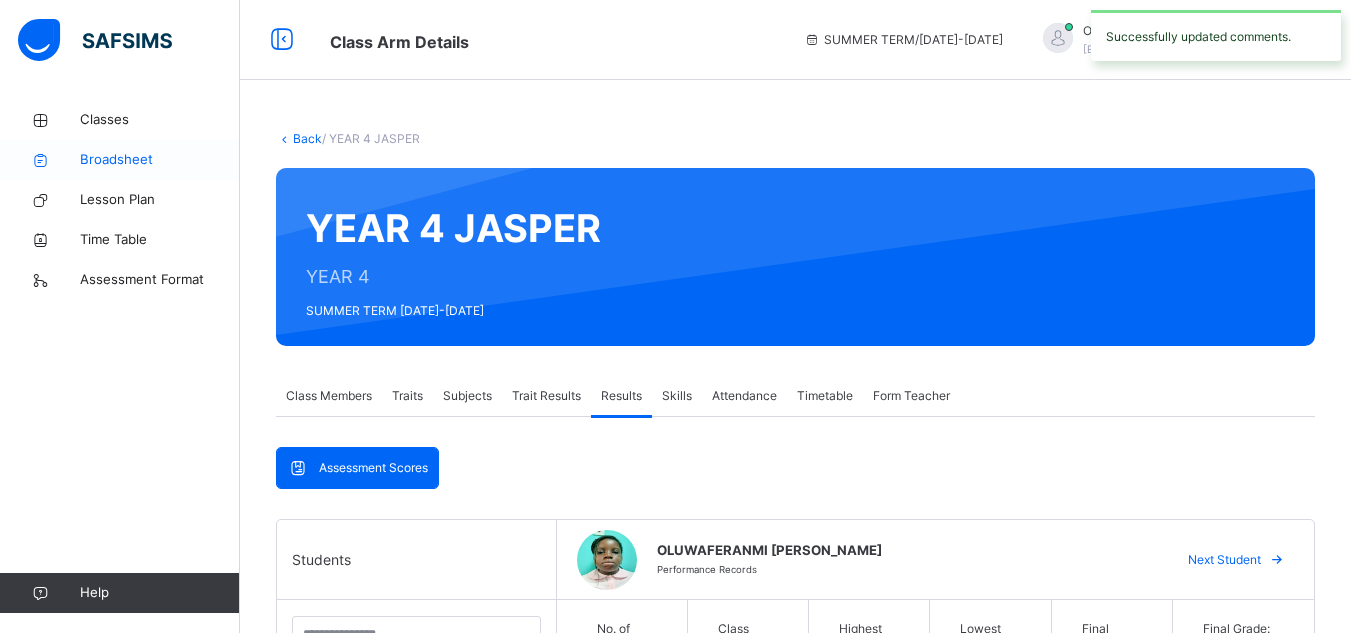 click on "Broadsheet" at bounding box center [160, 160] 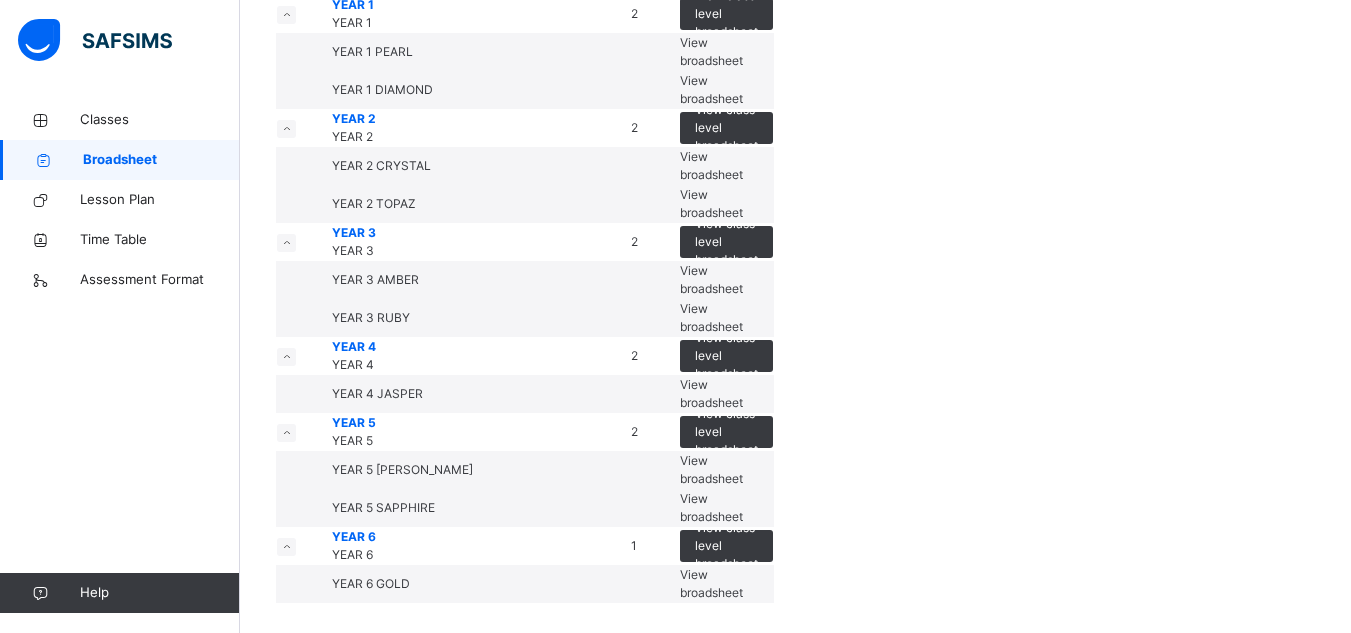 scroll, scrollTop: 293, scrollLeft: 0, axis: vertical 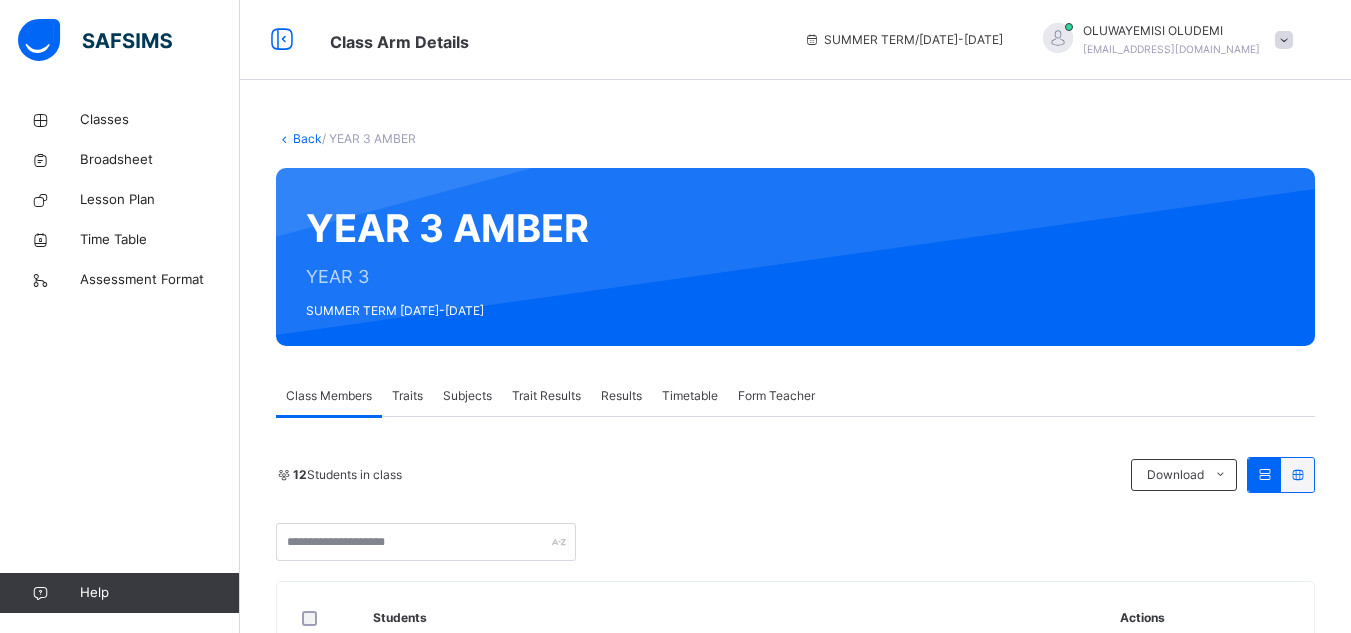 click on "Subjects" at bounding box center [467, 396] 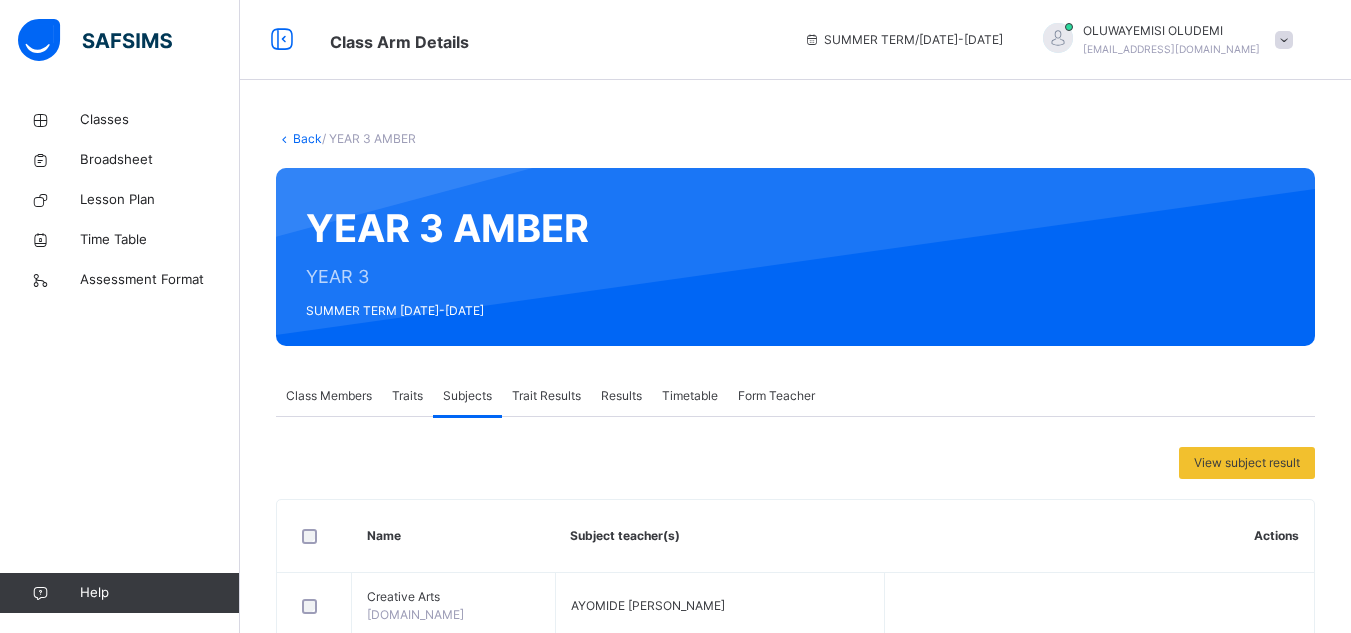 scroll, scrollTop: 553, scrollLeft: 0, axis: vertical 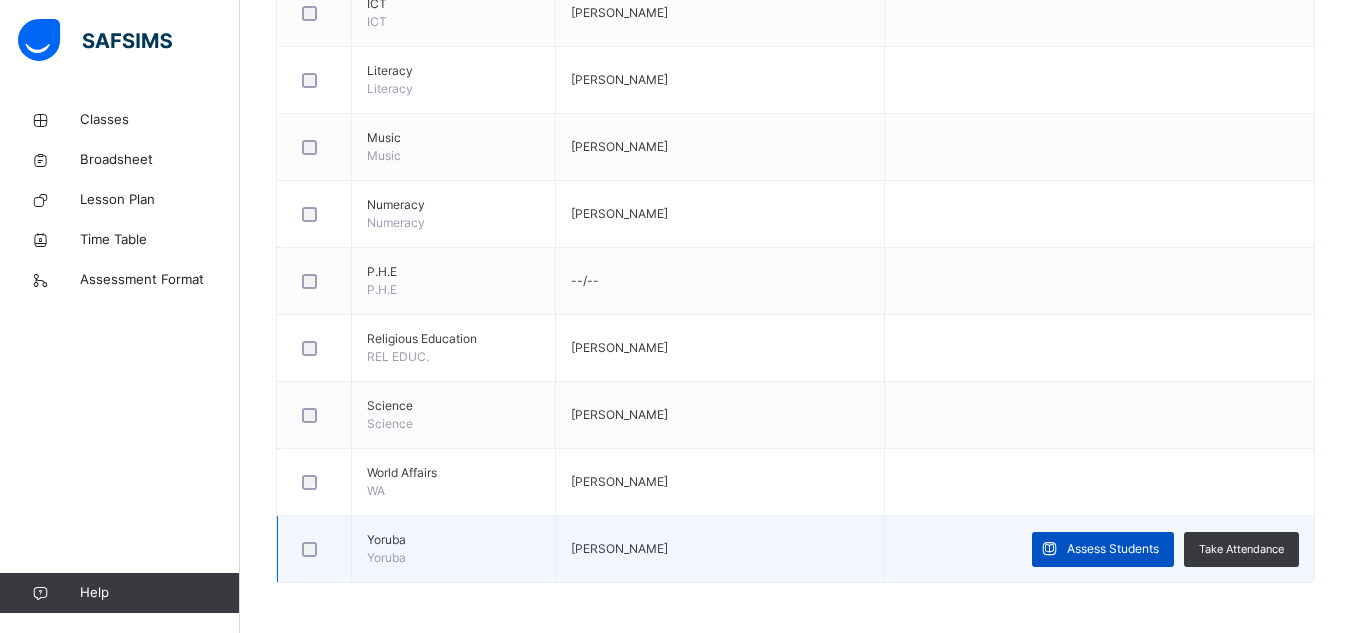 click on "Assess Students" at bounding box center [1113, 549] 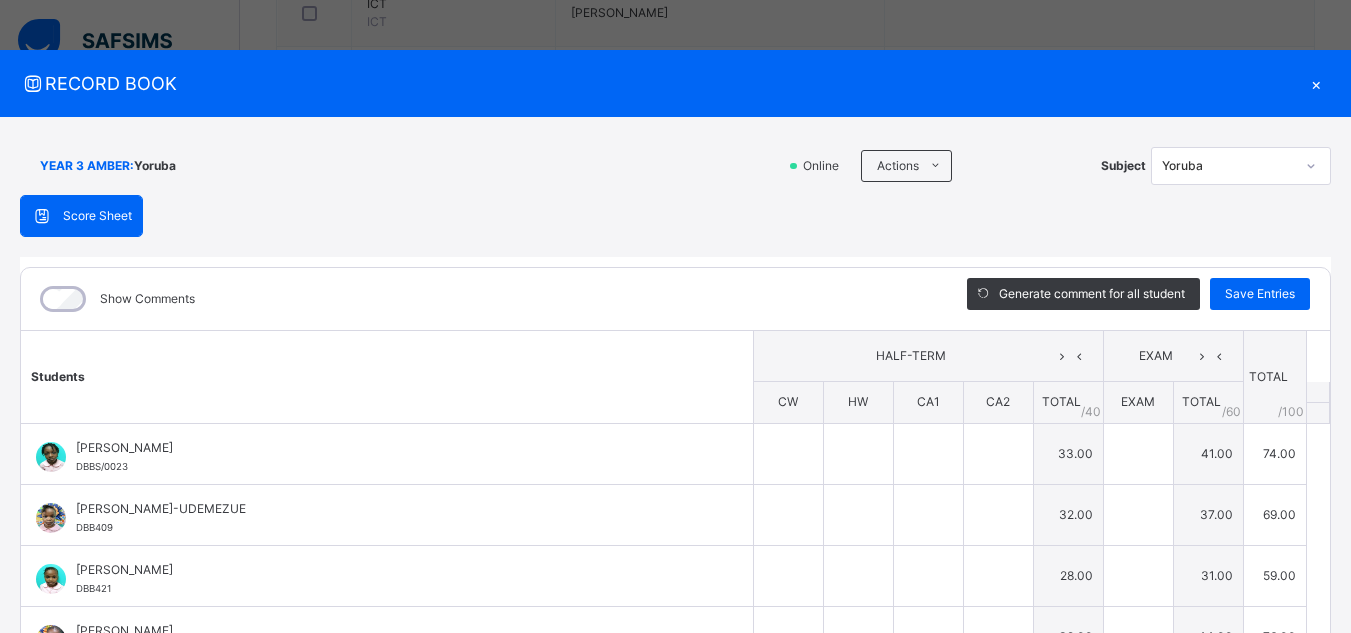type on "**" 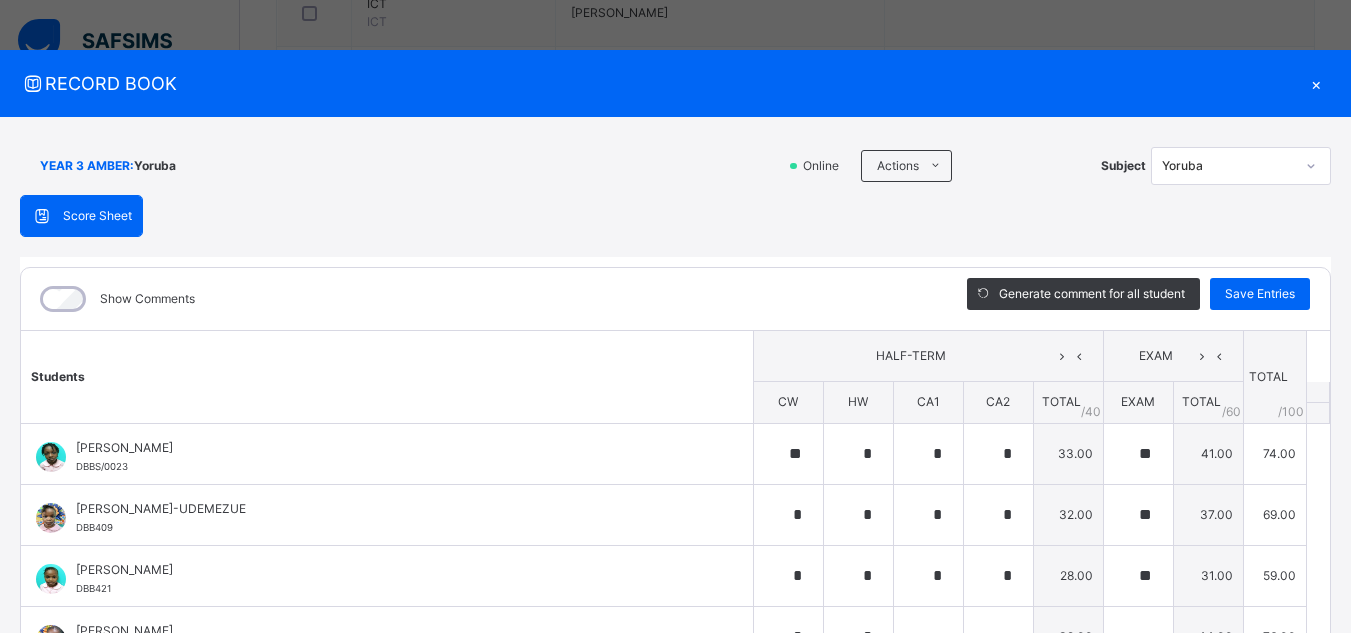 type on "*" 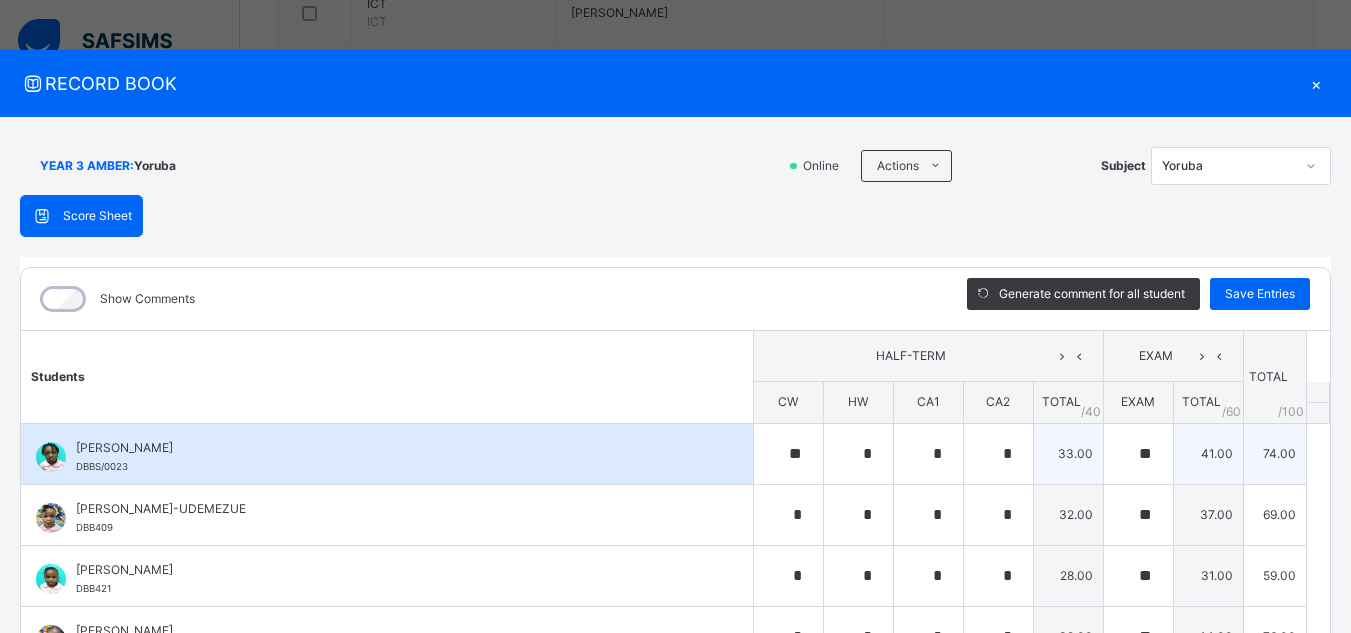 click on "41.00" at bounding box center [1208, 453] 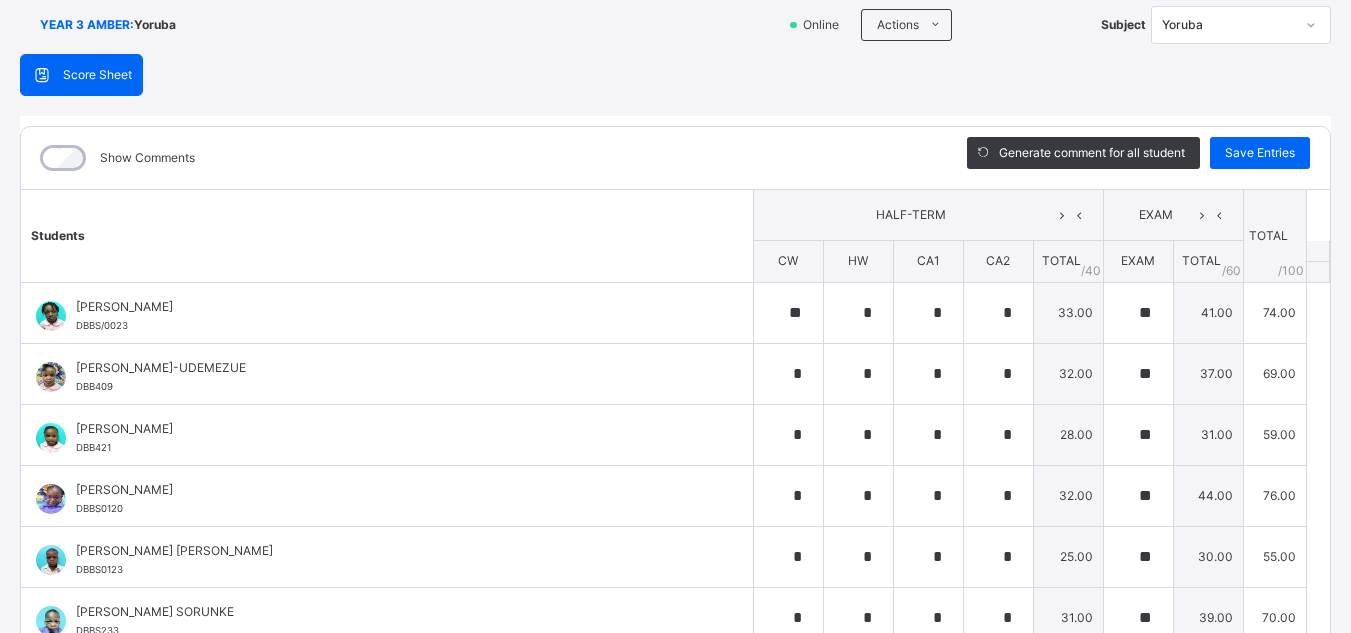 scroll, scrollTop: 156, scrollLeft: 0, axis: vertical 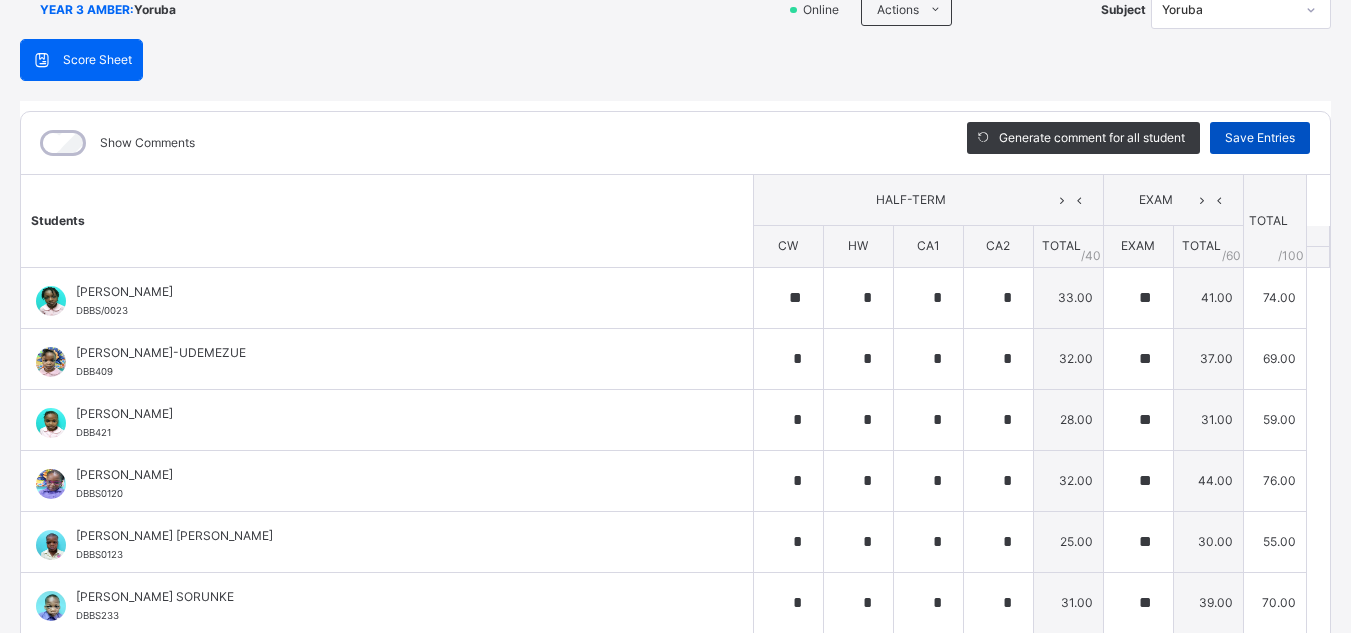 click on "Save Entries" at bounding box center [1260, 138] 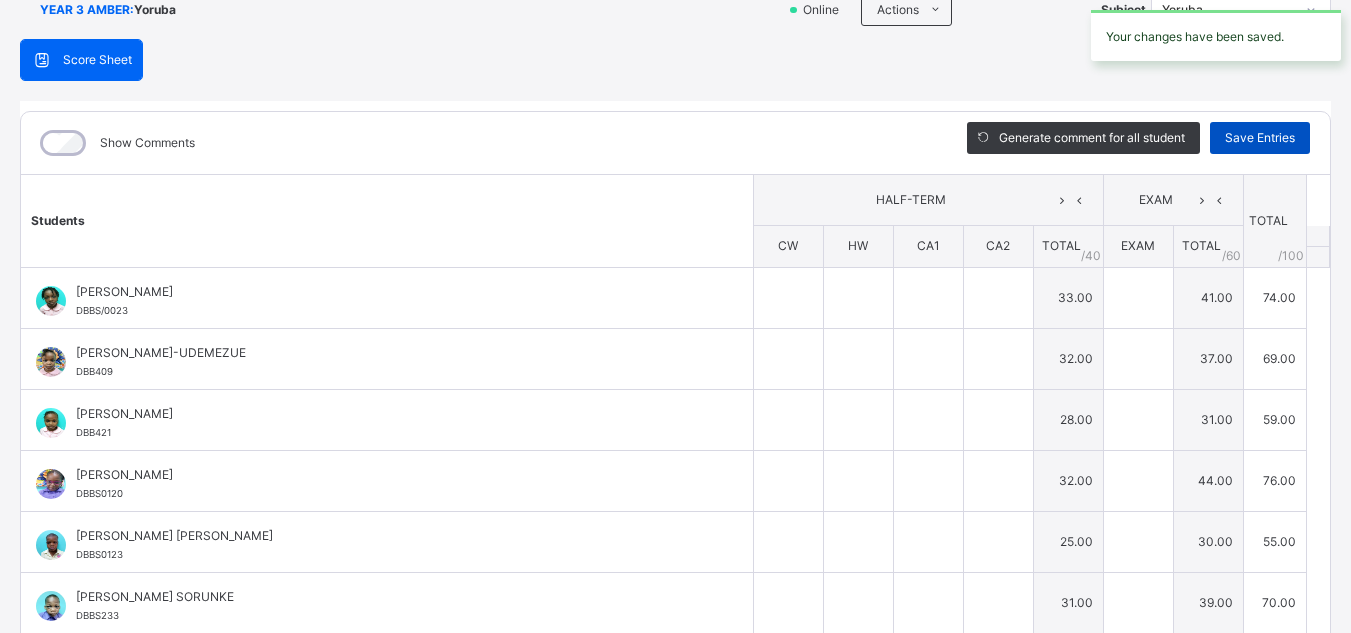 type on "**" 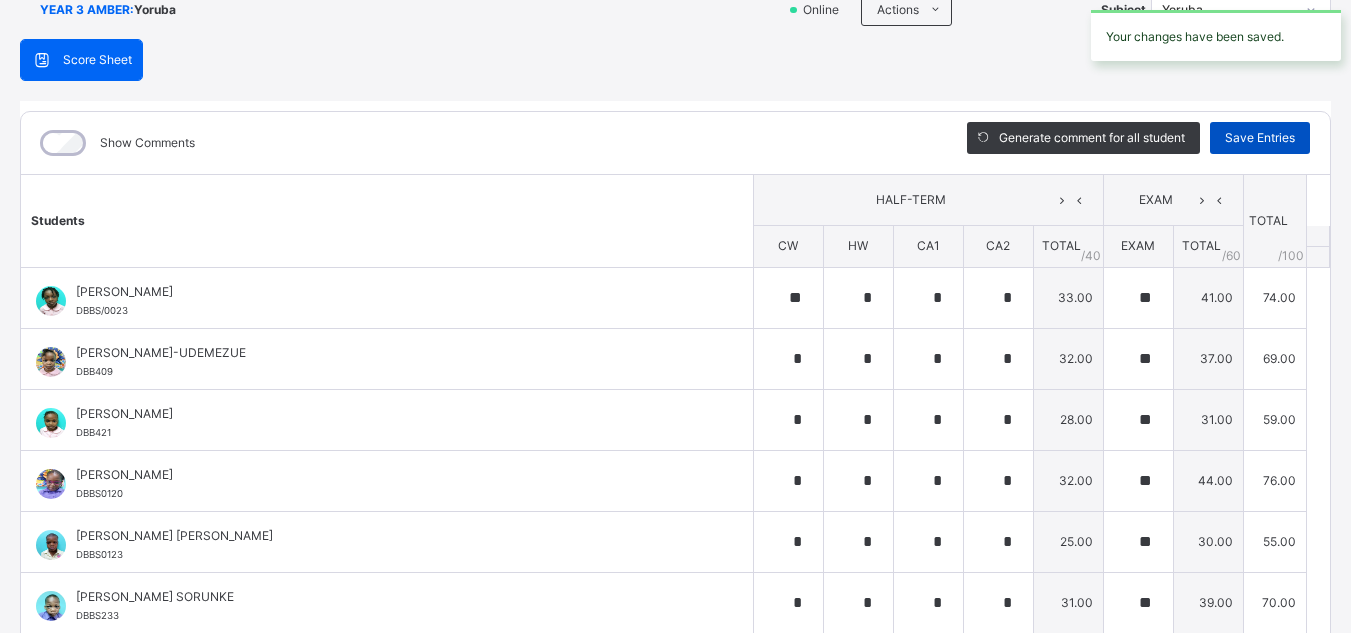 type on "*" 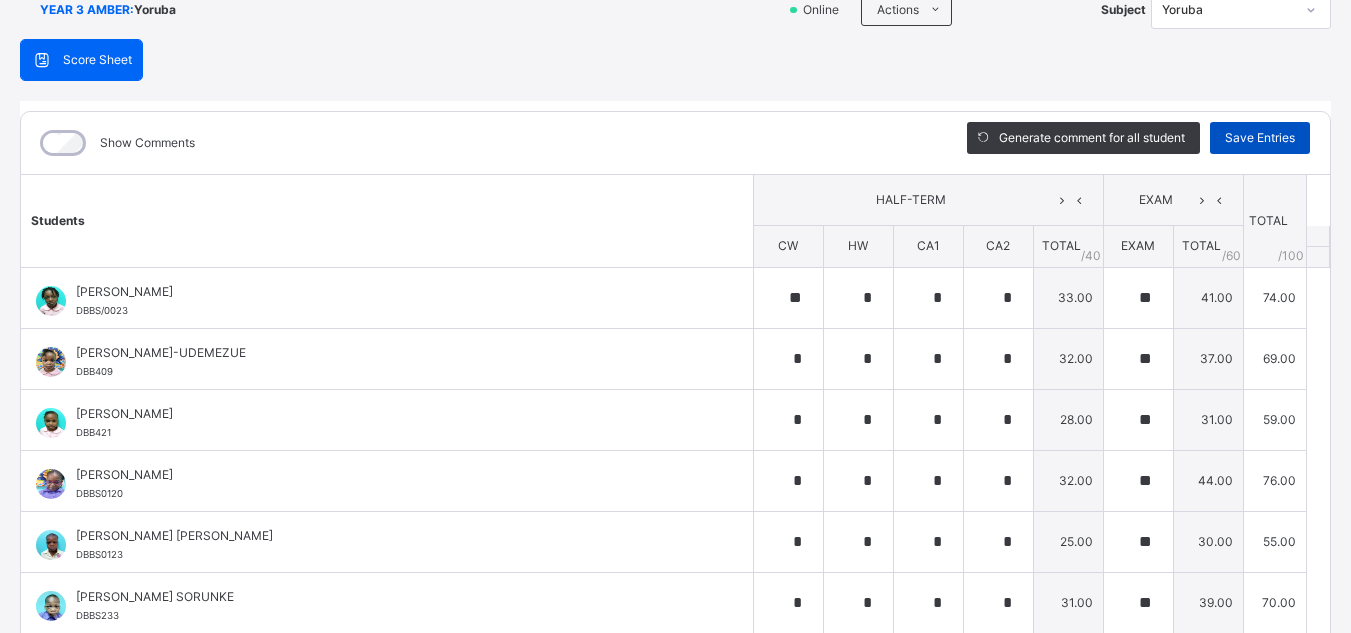 click on "Save Entries" at bounding box center (1260, 138) 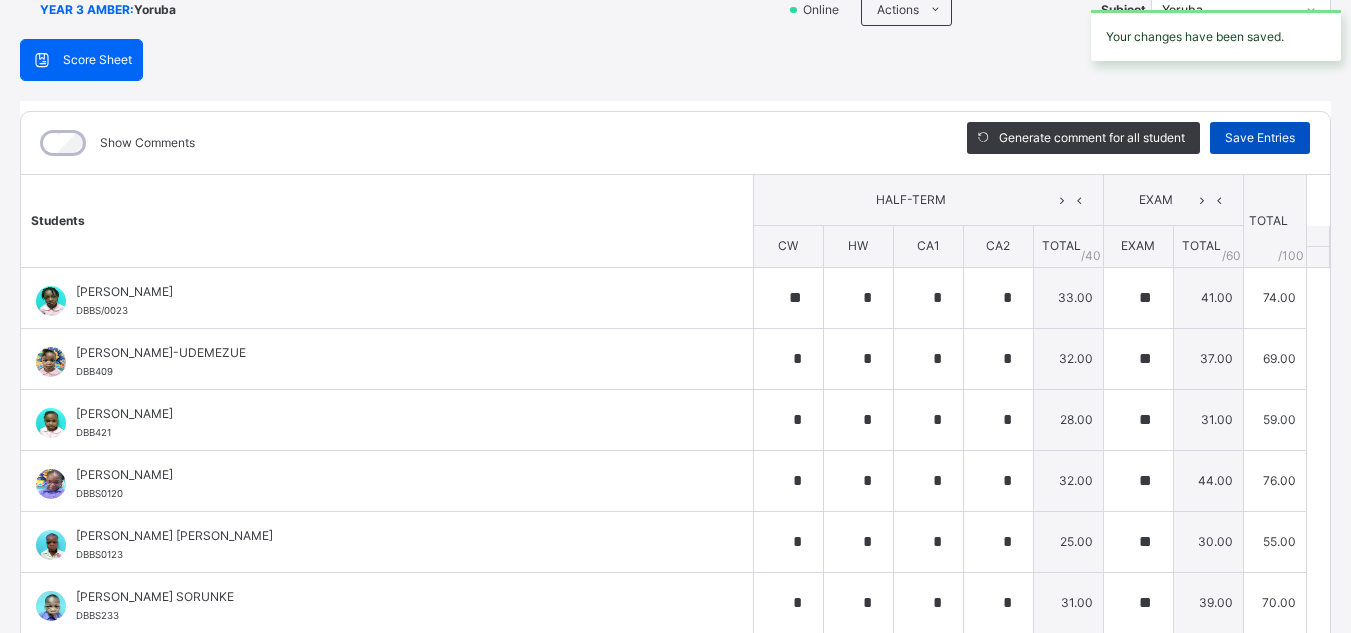 type on "**" 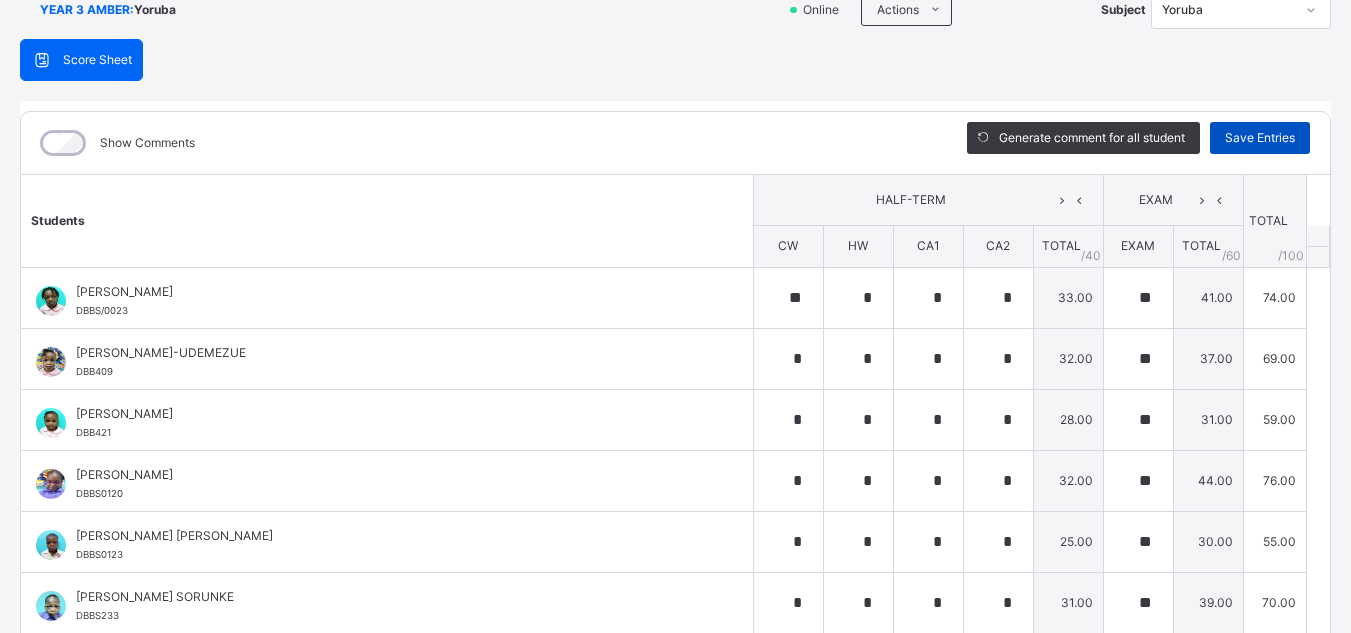 click on "Save Entries" at bounding box center (1260, 138) 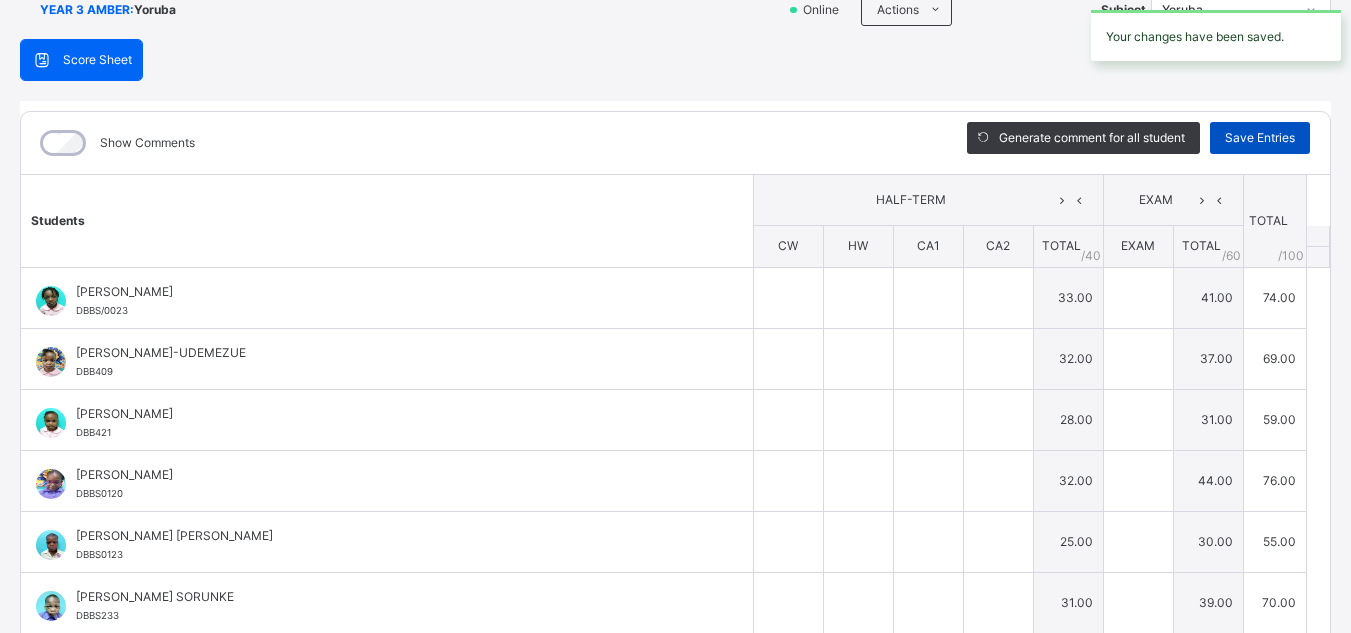 type on "**" 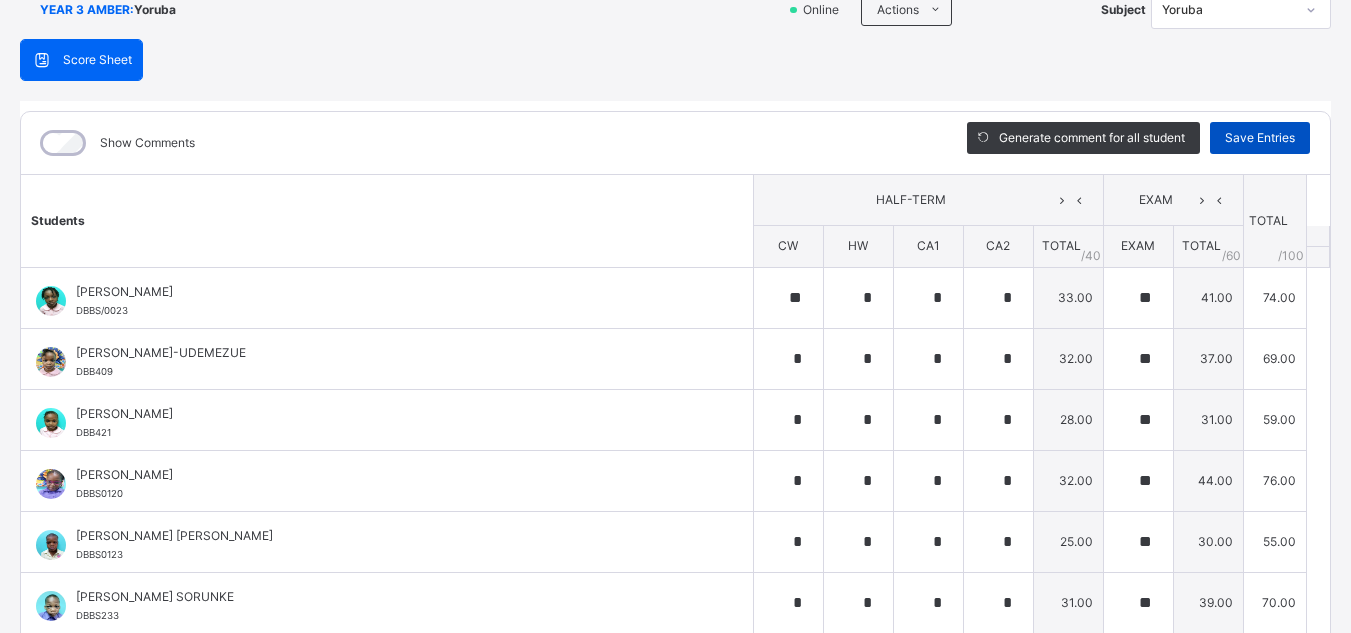 click on "Save Entries" at bounding box center (1260, 138) 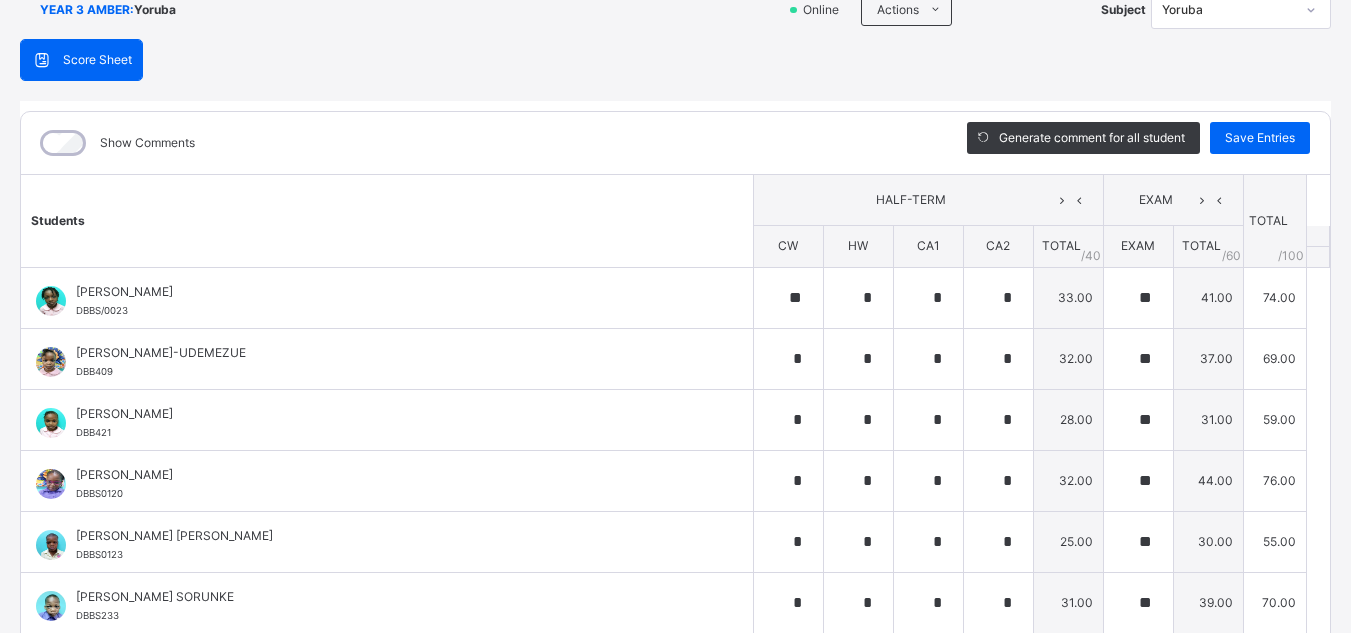 scroll, scrollTop: 326, scrollLeft: 0, axis: vertical 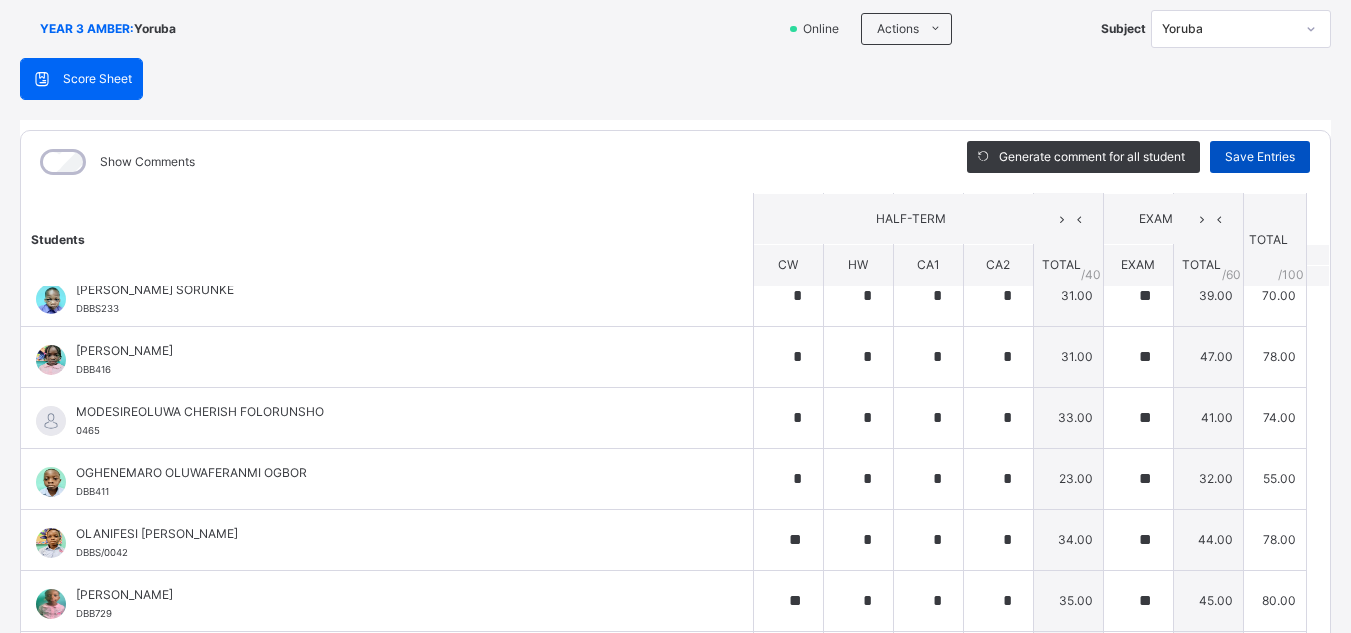 click on "Save Entries" at bounding box center (1260, 157) 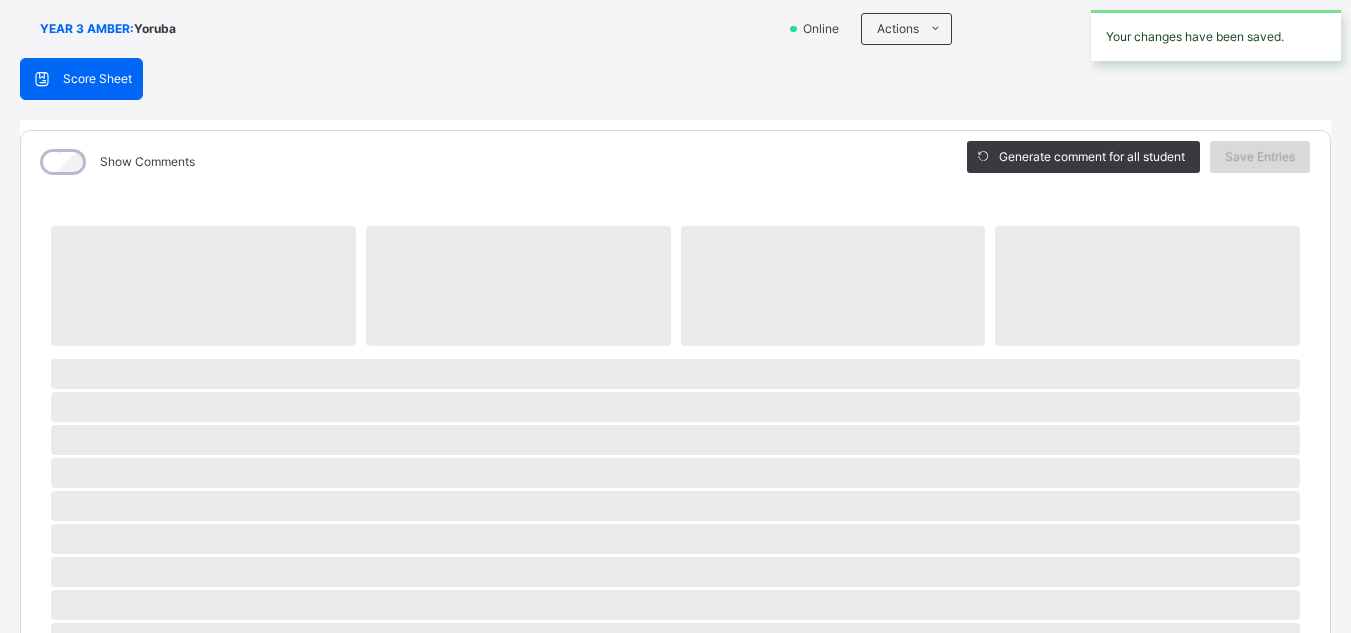 click on "Save Entries" at bounding box center [1260, 157] 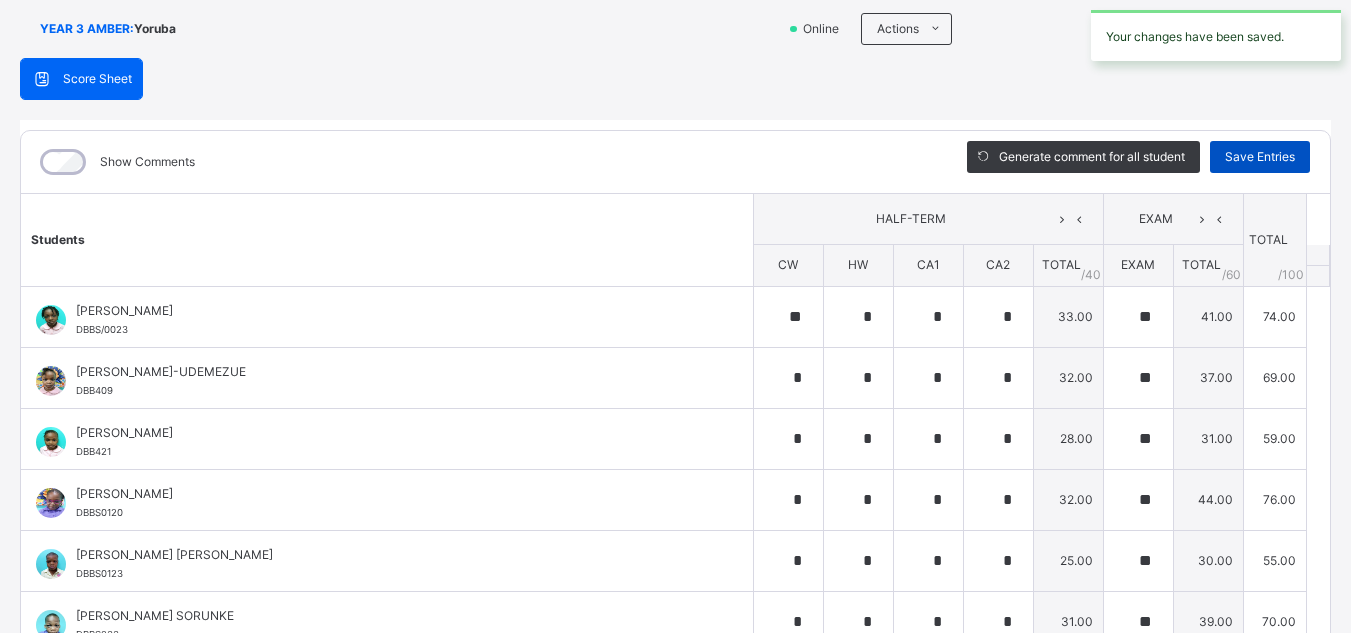 click on "Save Entries" at bounding box center [1260, 157] 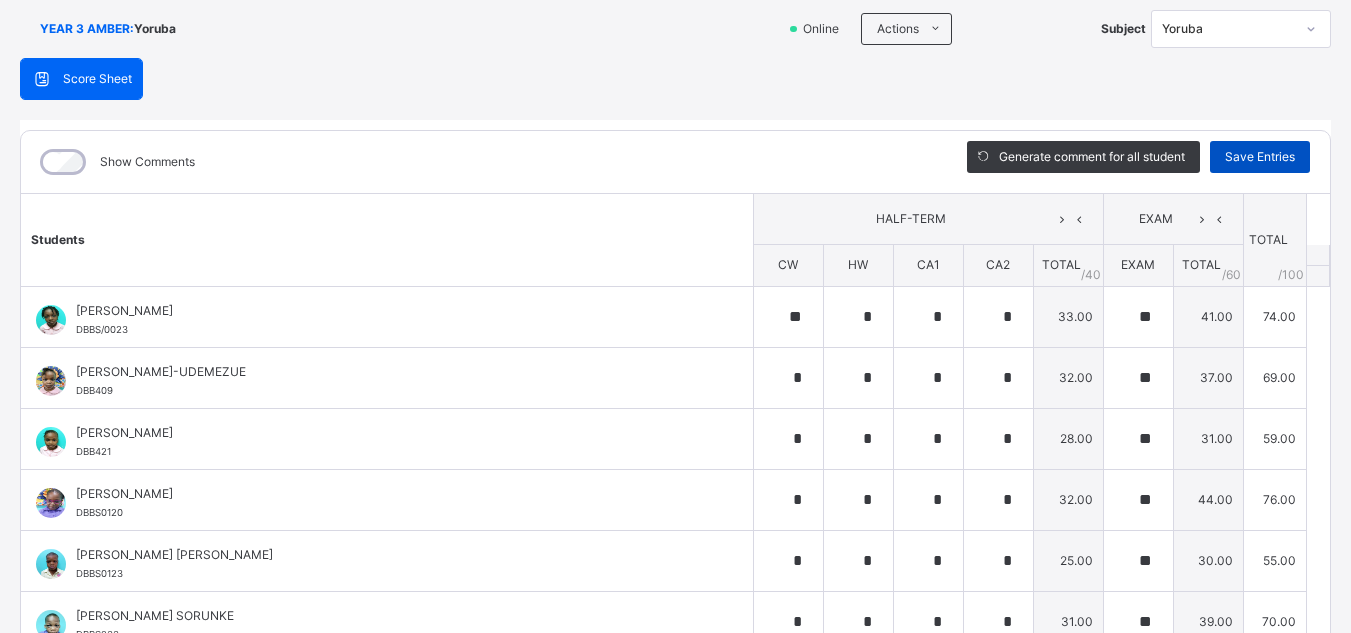 click on "Save Entries" at bounding box center [1260, 157] 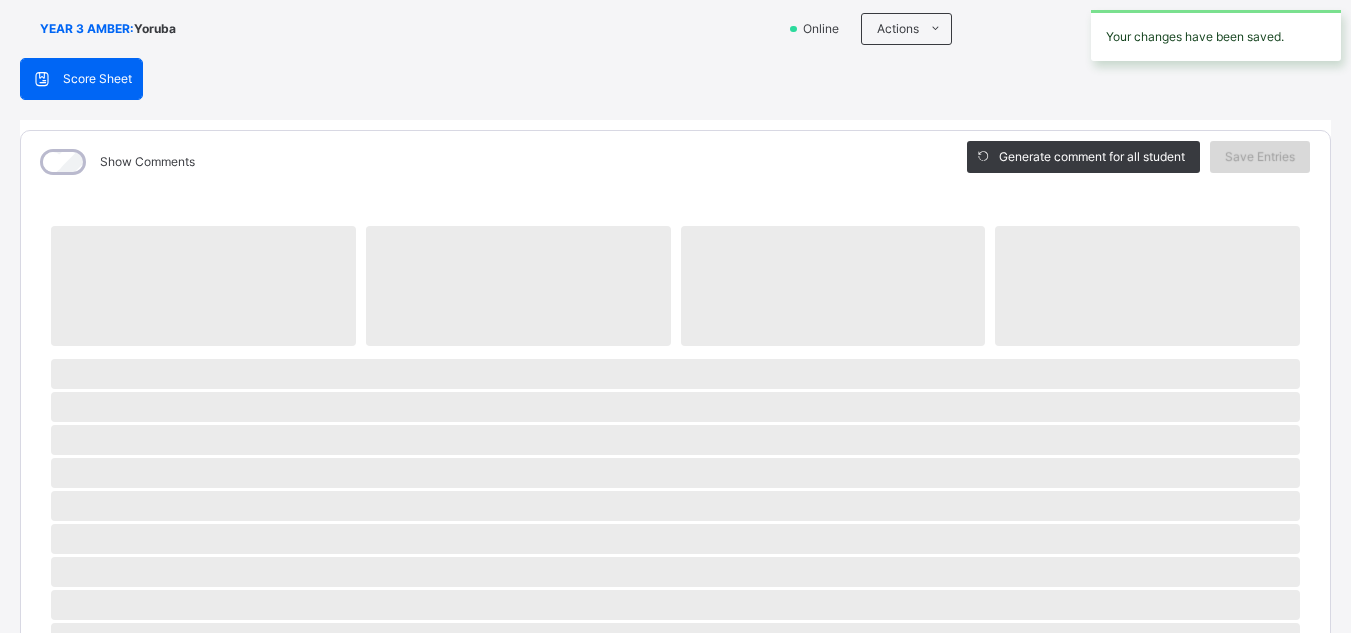 click on "Save Entries" at bounding box center [1260, 157] 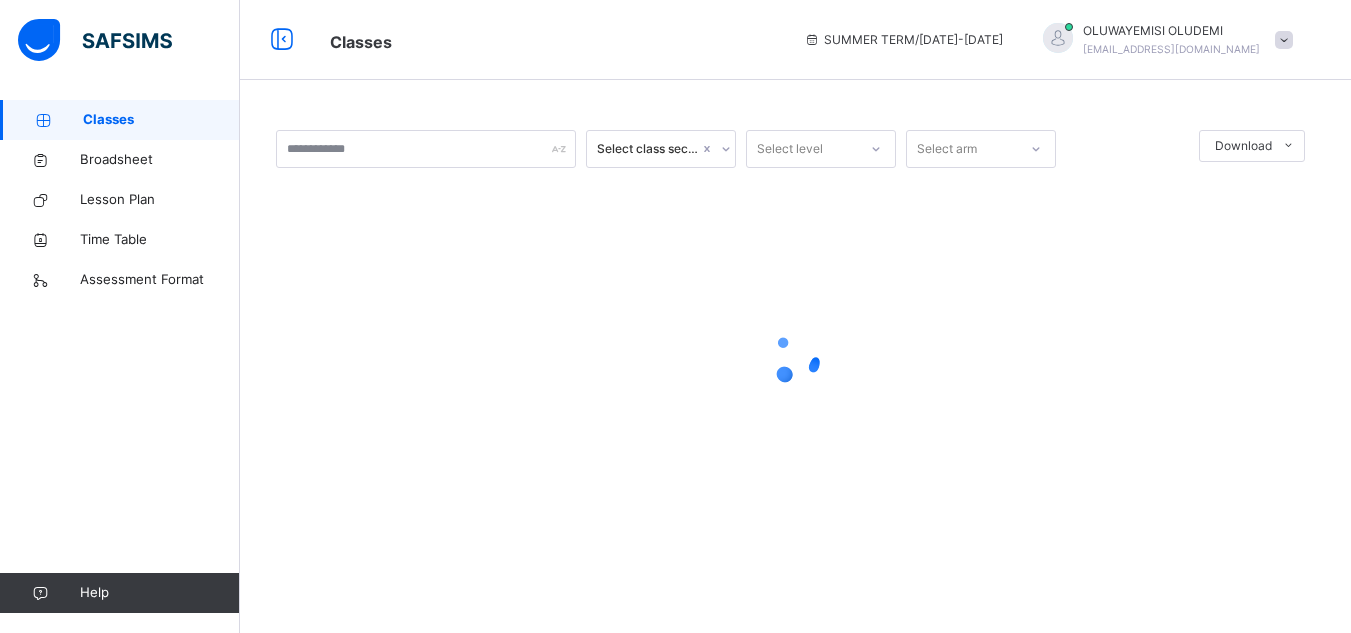 scroll, scrollTop: 0, scrollLeft: 0, axis: both 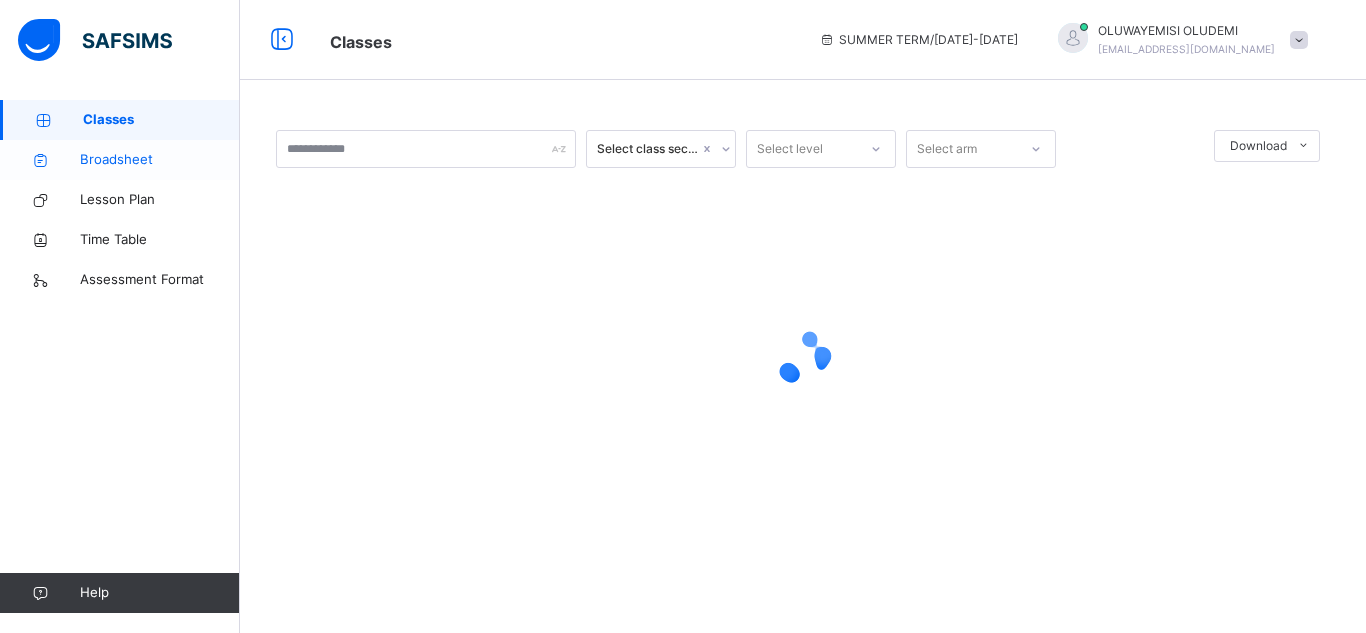 click on "Broadsheet" at bounding box center (160, 160) 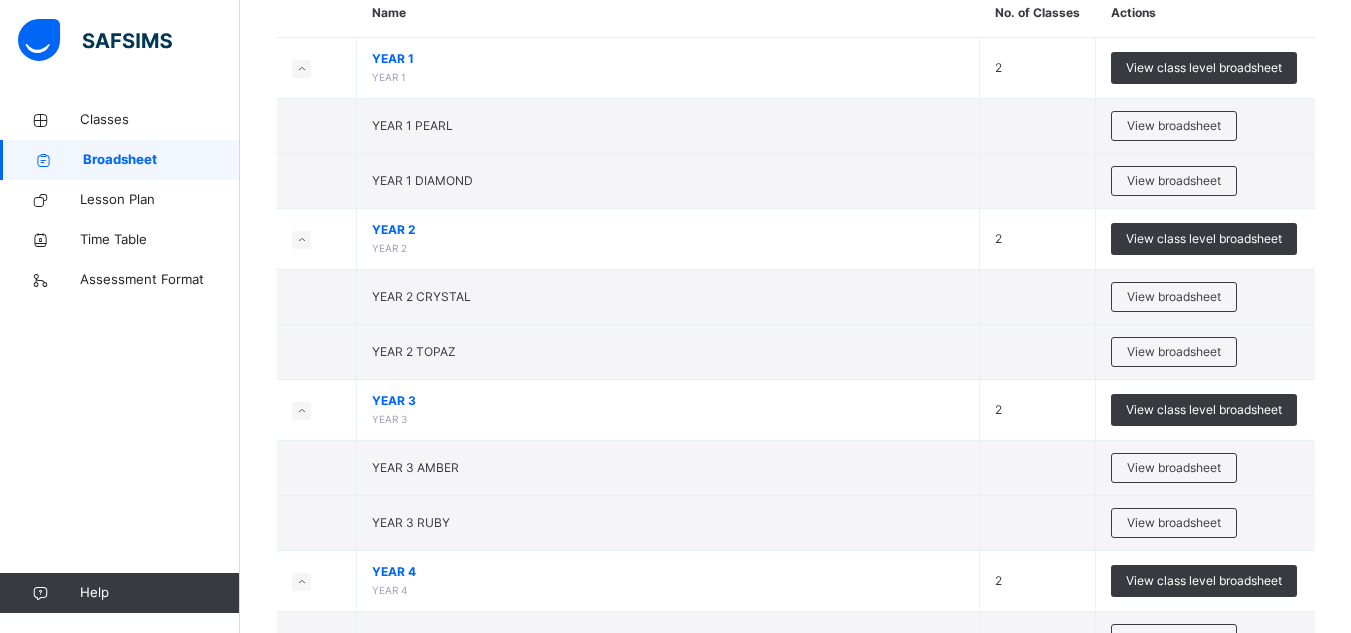 scroll, scrollTop: 293, scrollLeft: 0, axis: vertical 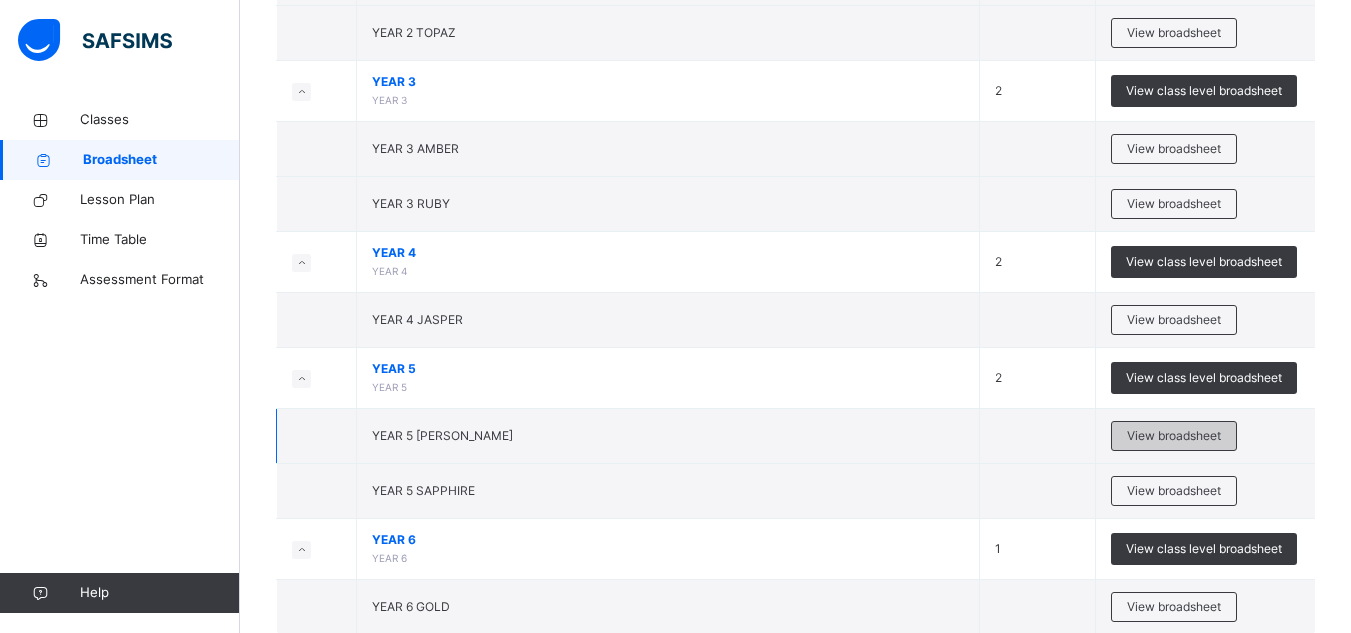 click on "View broadsheet" at bounding box center (1174, 436) 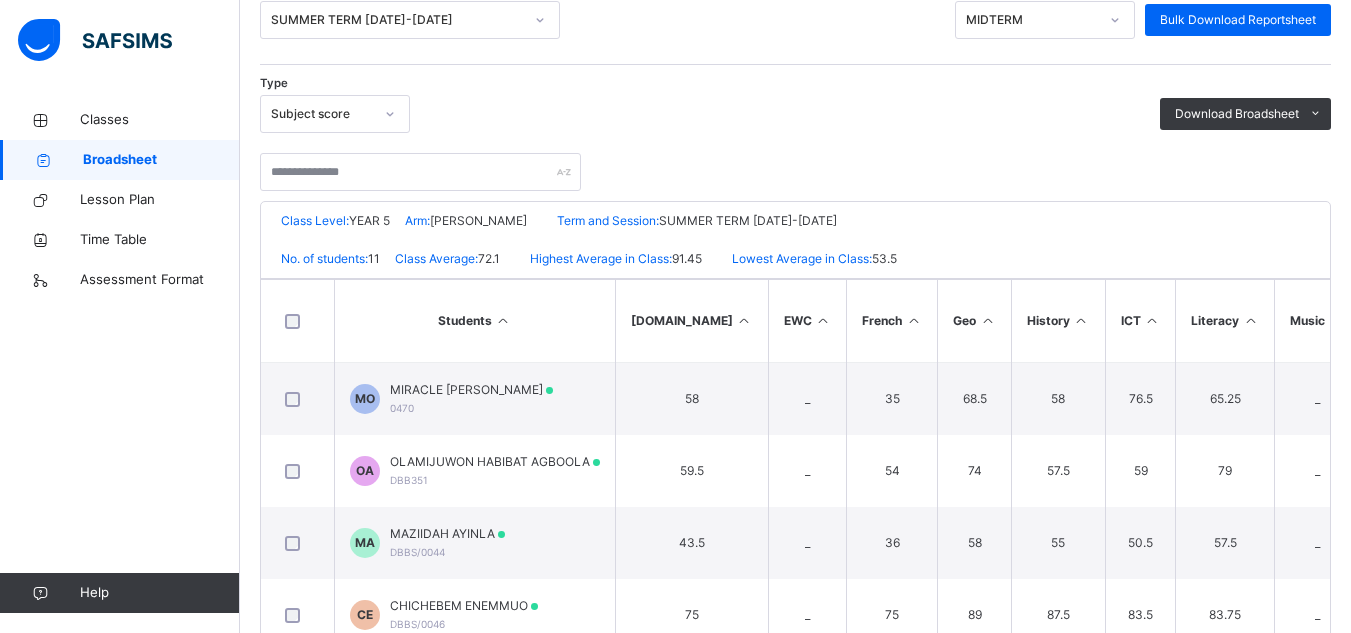 scroll, scrollTop: 306, scrollLeft: 0, axis: vertical 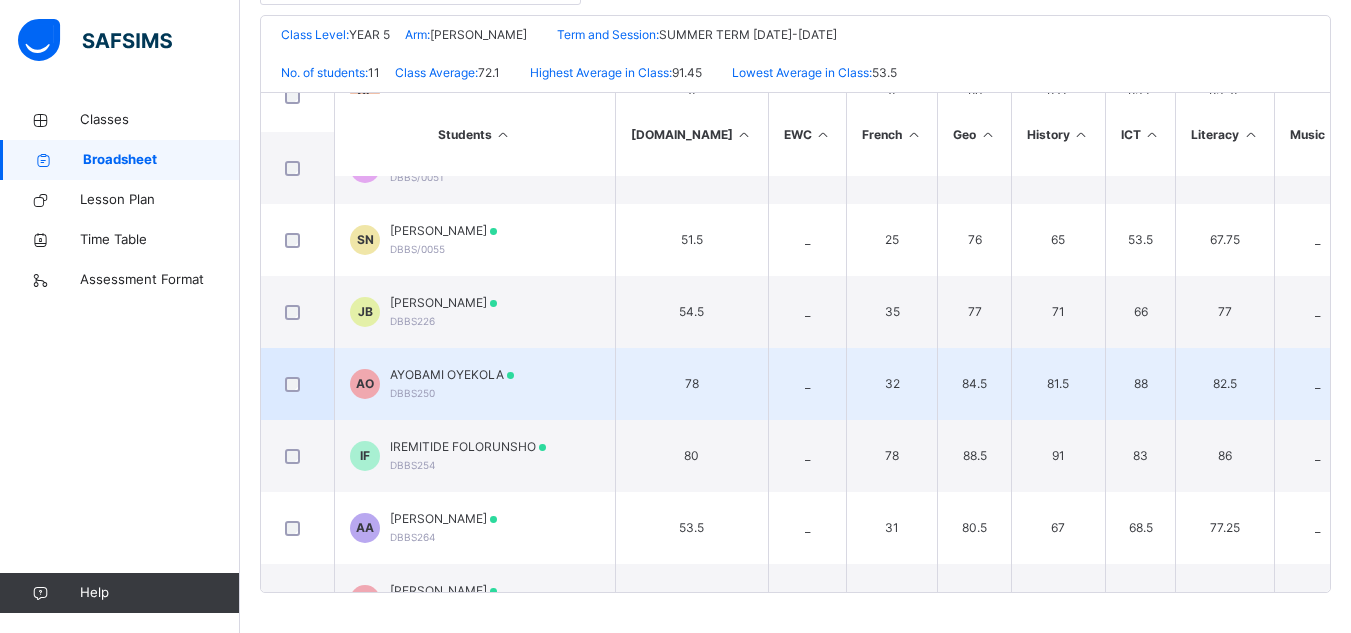 click on "81" at bounding box center (1416, 384) 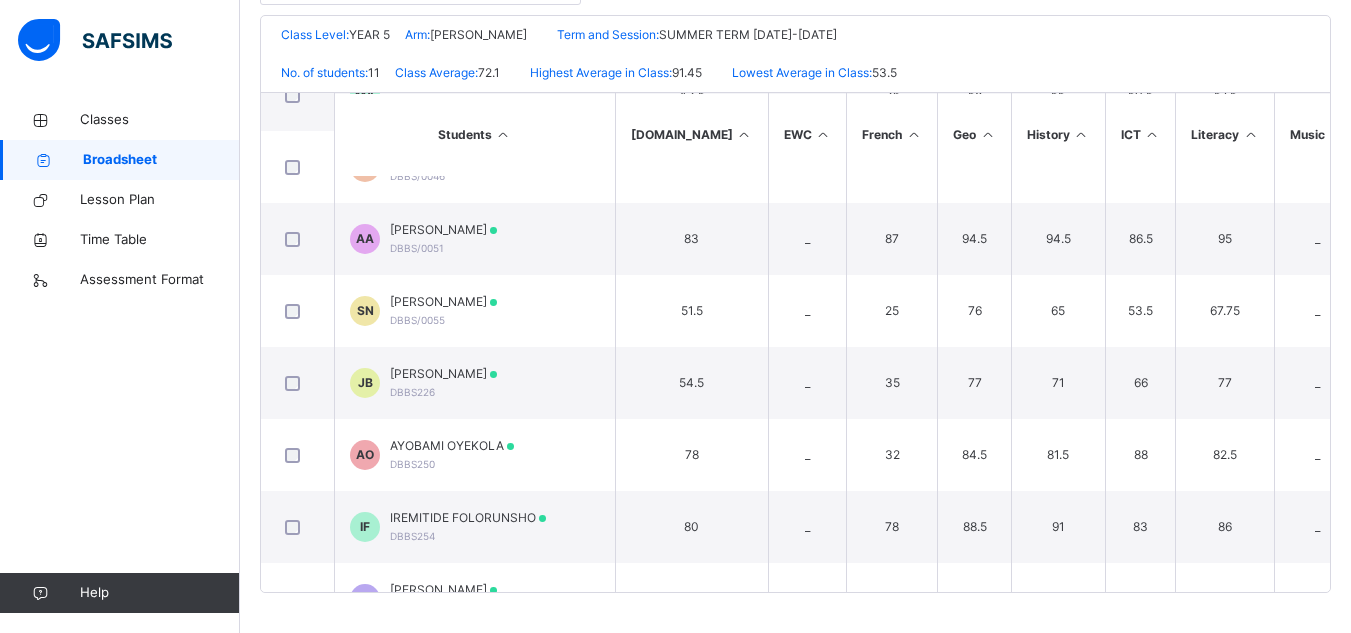 scroll, scrollTop: 254, scrollLeft: 0, axis: vertical 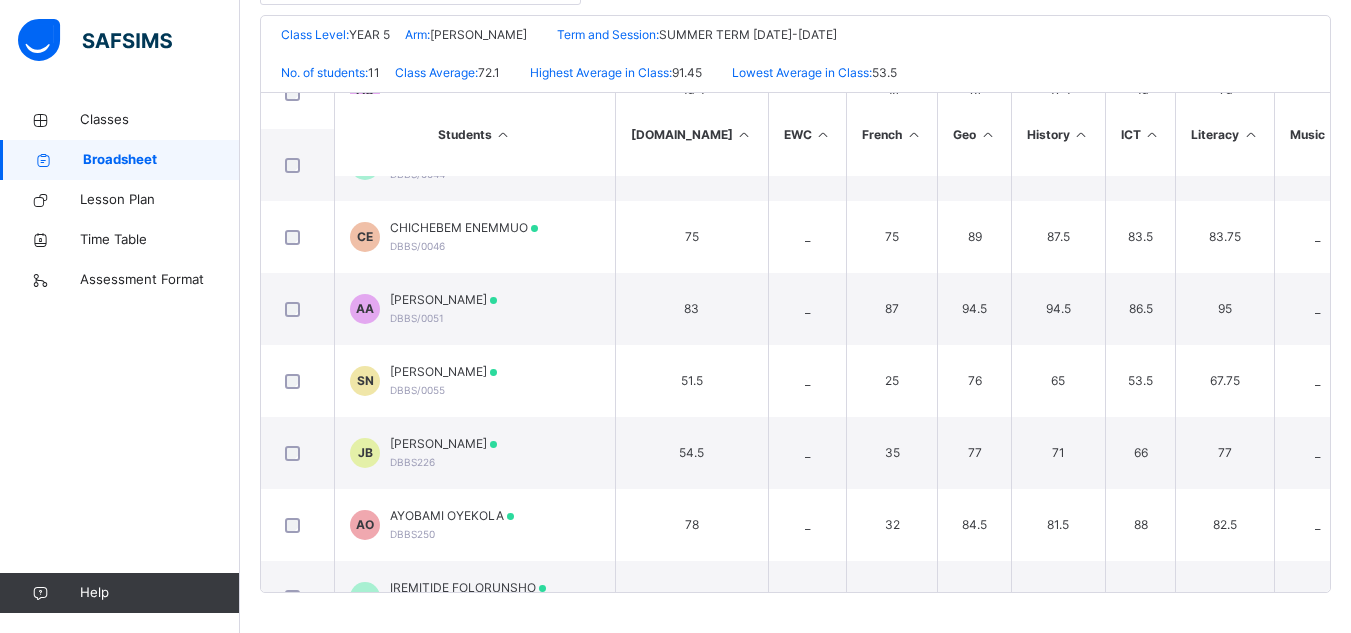 click on "No. of students:  11  Class Average:  72.1  Highest Average in Class:  91.45  Lowest Average in Class:  53.5" at bounding box center (795, 73) 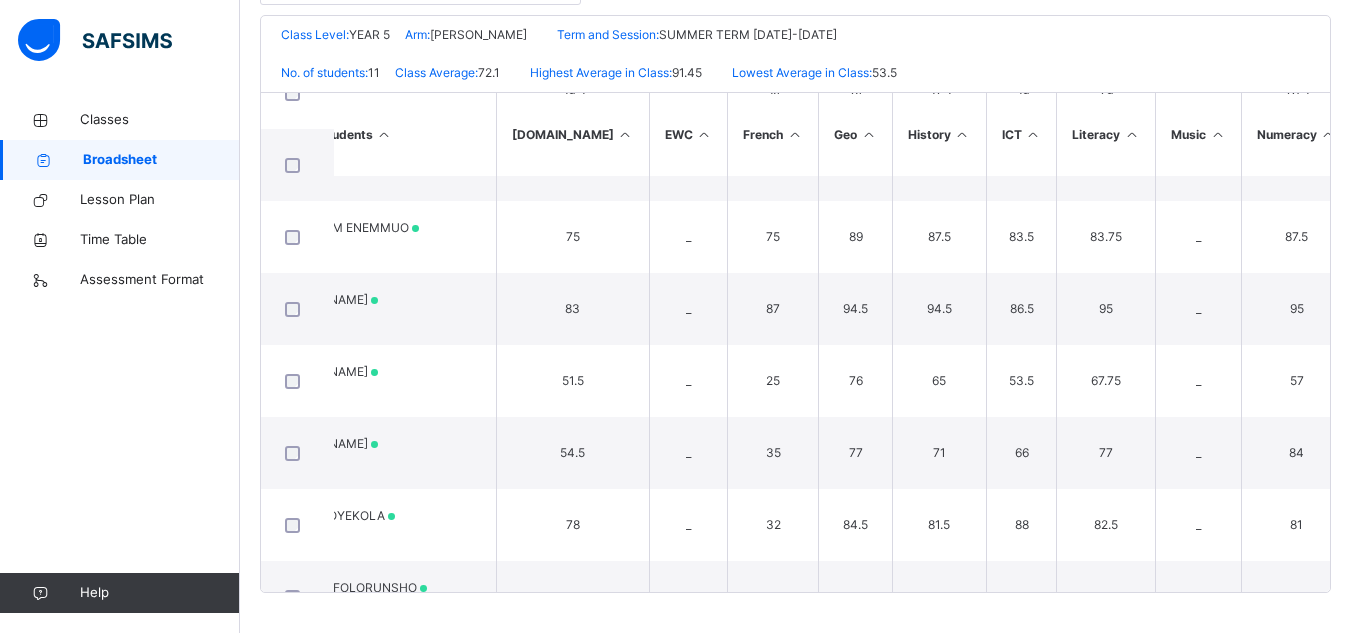 scroll, scrollTop: 192, scrollLeft: 125, axis: both 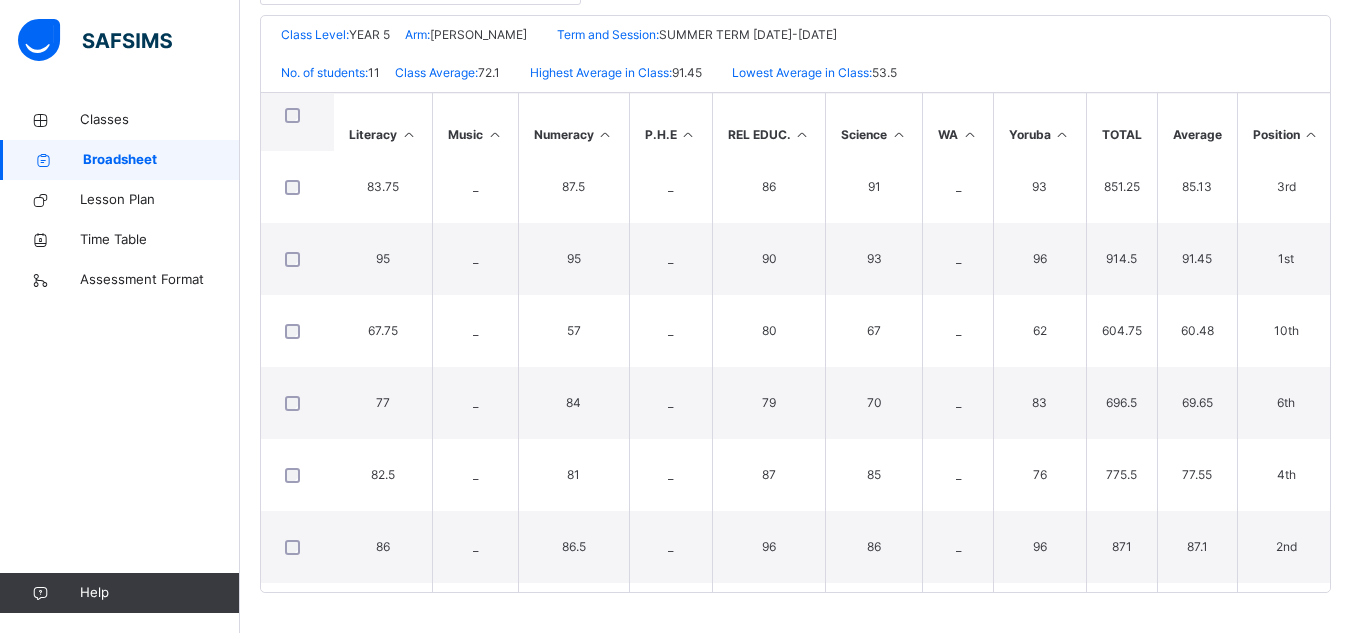 click on "Broadsheet" at bounding box center (120, 160) 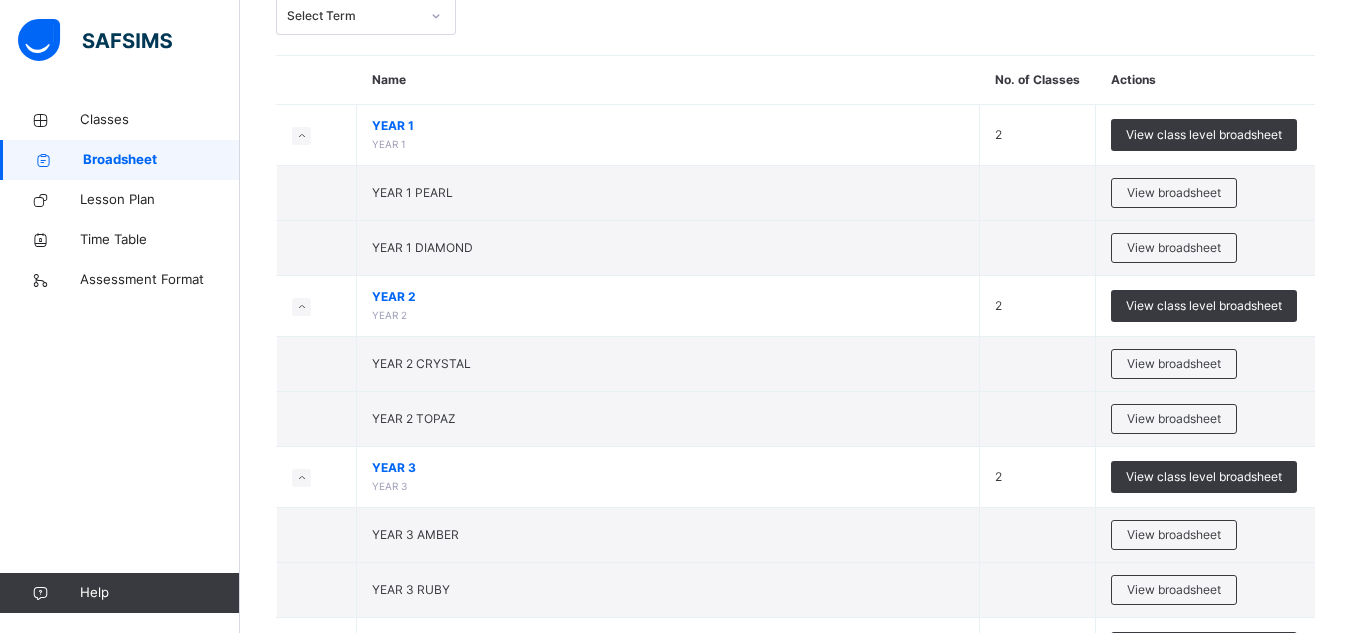scroll, scrollTop: 147, scrollLeft: 0, axis: vertical 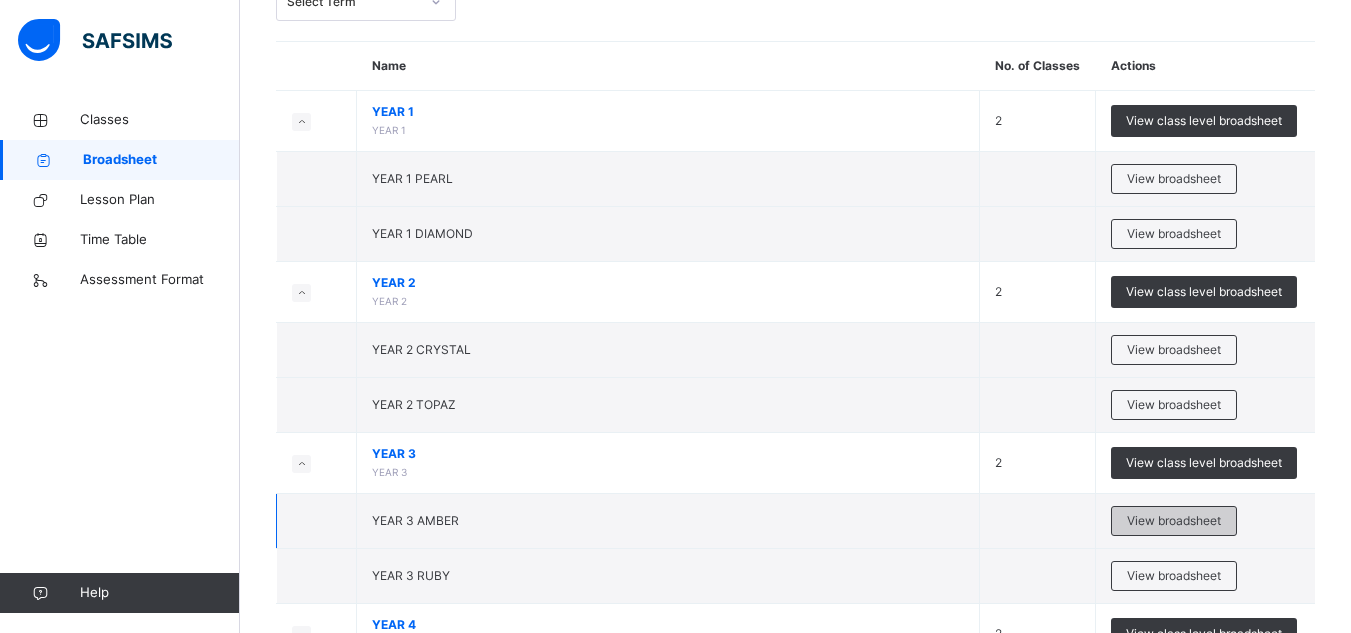 click on "View broadsheet" at bounding box center [1174, 521] 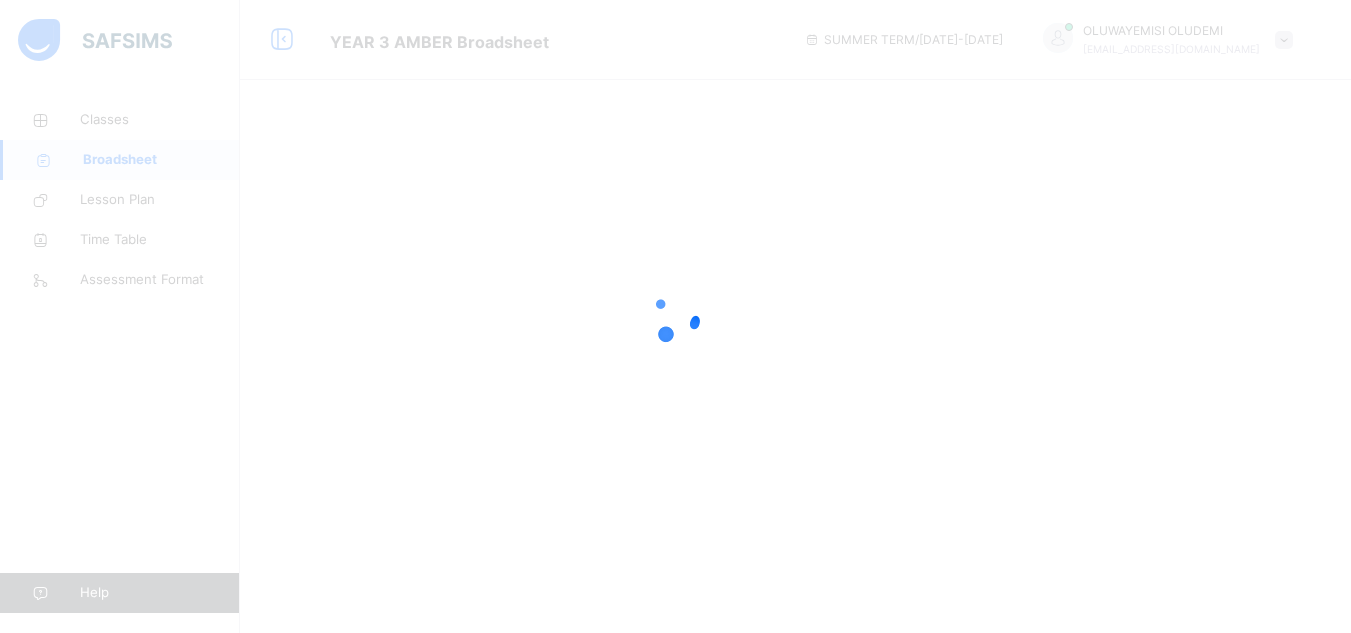 scroll, scrollTop: 0, scrollLeft: 0, axis: both 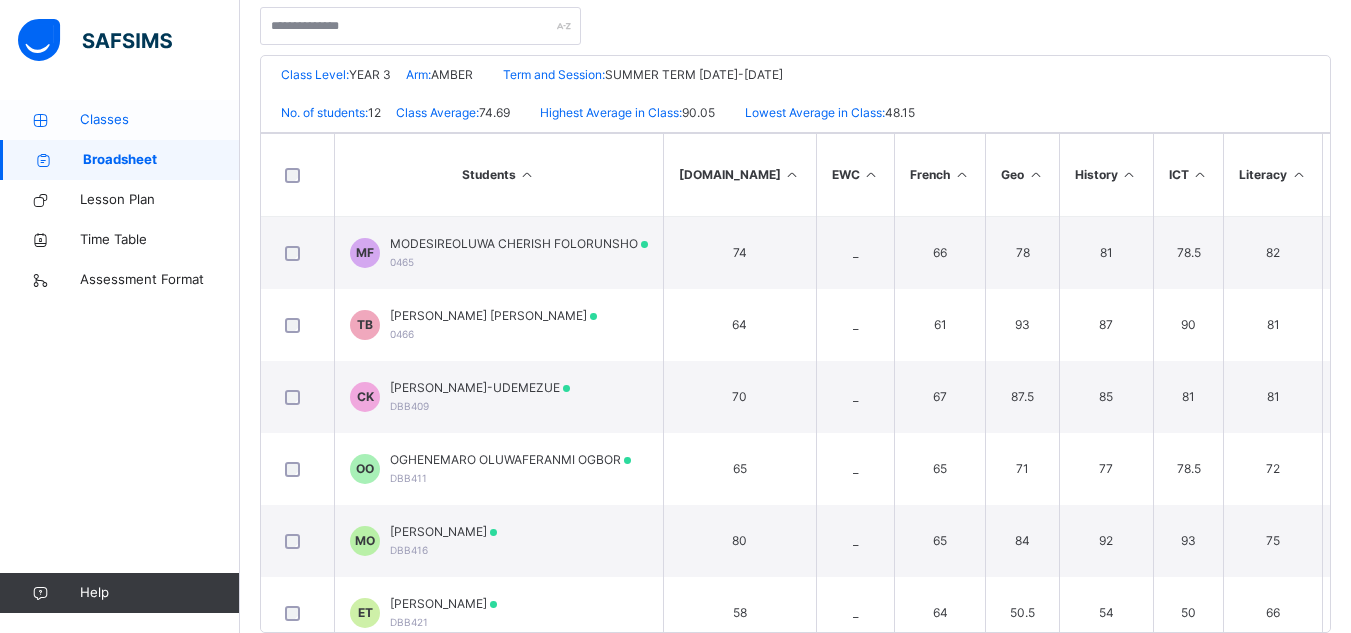 click on "Classes" at bounding box center (160, 120) 